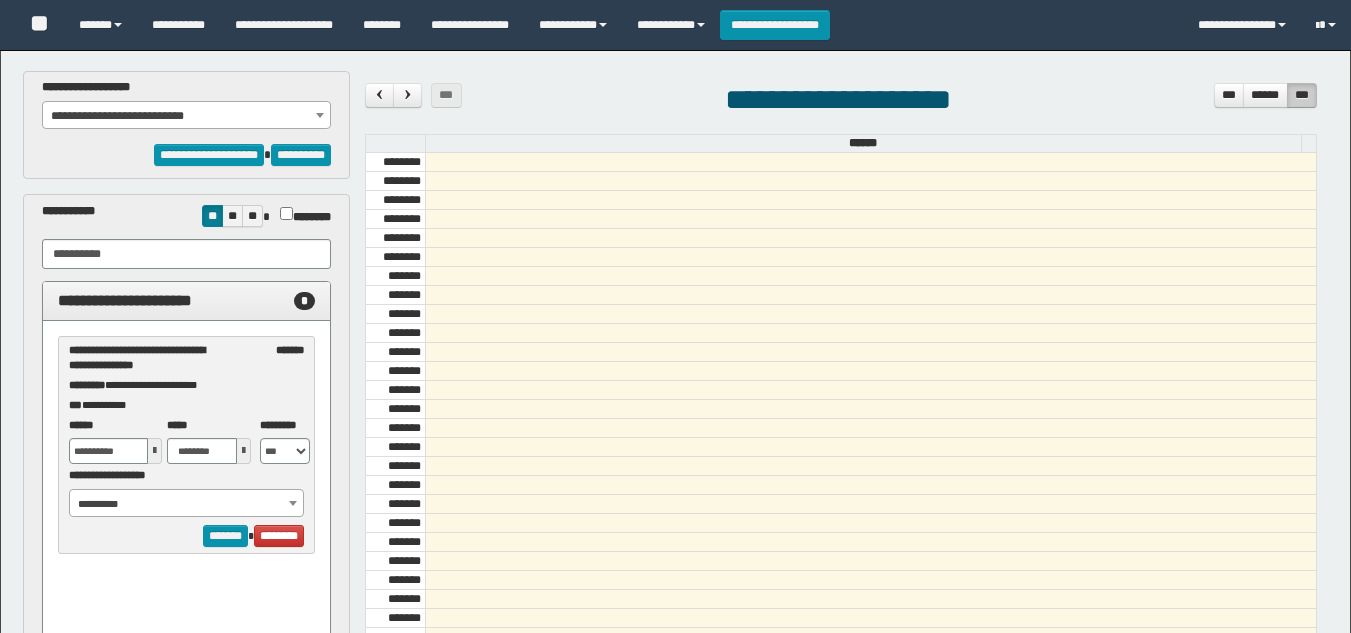 select on "****" 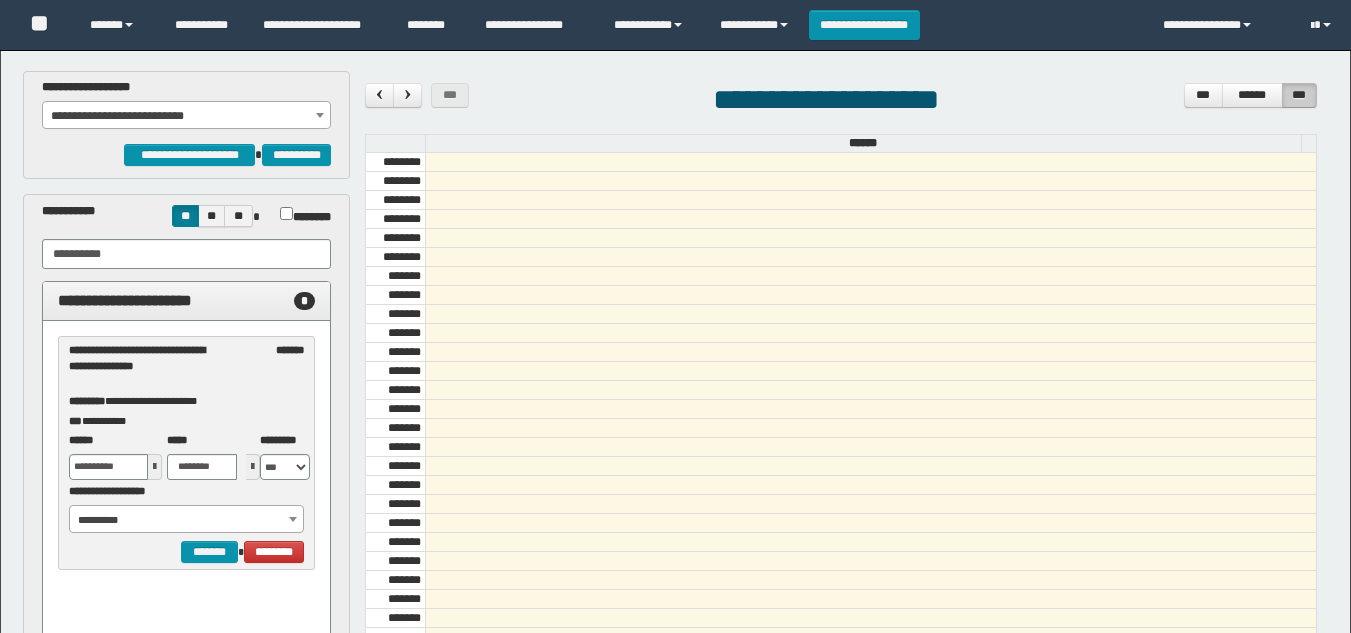 scroll, scrollTop: 0, scrollLeft: 0, axis: both 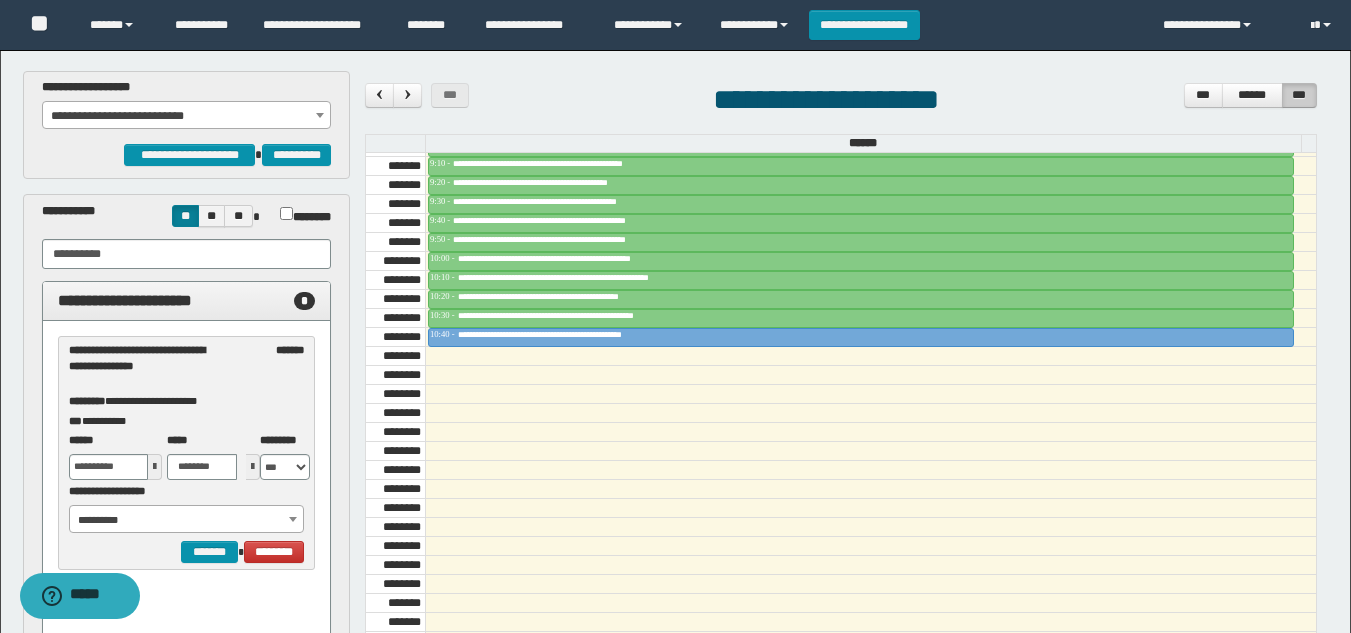 click on "**********" at bounding box center [186, 116] 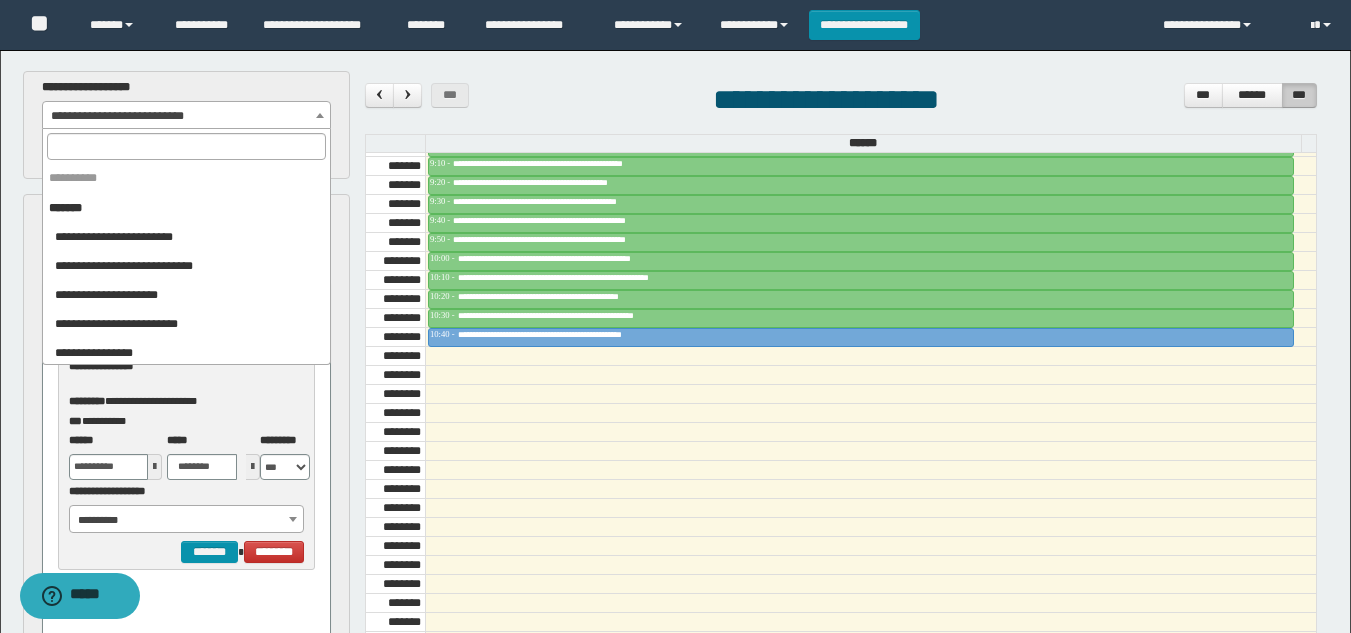 scroll, scrollTop: 2069, scrollLeft: 0, axis: vertical 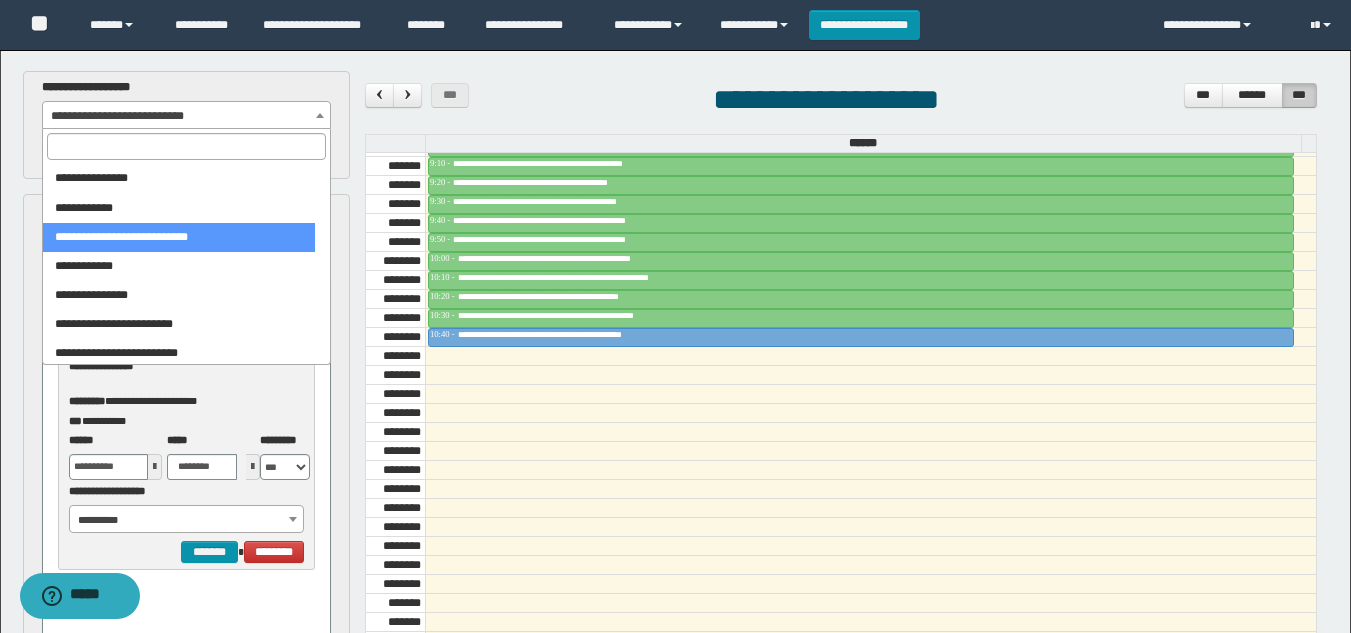 click at bounding box center (186, 146) 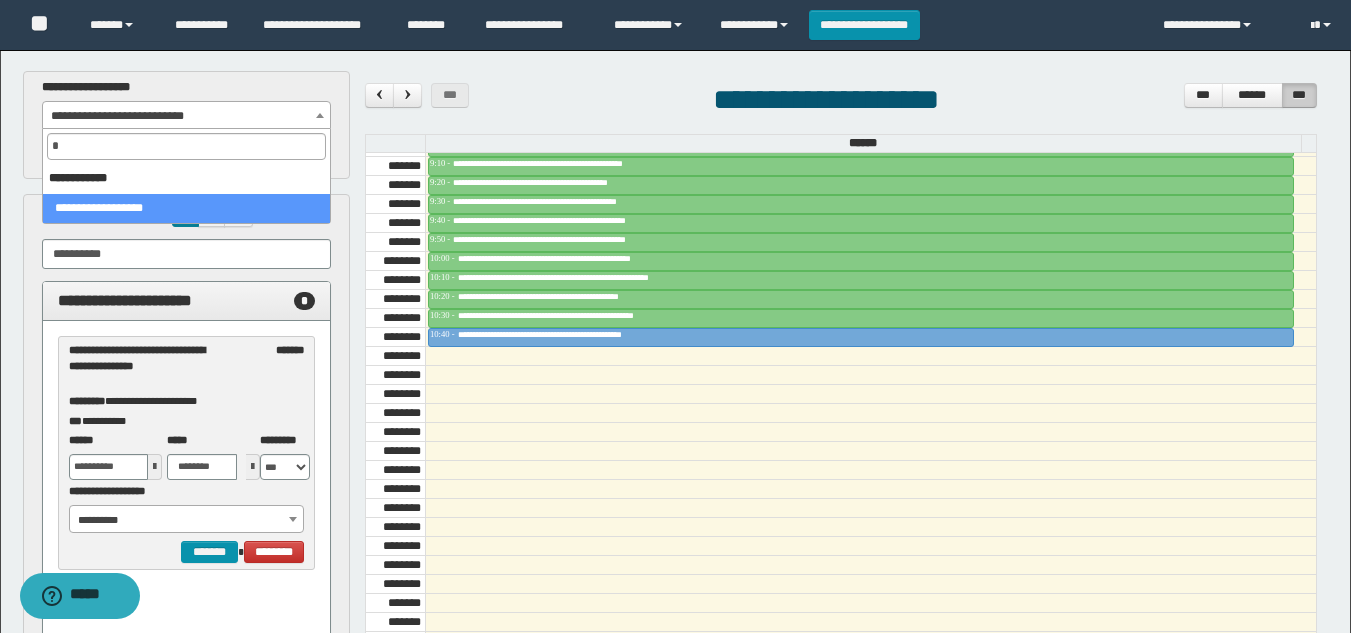 scroll, scrollTop: 0, scrollLeft: 0, axis: both 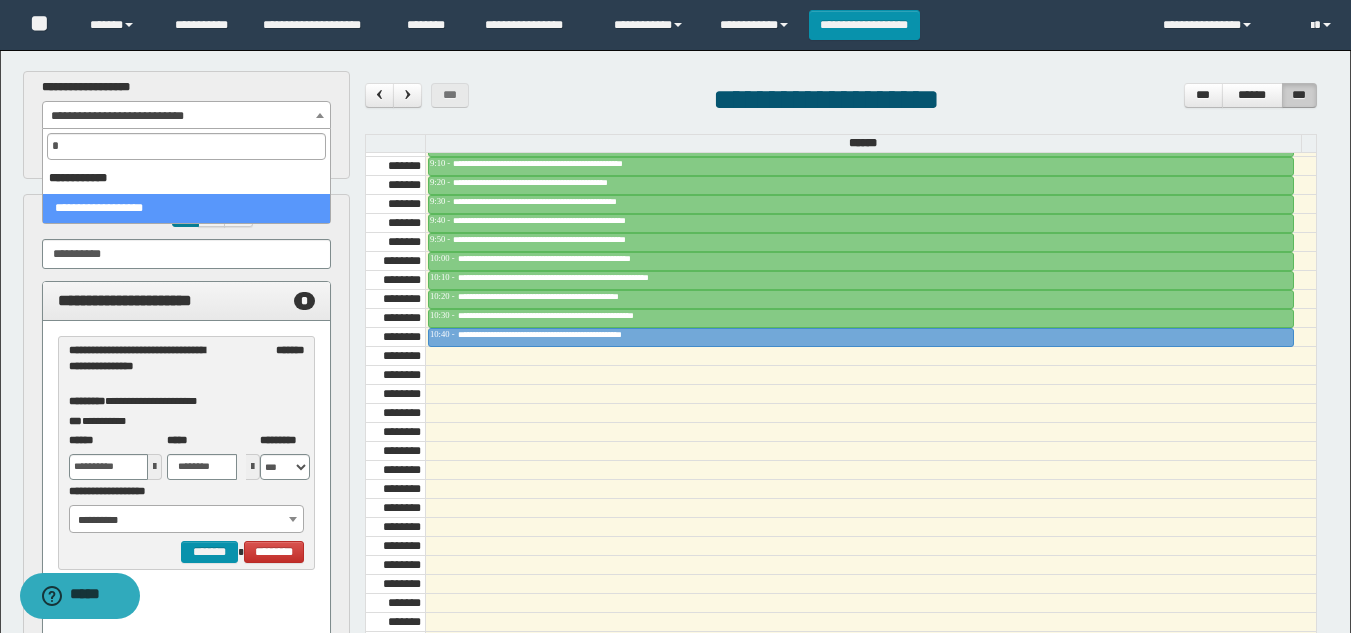 type on "*" 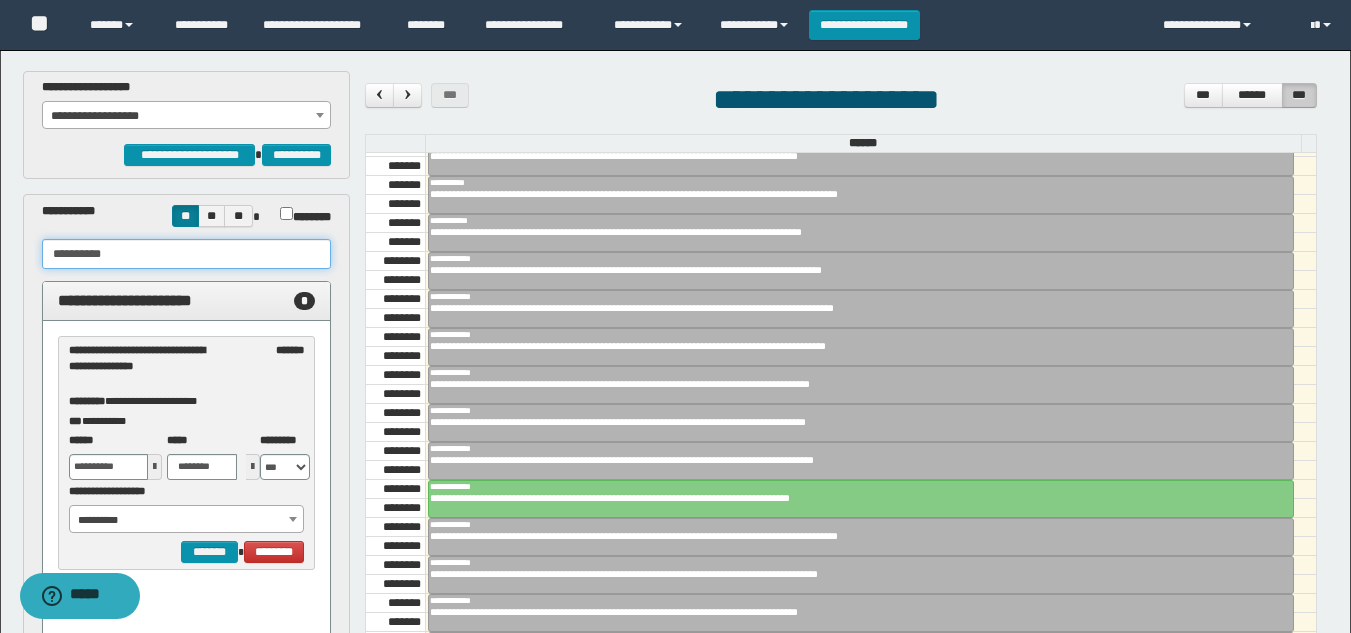 drag, startPoint x: 142, startPoint y: 256, endPoint x: 0, endPoint y: 251, distance: 142.088 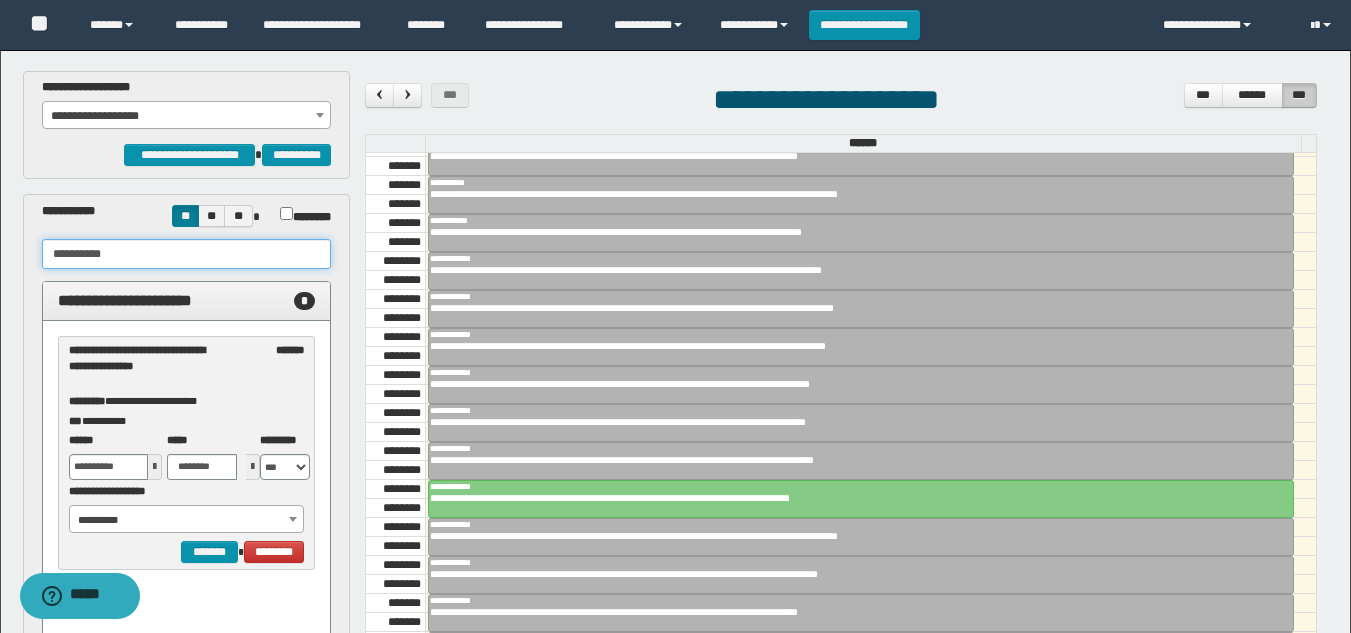 paste 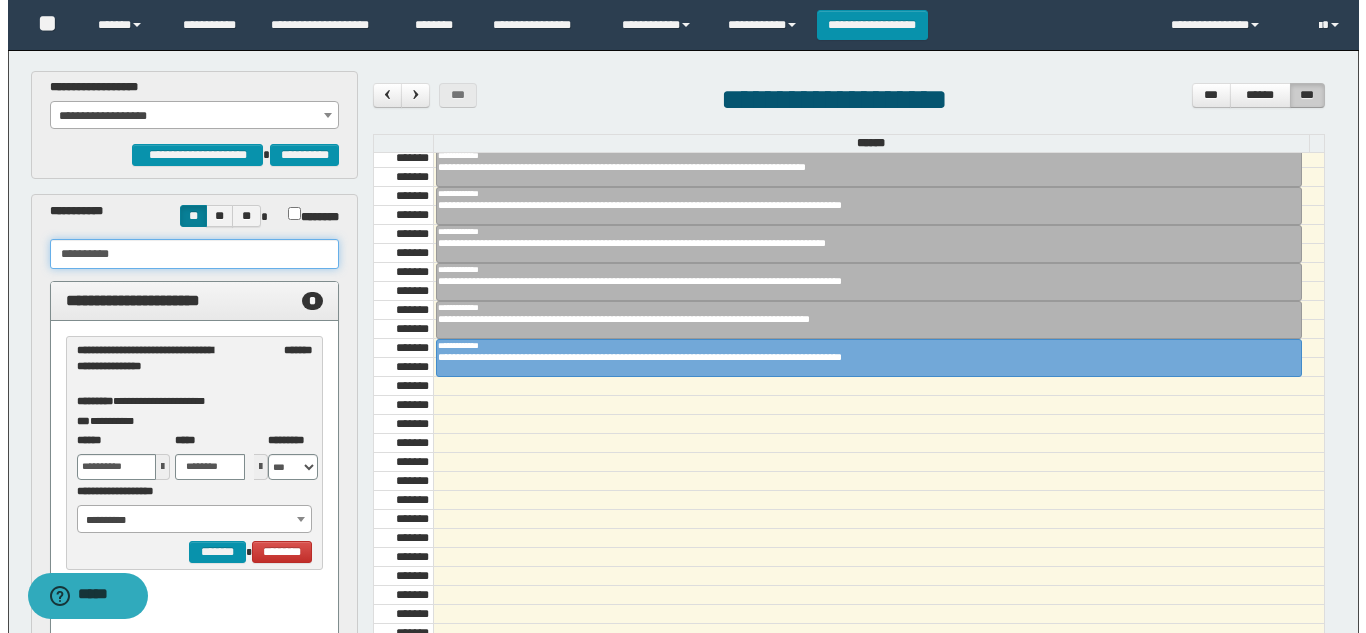 scroll, scrollTop: 1441, scrollLeft: 0, axis: vertical 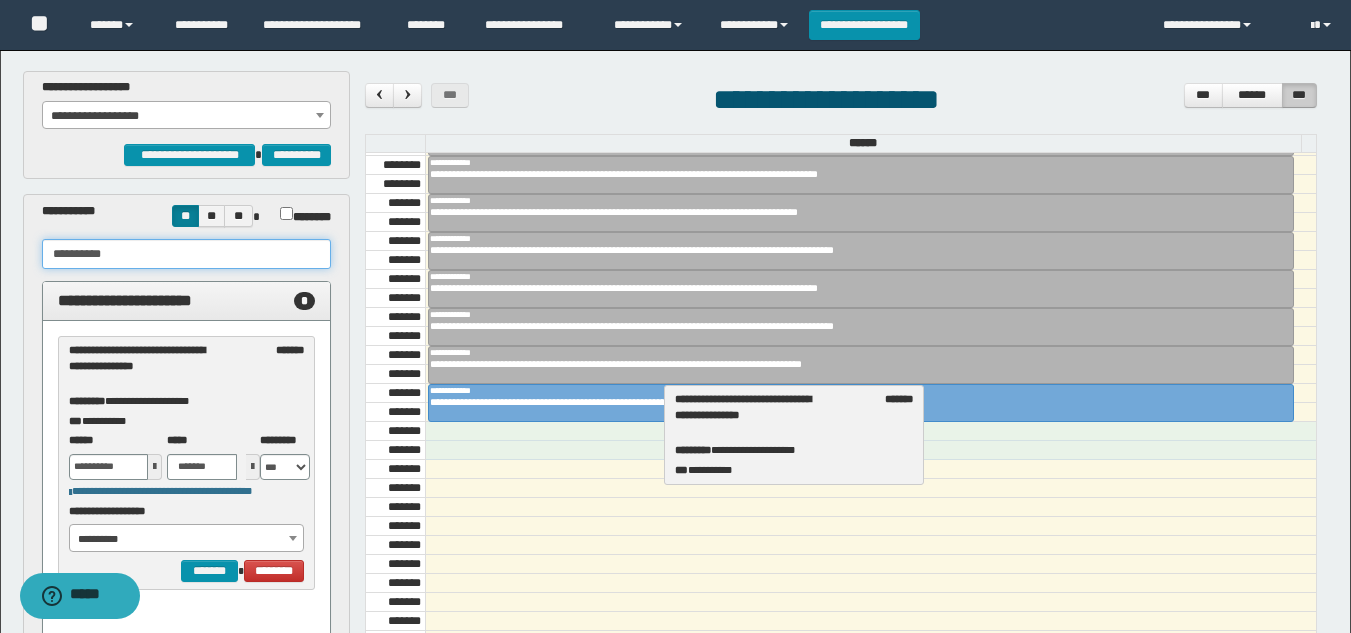 drag, startPoint x: 108, startPoint y: 383, endPoint x: 714, endPoint y: 432, distance: 607.9778 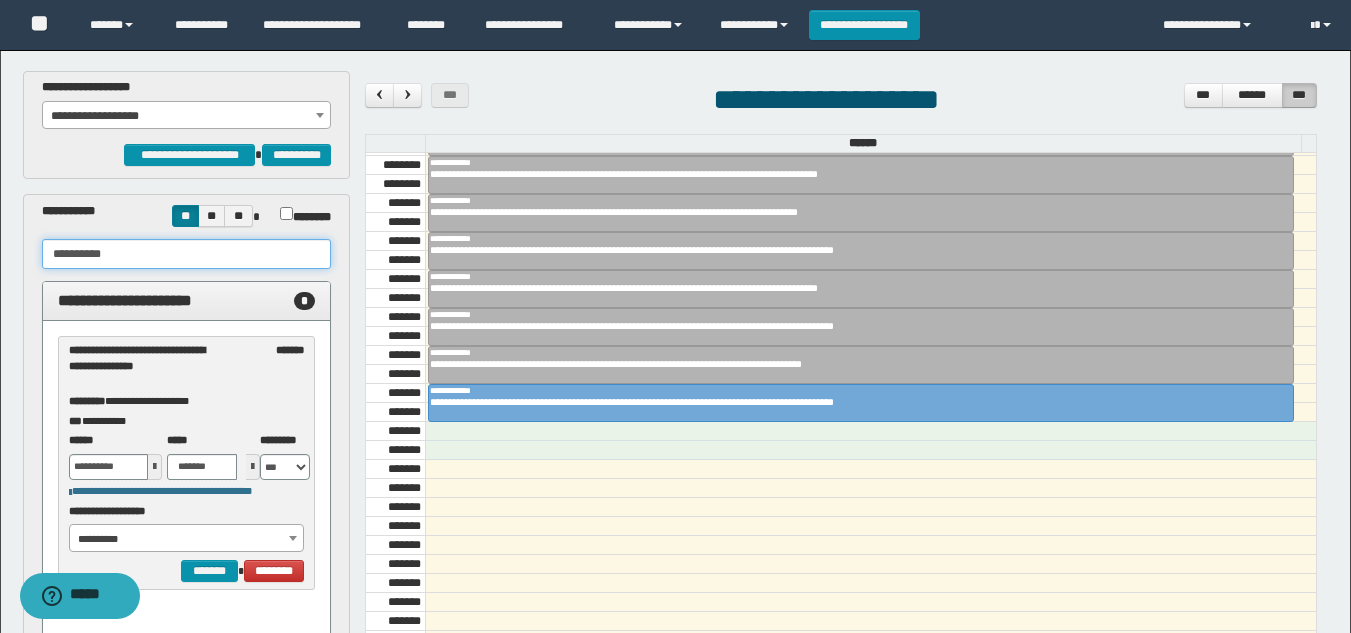 type on "**********" 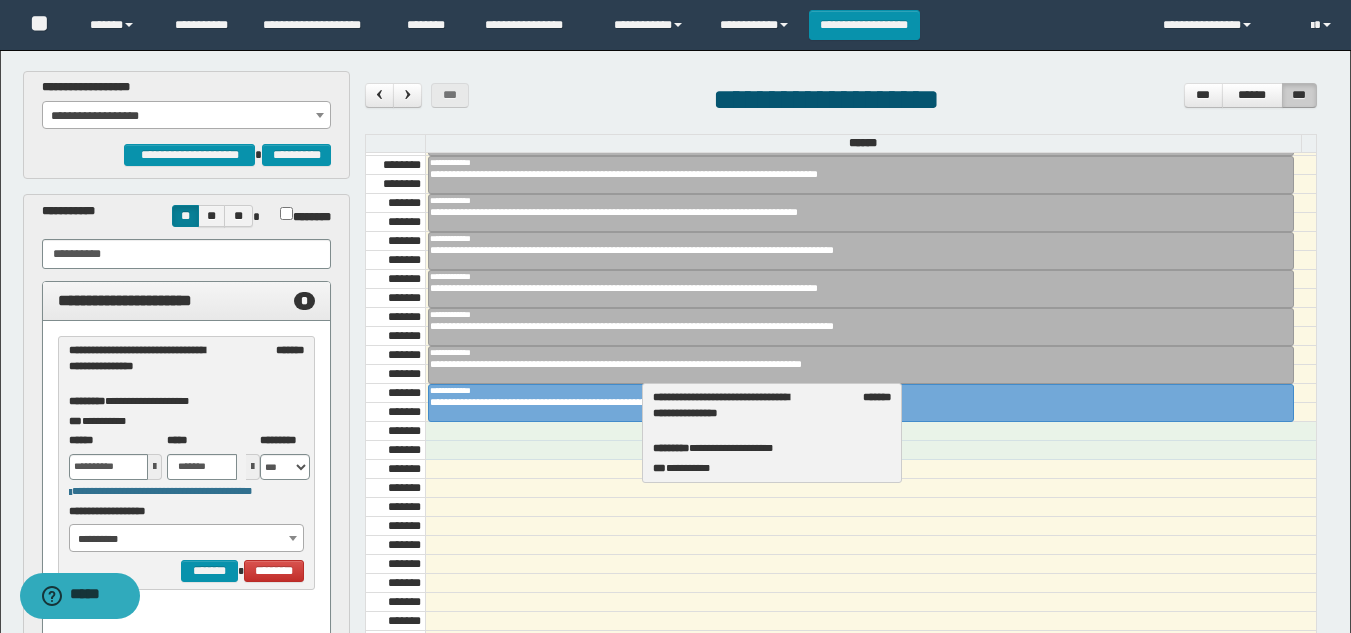 drag, startPoint x: 123, startPoint y: 392, endPoint x: 707, endPoint y: 439, distance: 585.88824 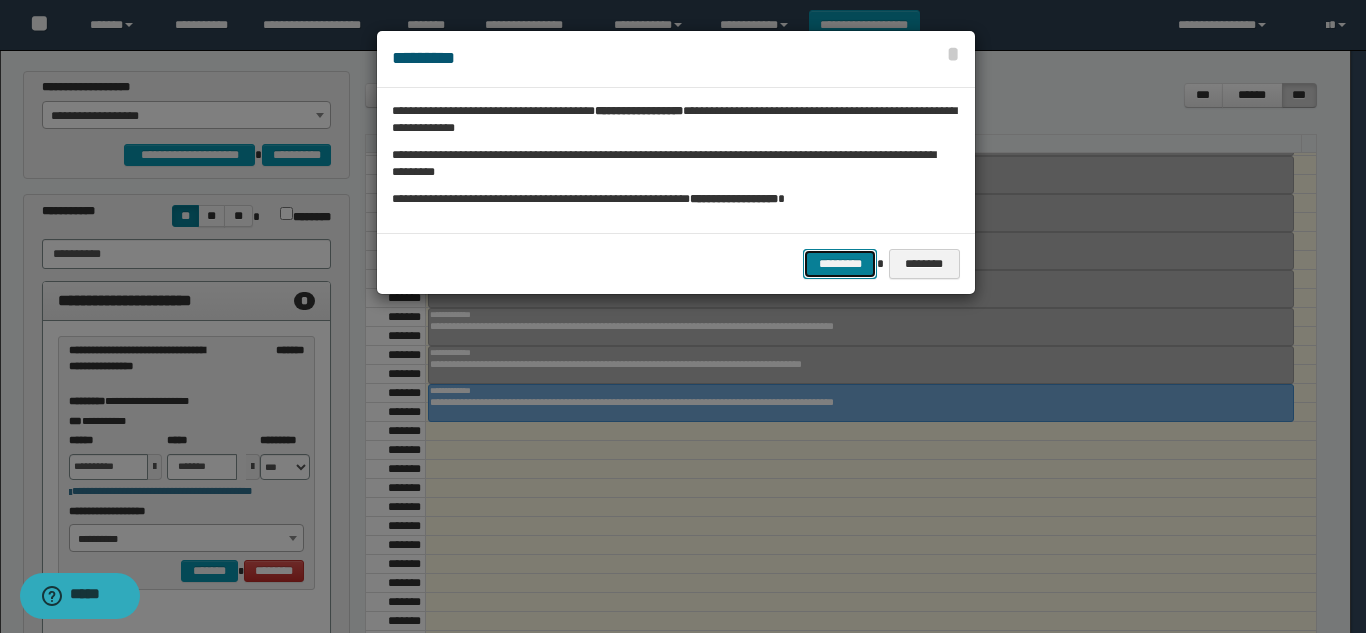 click on "*********" at bounding box center (840, 264) 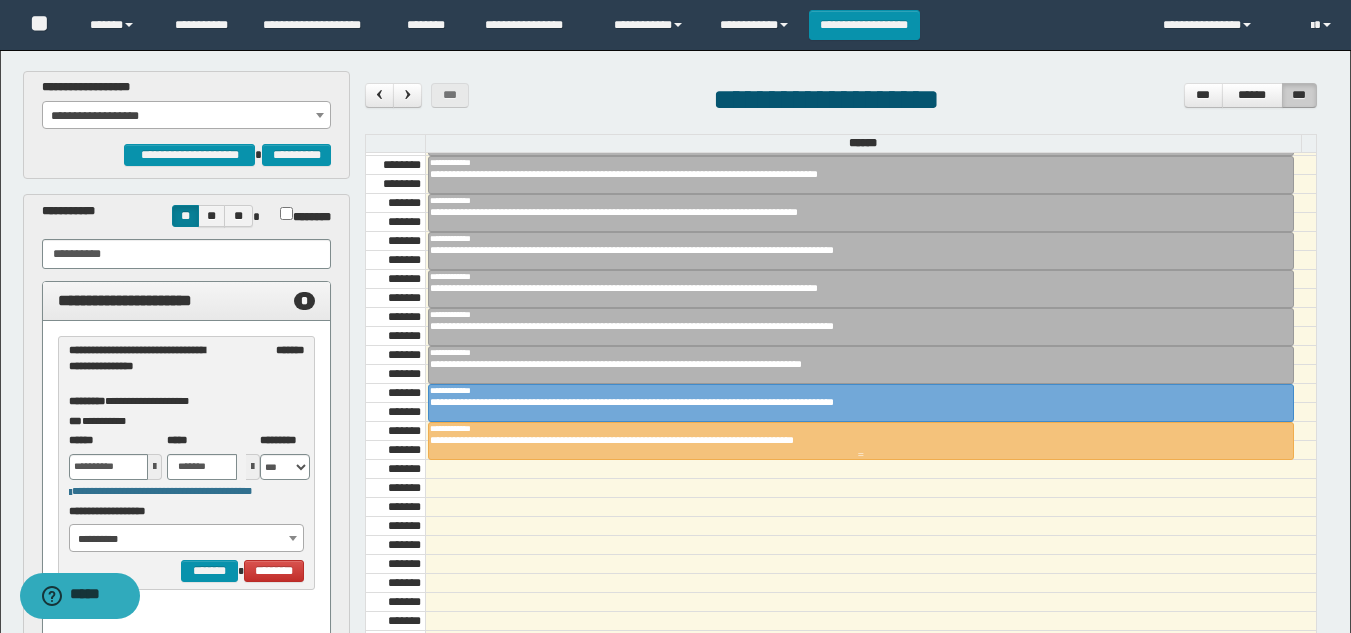 click on "**********" at bounding box center (861, 428) 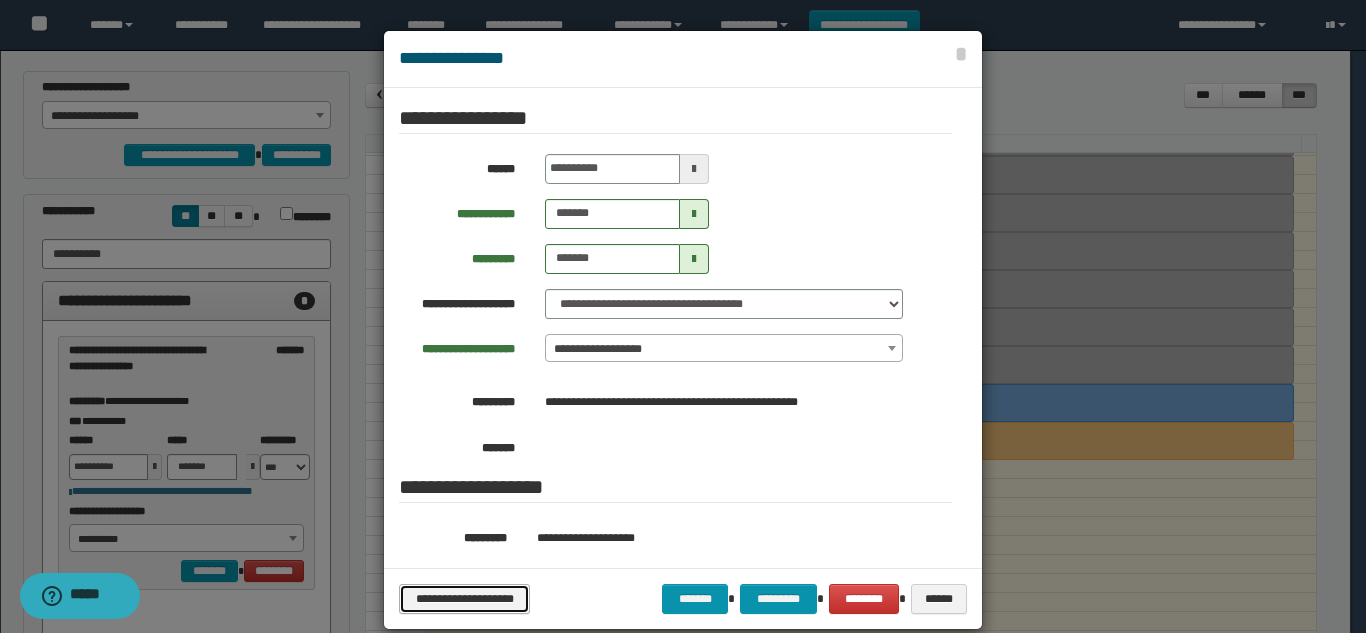 click on "**********" at bounding box center (464, 599) 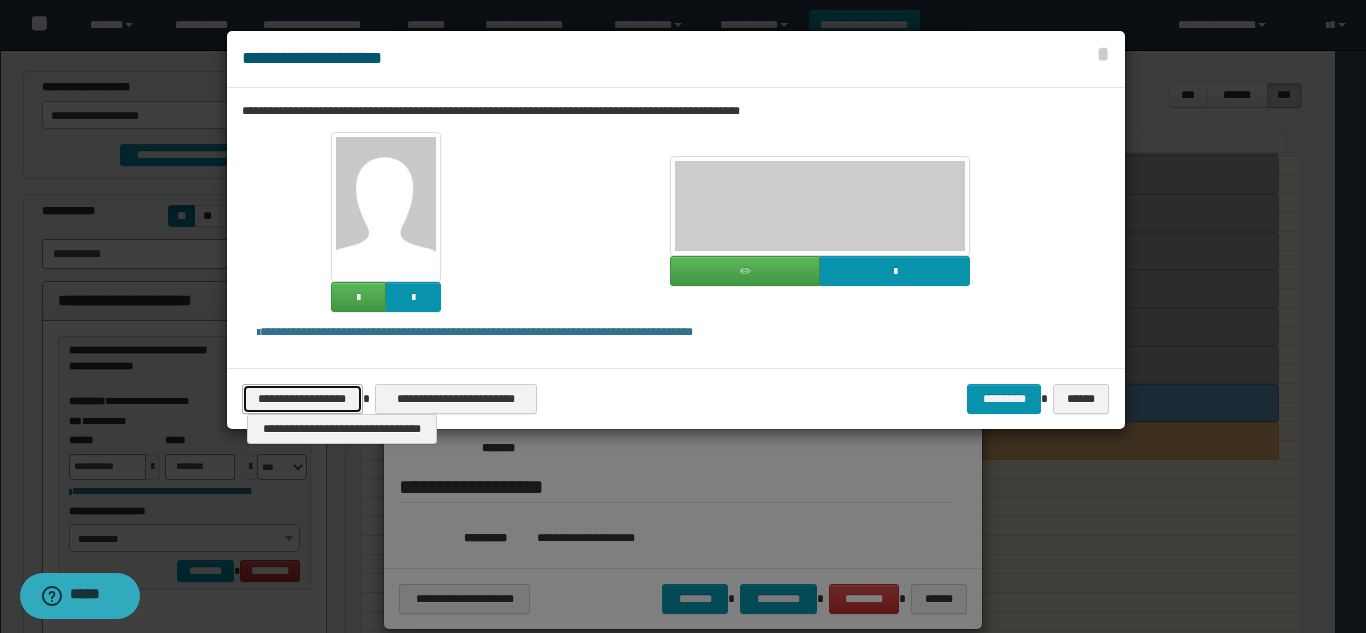 click on "**********" at bounding box center [302, 399] 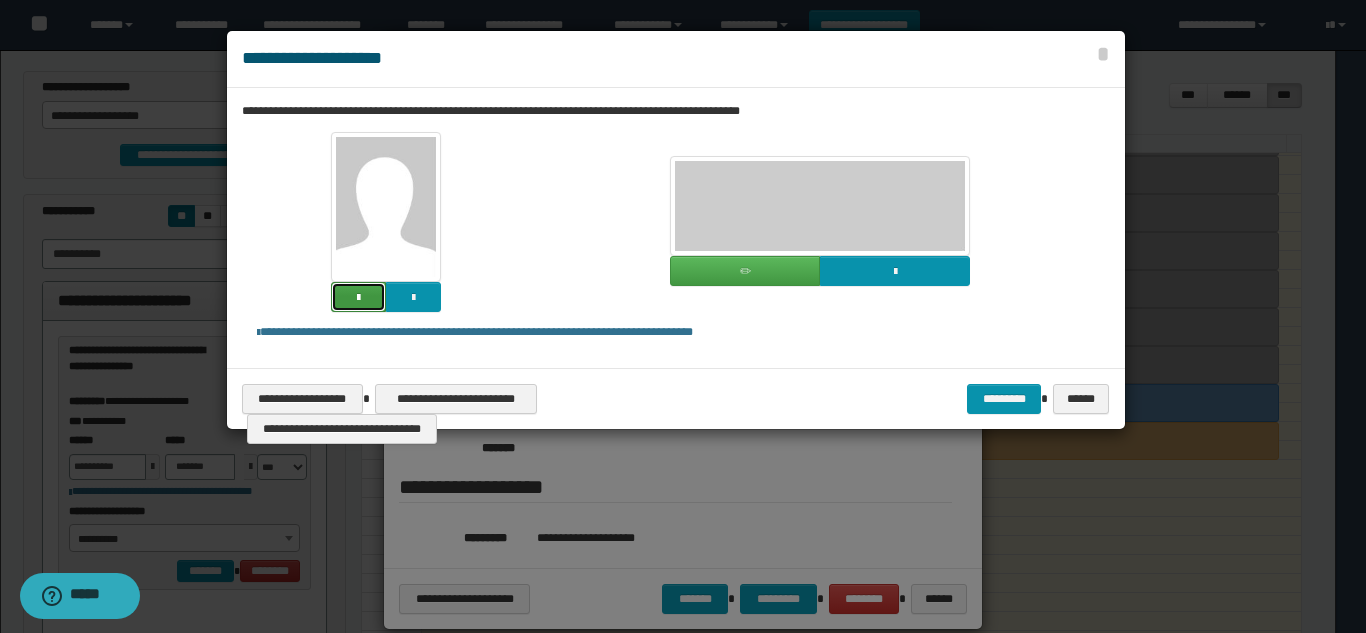 click at bounding box center (358, 297) 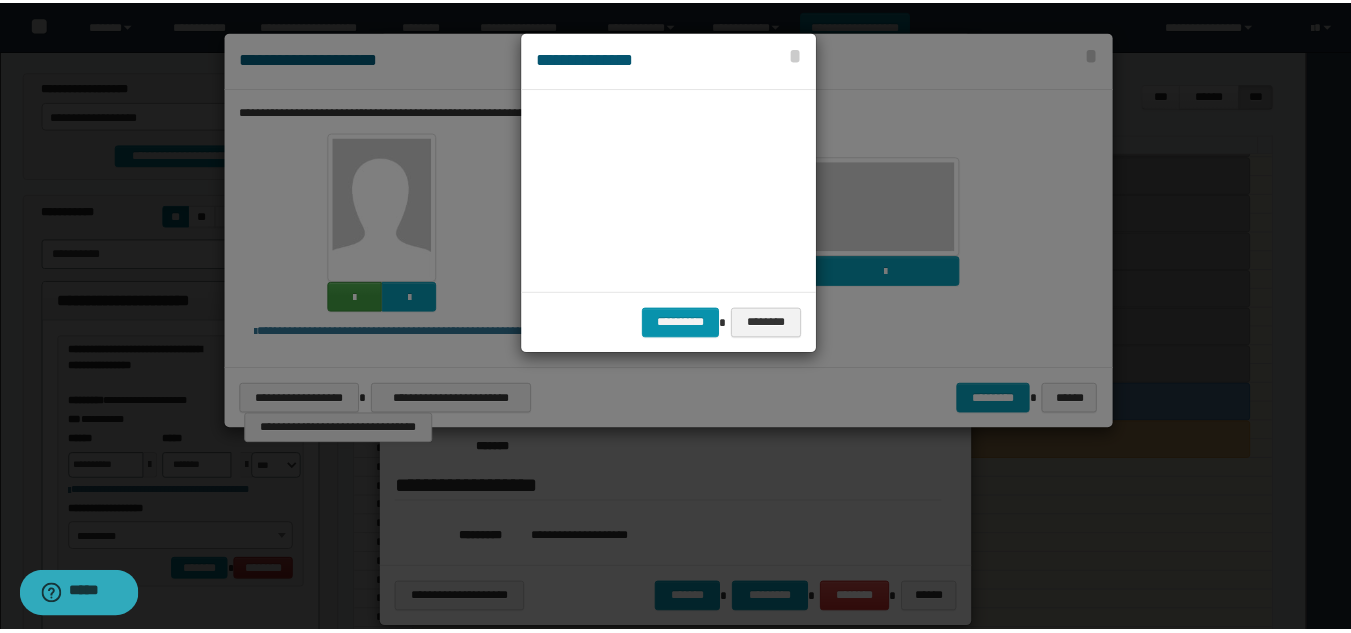 scroll, scrollTop: 45, scrollLeft: 105, axis: both 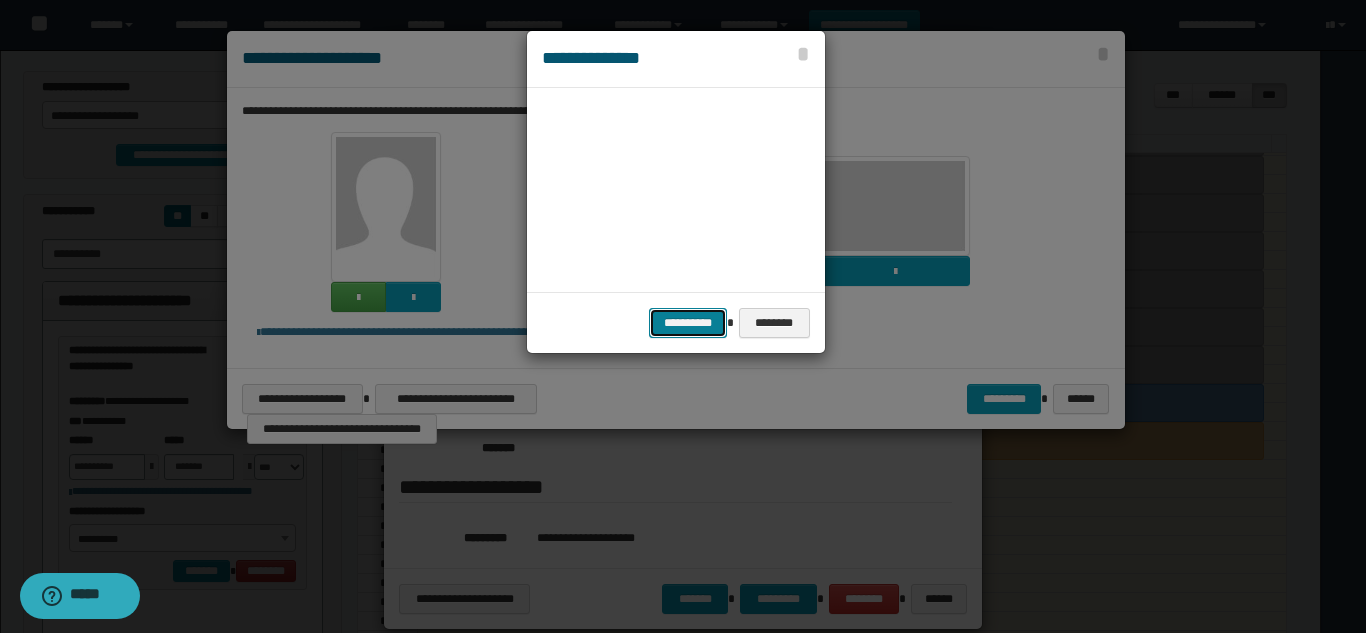 click on "**********" at bounding box center (688, 323) 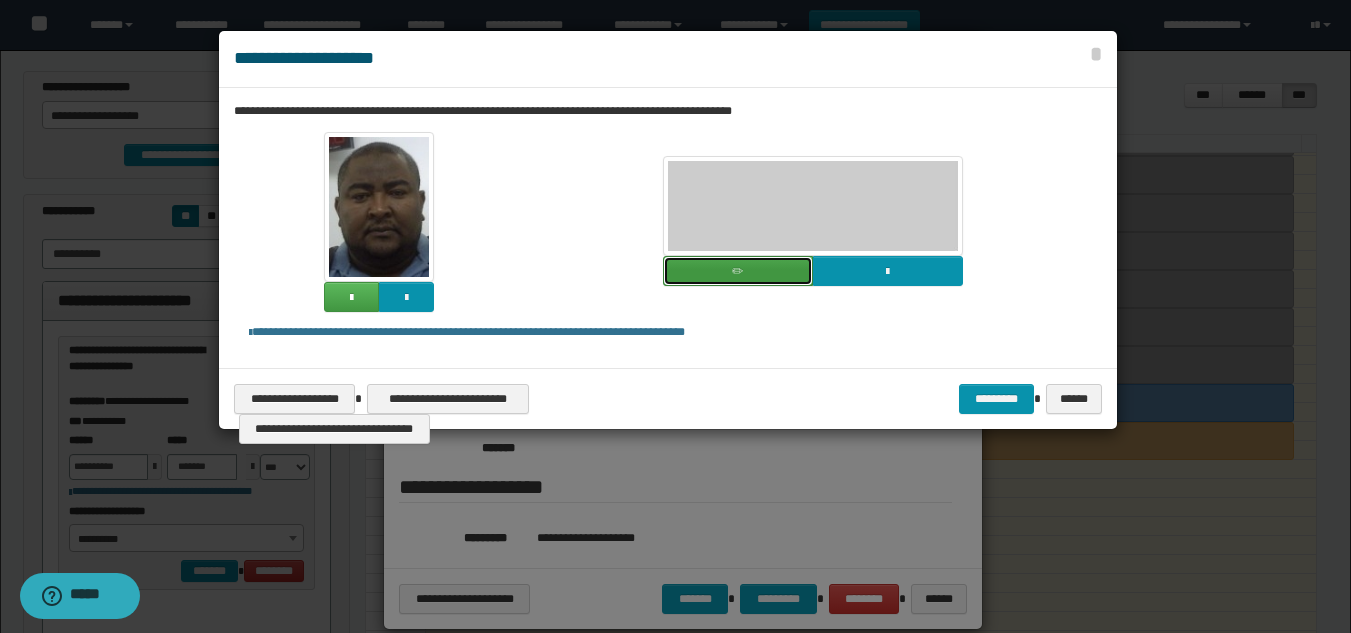 click at bounding box center [738, 271] 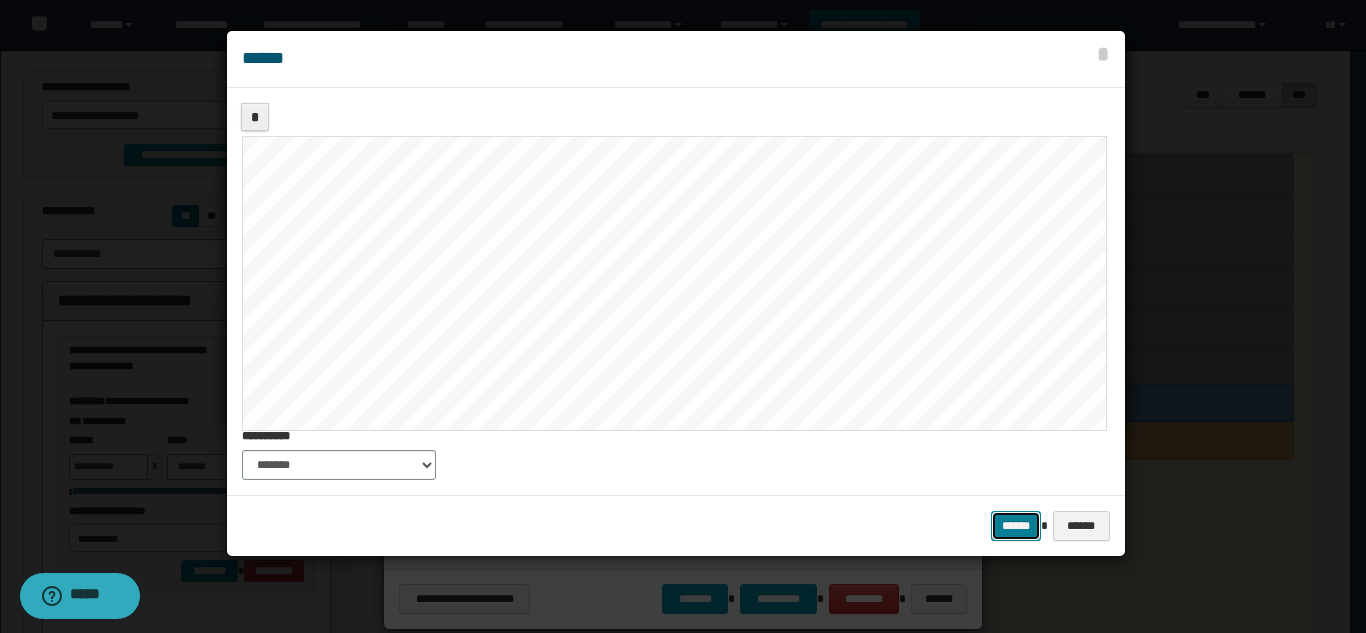 click on "******" at bounding box center [1016, 526] 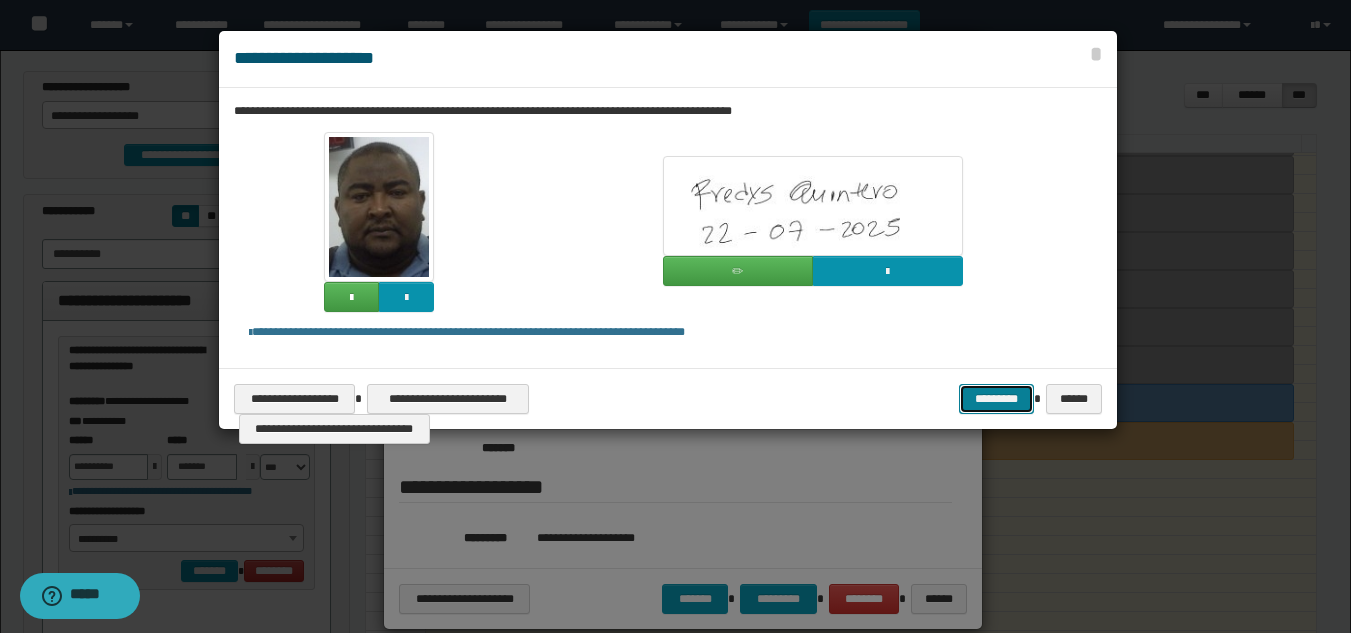 click on "*********" at bounding box center (996, 399) 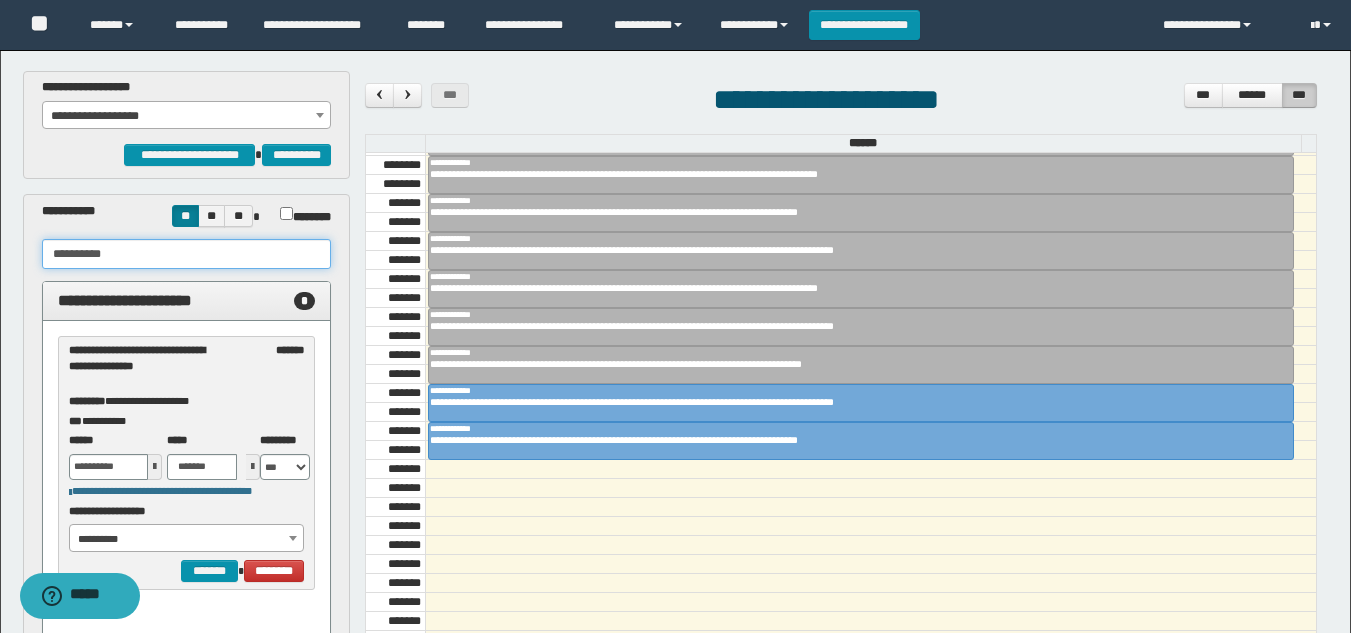 drag, startPoint x: 151, startPoint y: 257, endPoint x: 0, endPoint y: 238, distance: 152.19067 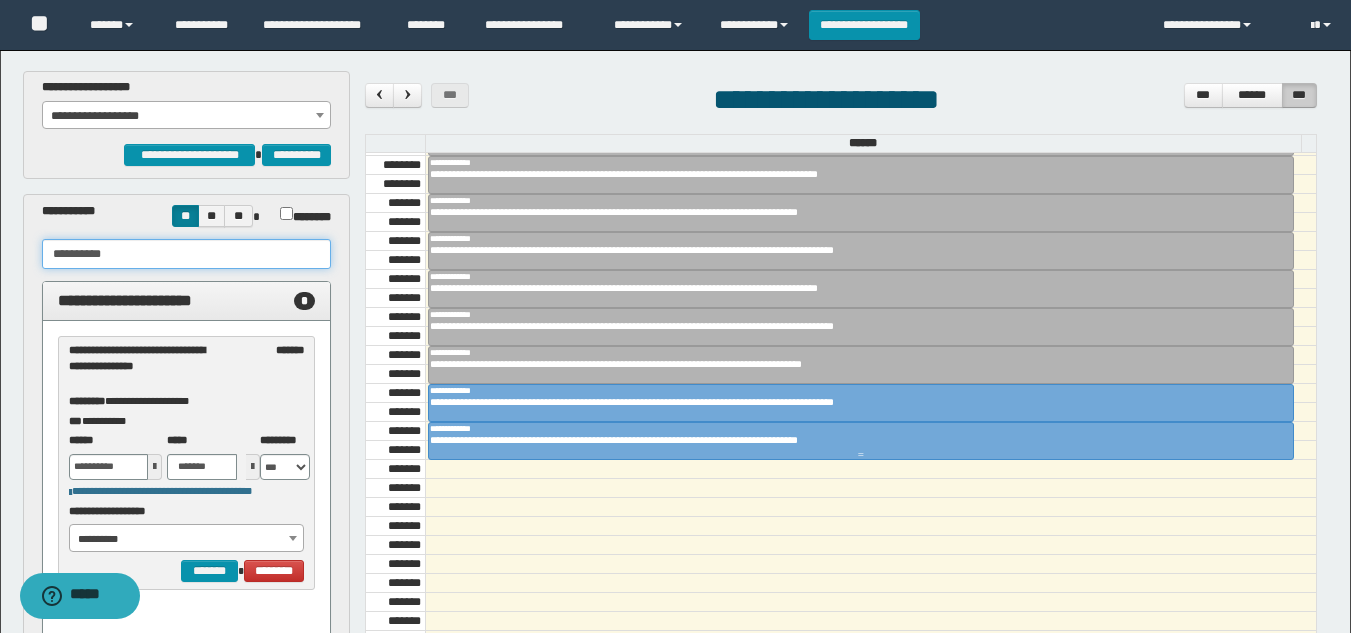 paste 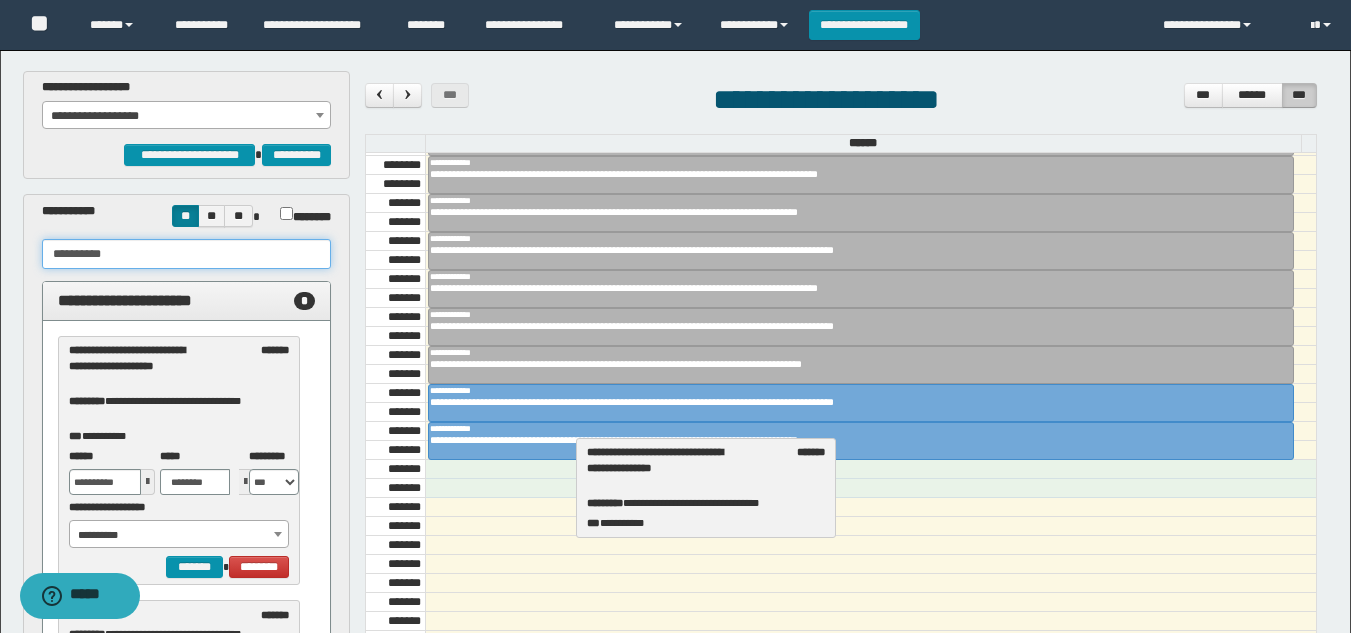 drag, startPoint x: 179, startPoint y: 366, endPoint x: 697, endPoint y: 468, distance: 527.94696 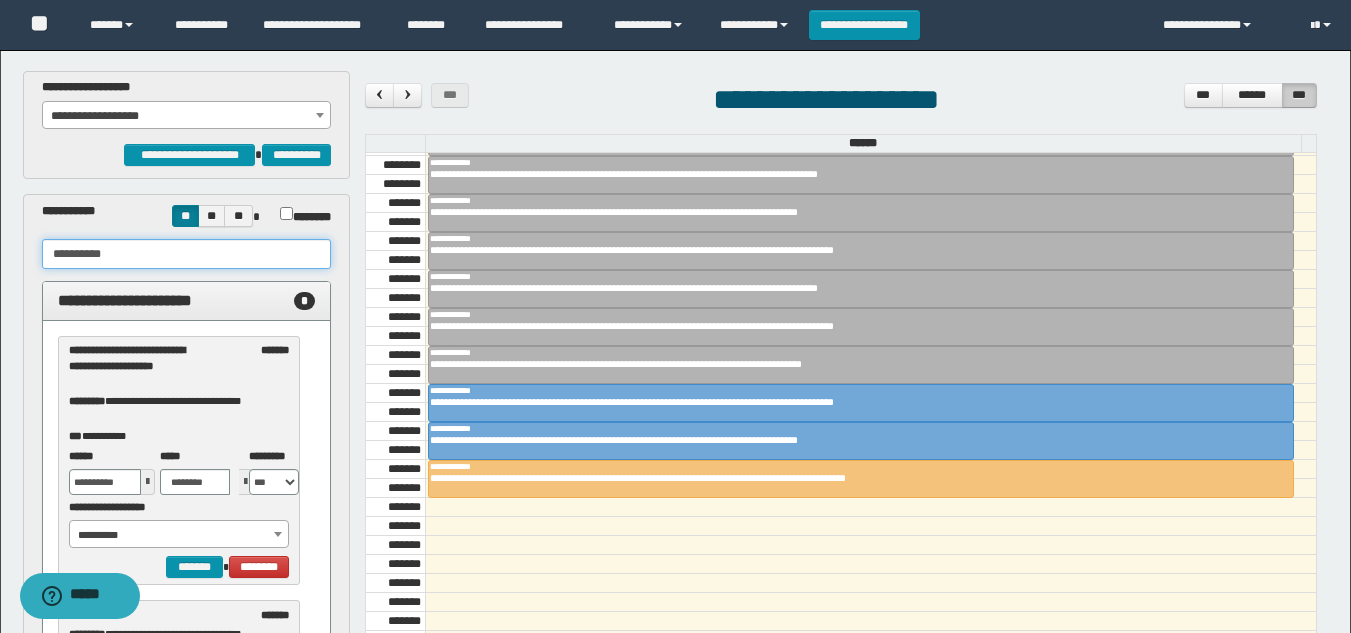 type on "**********" 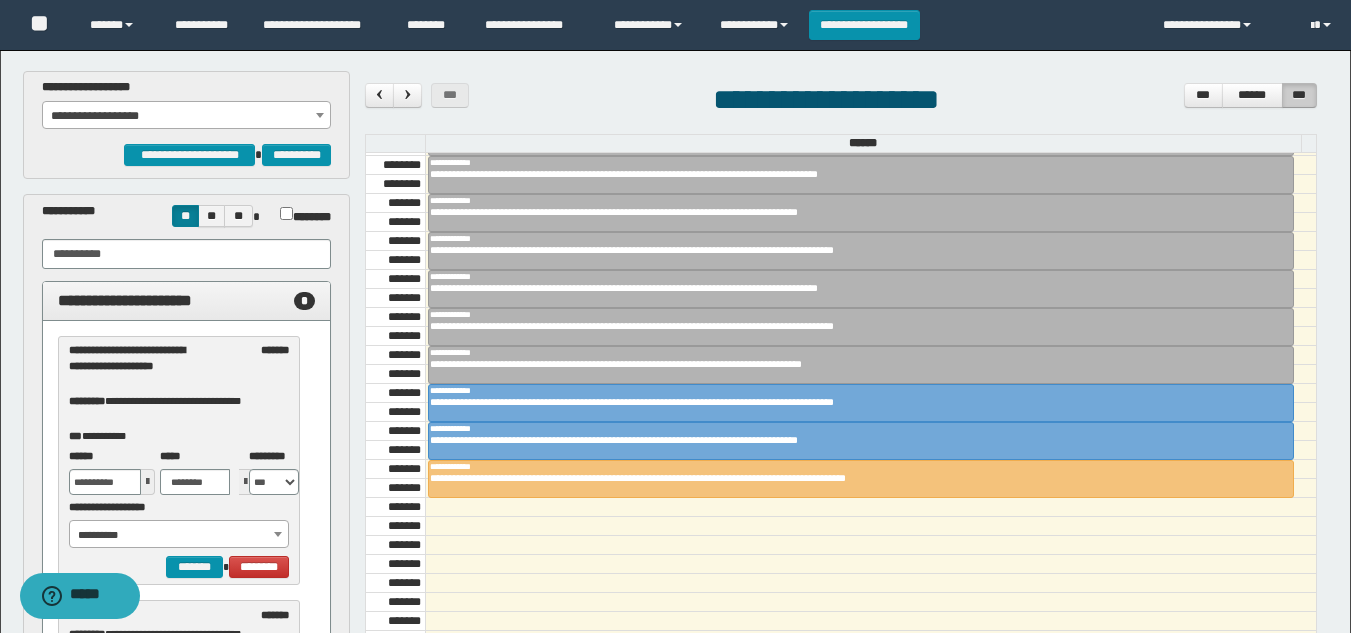 click on "**********" at bounding box center (186, 116) 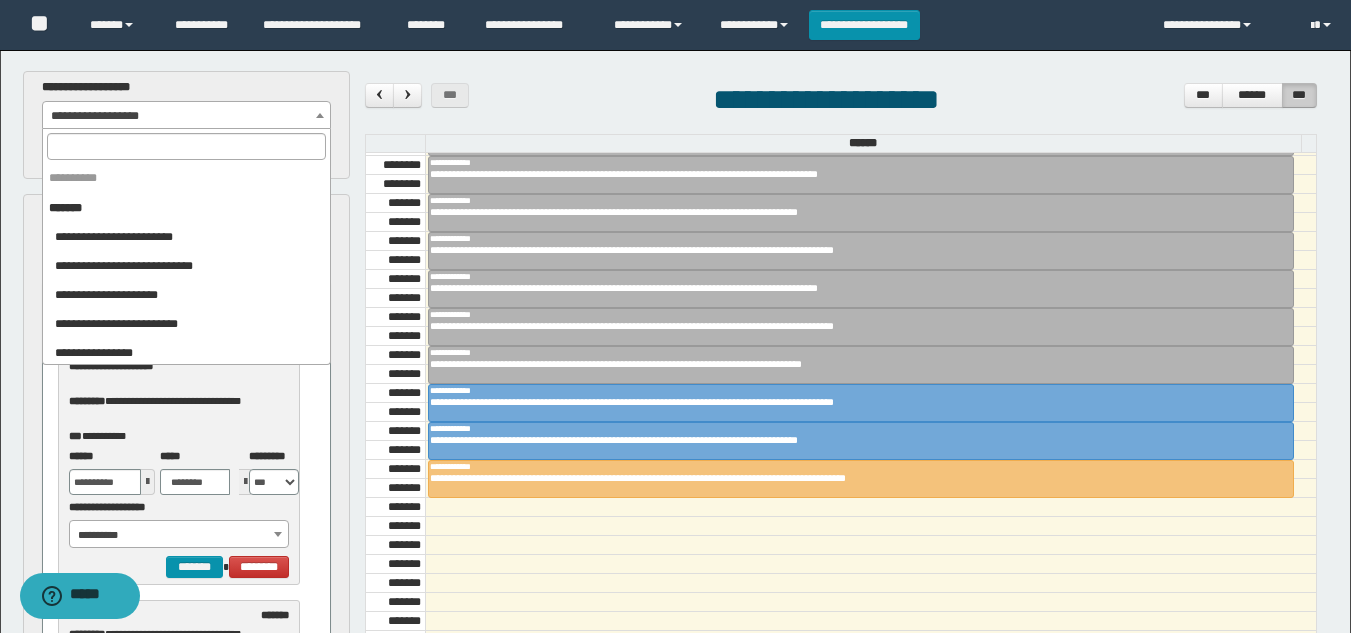 scroll, scrollTop: 2219, scrollLeft: 0, axis: vertical 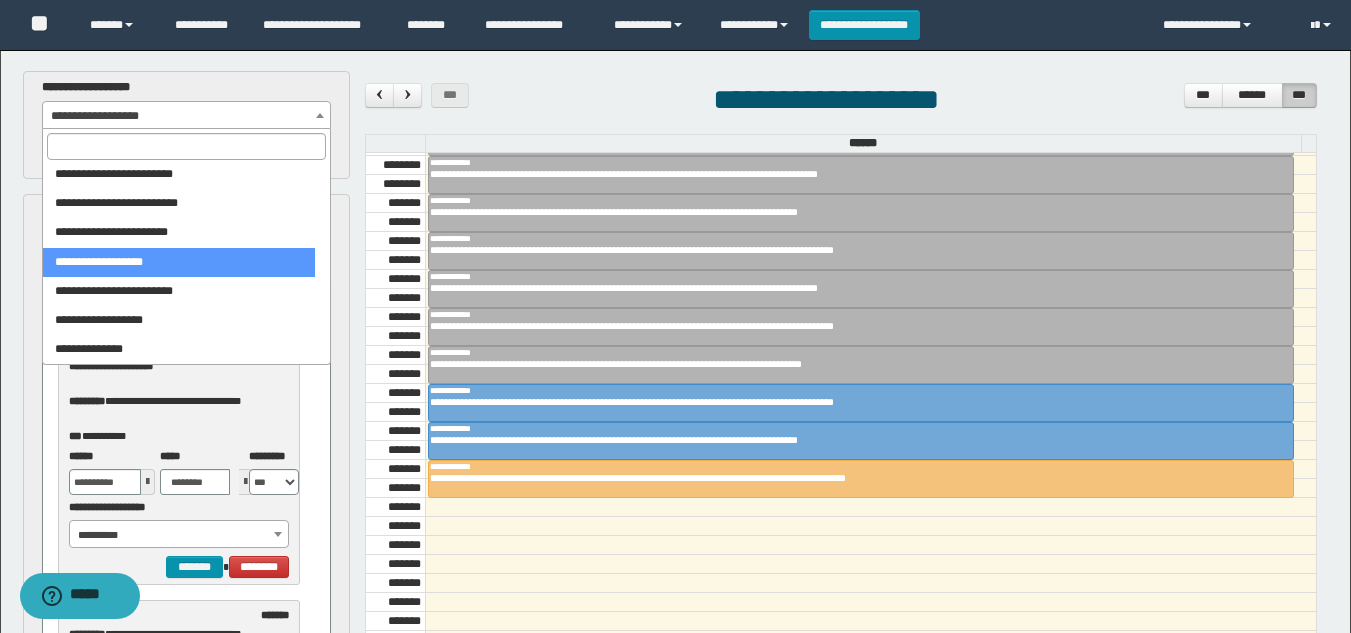 click at bounding box center [186, 146] 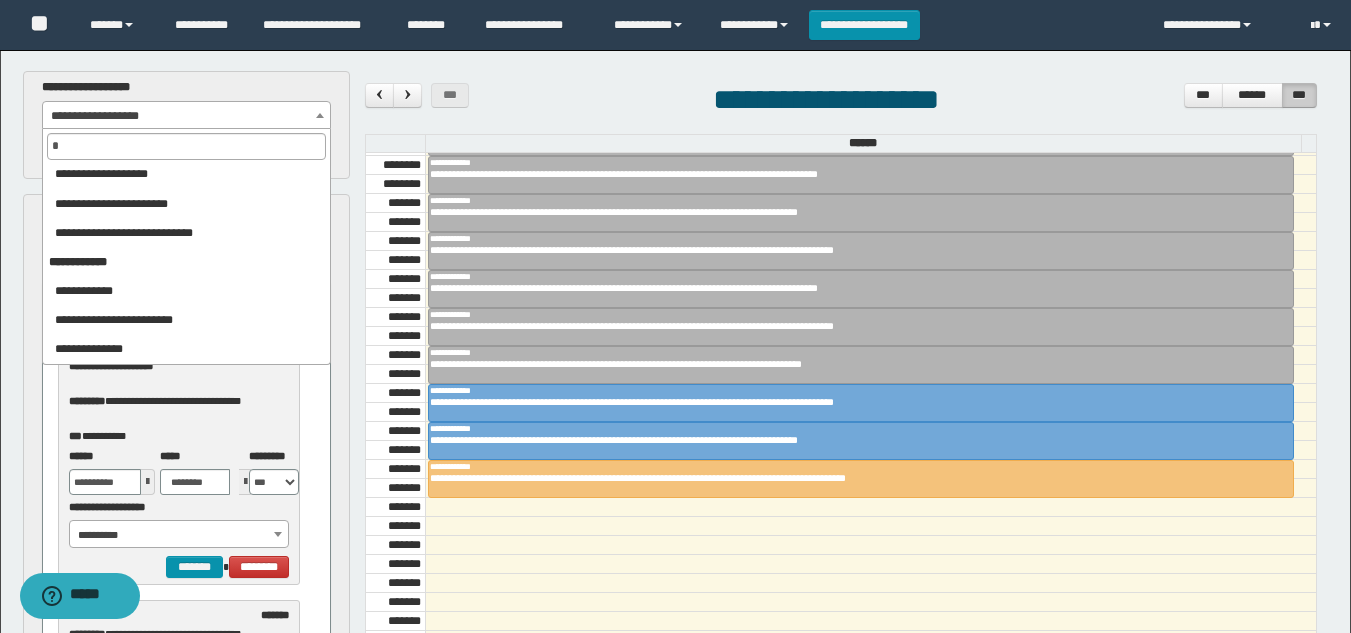 scroll, scrollTop: 0, scrollLeft: 0, axis: both 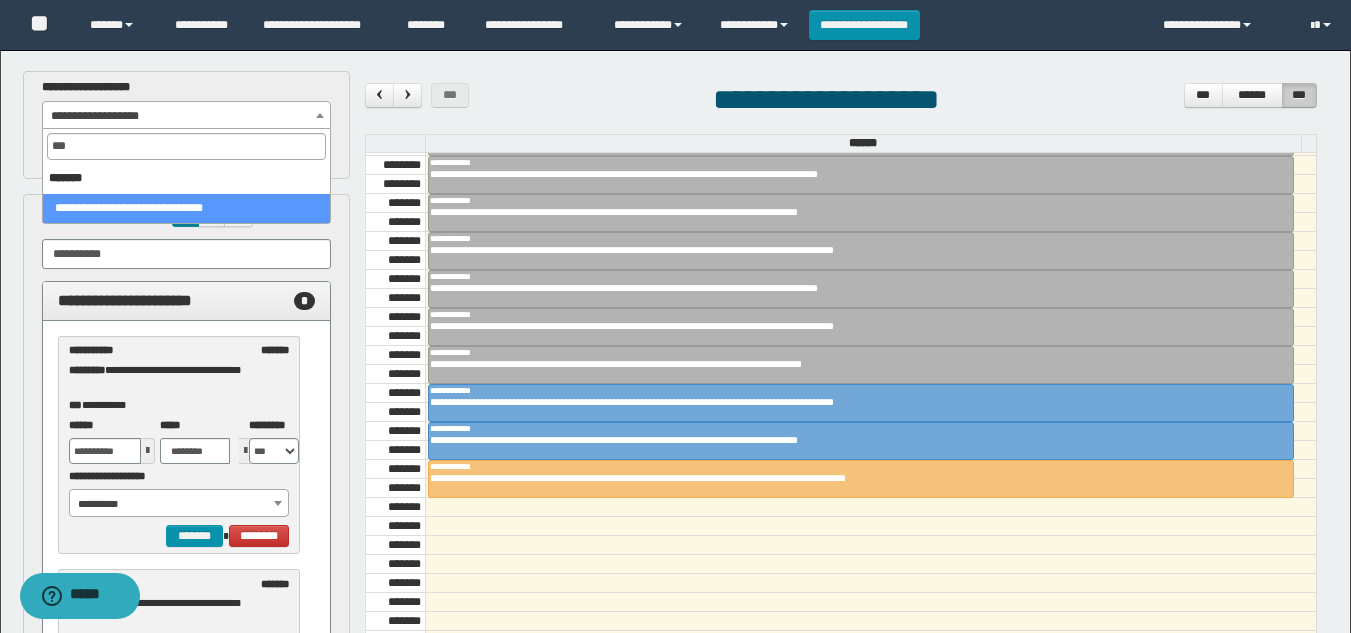 type on "***" 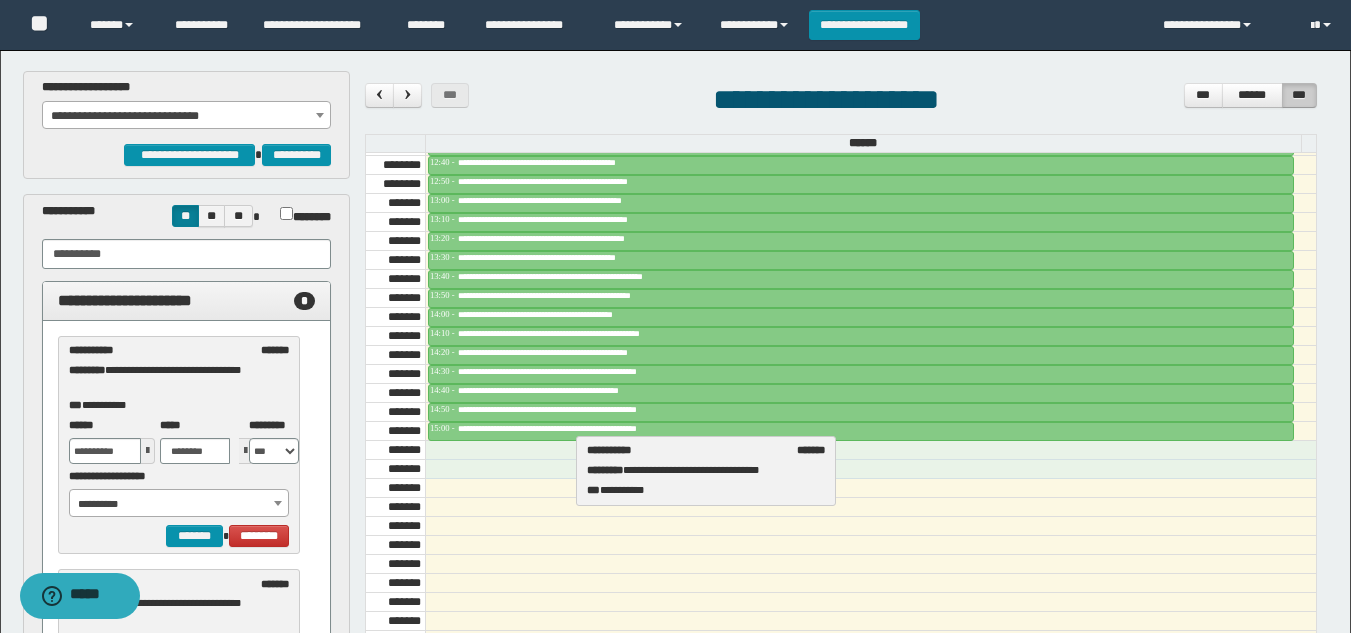 drag, startPoint x: 152, startPoint y: 350, endPoint x: 670, endPoint y: 450, distance: 527.5642 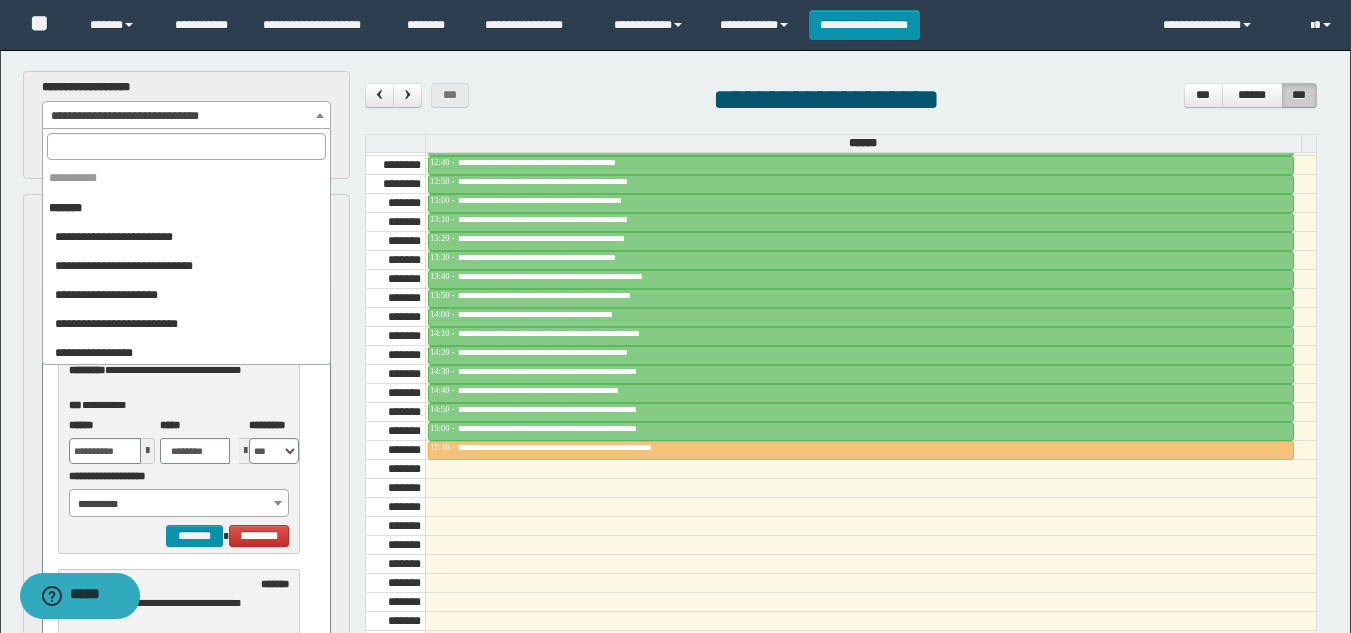 click on "**********" at bounding box center (186, 116) 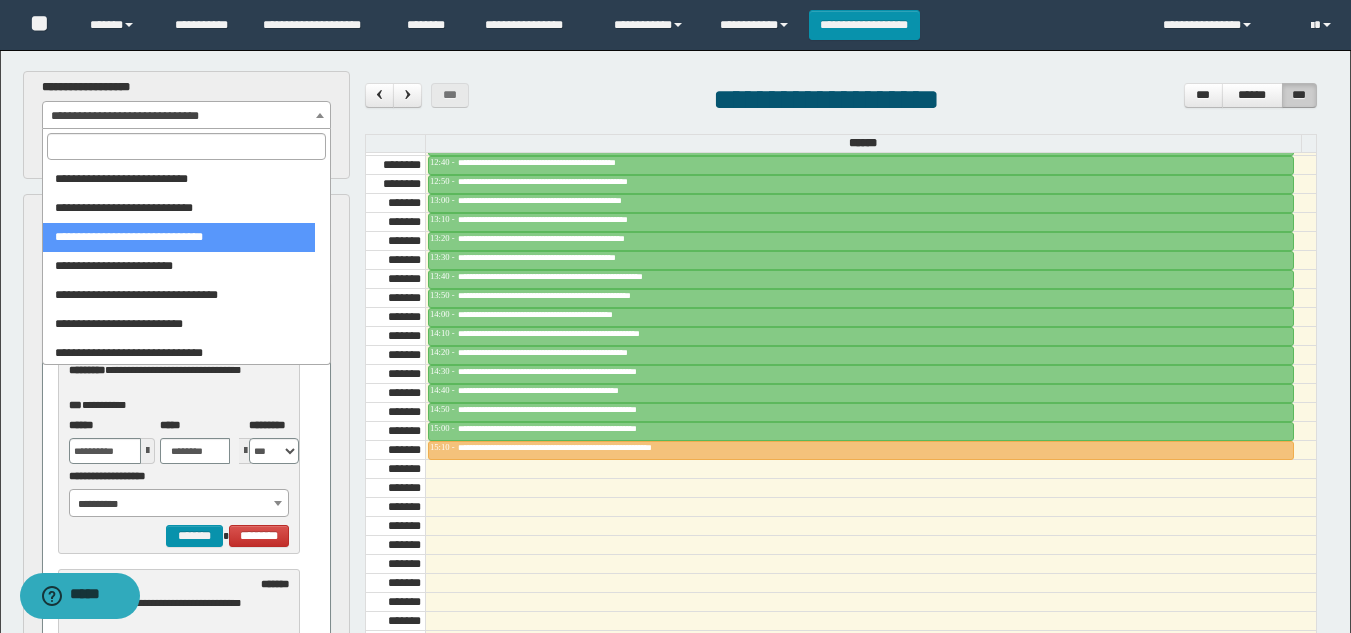 click at bounding box center [186, 146] 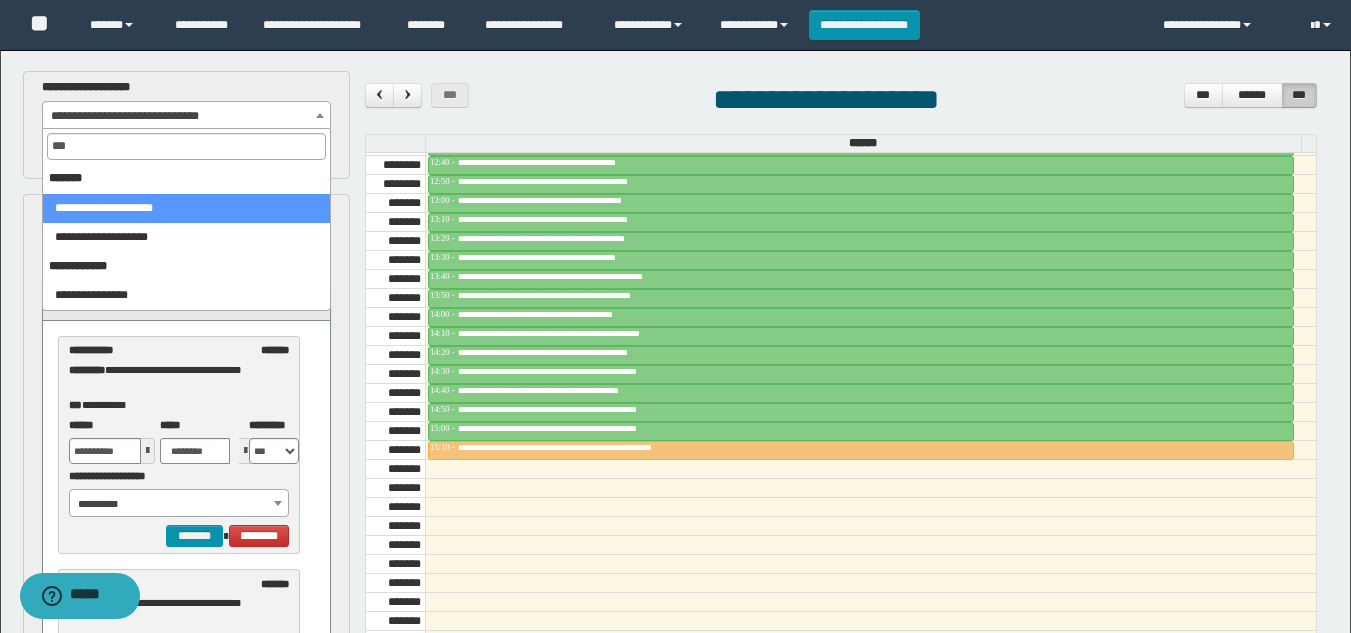 scroll, scrollTop: 0, scrollLeft: 0, axis: both 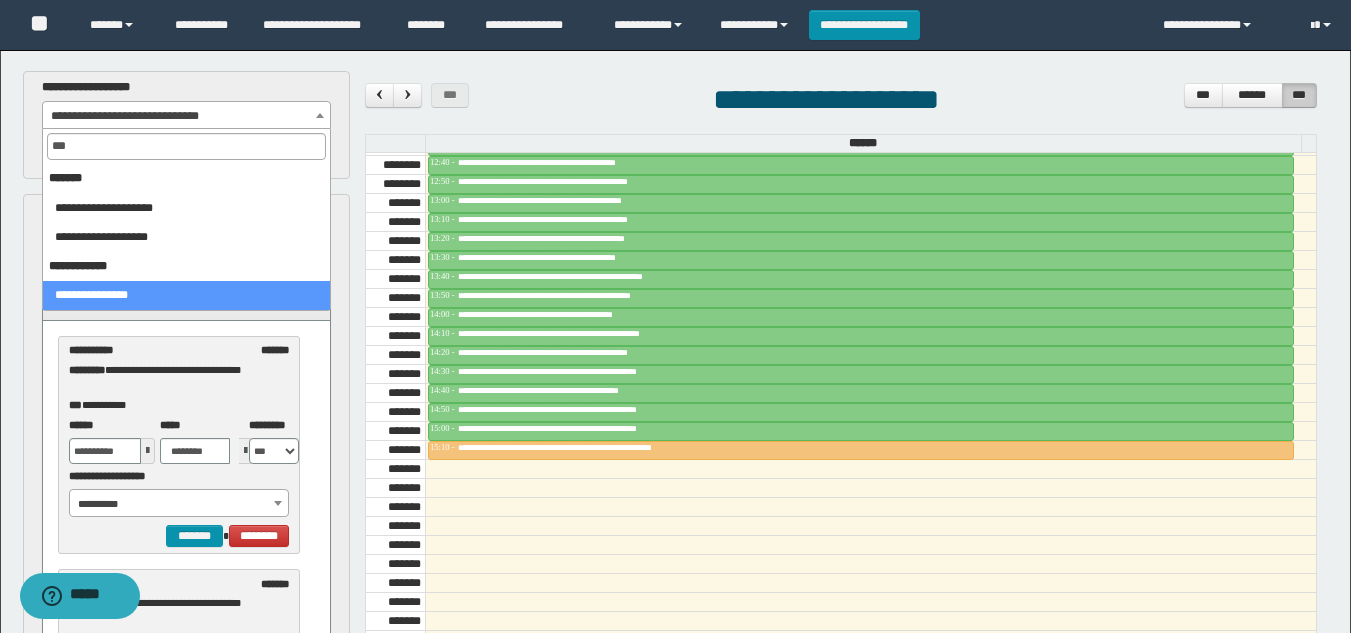 type on "***" 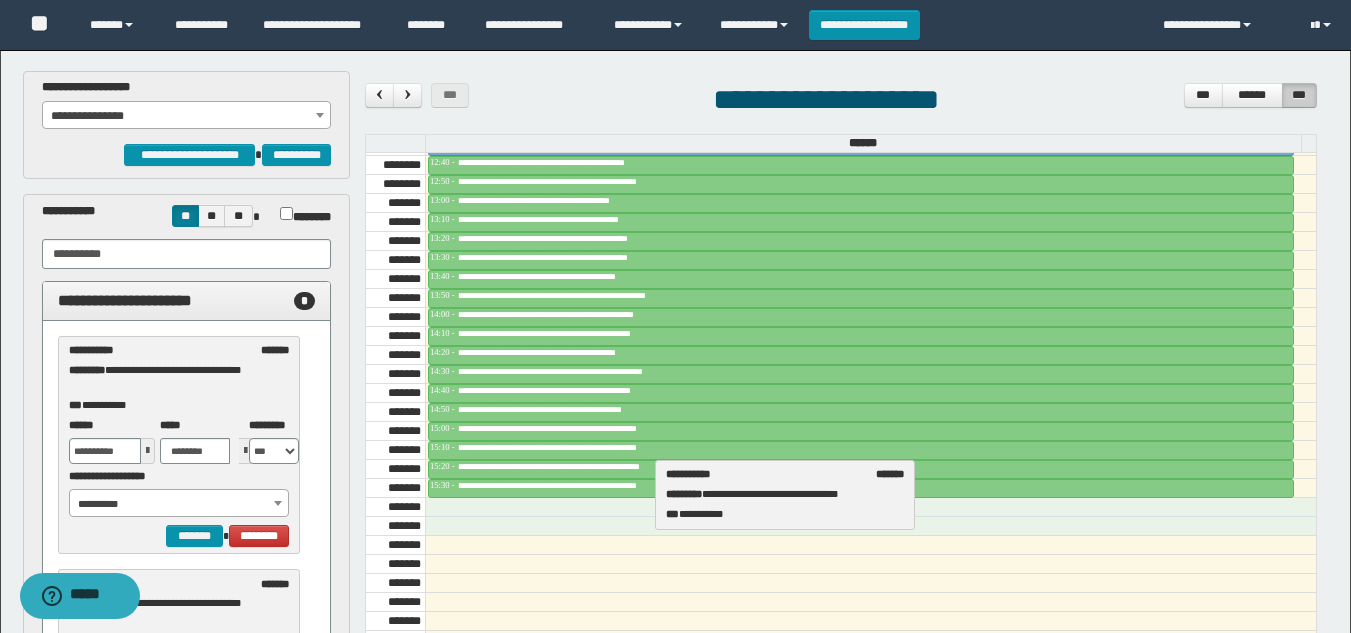 drag, startPoint x: 162, startPoint y: 386, endPoint x: 759, endPoint y: 510, distance: 609.74176 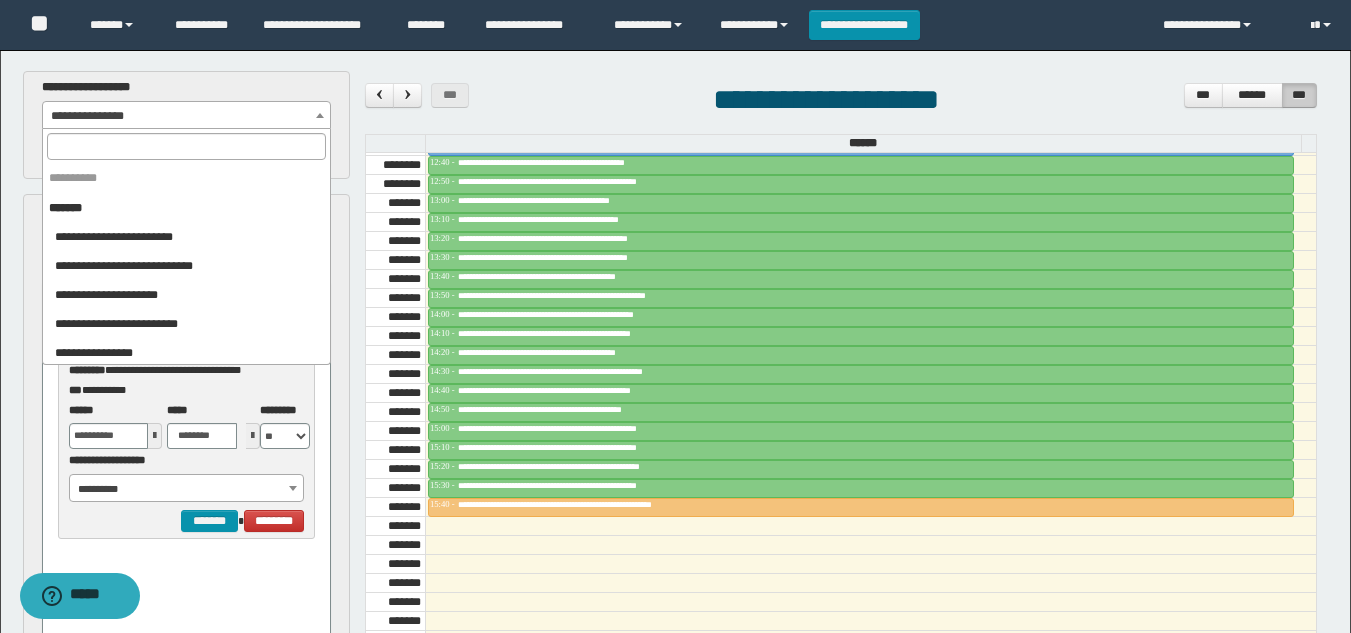 click on "**********" at bounding box center (186, 116) 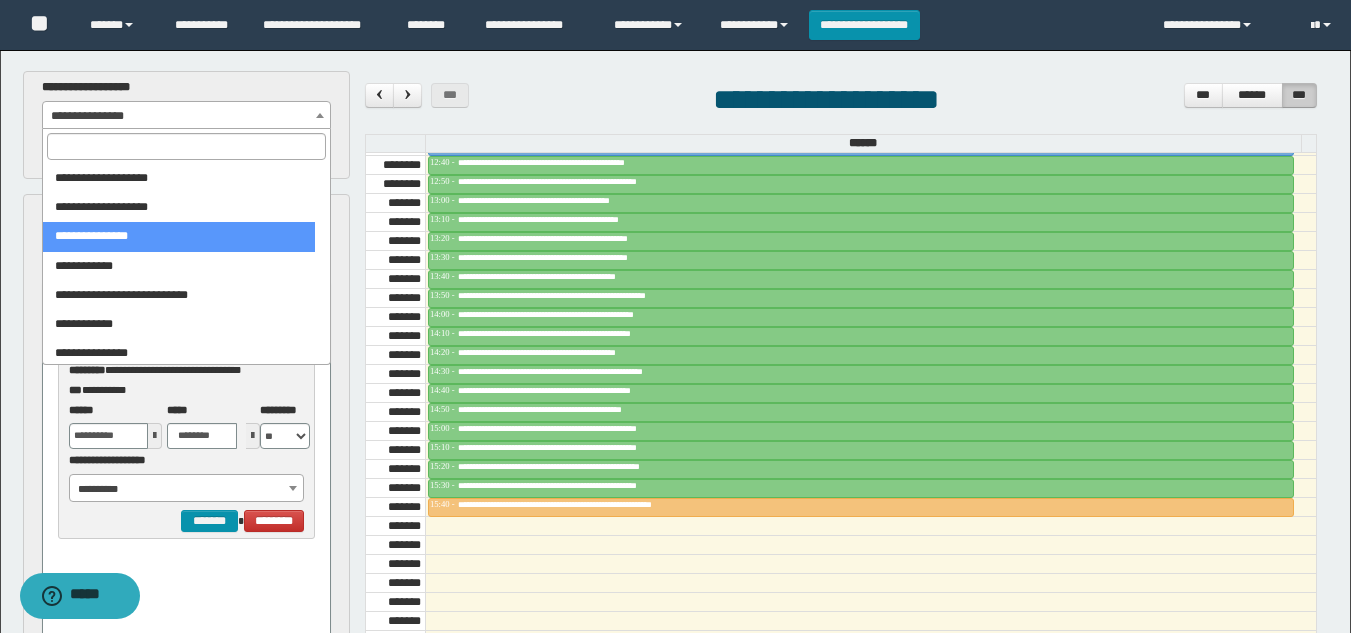 click at bounding box center [186, 146] 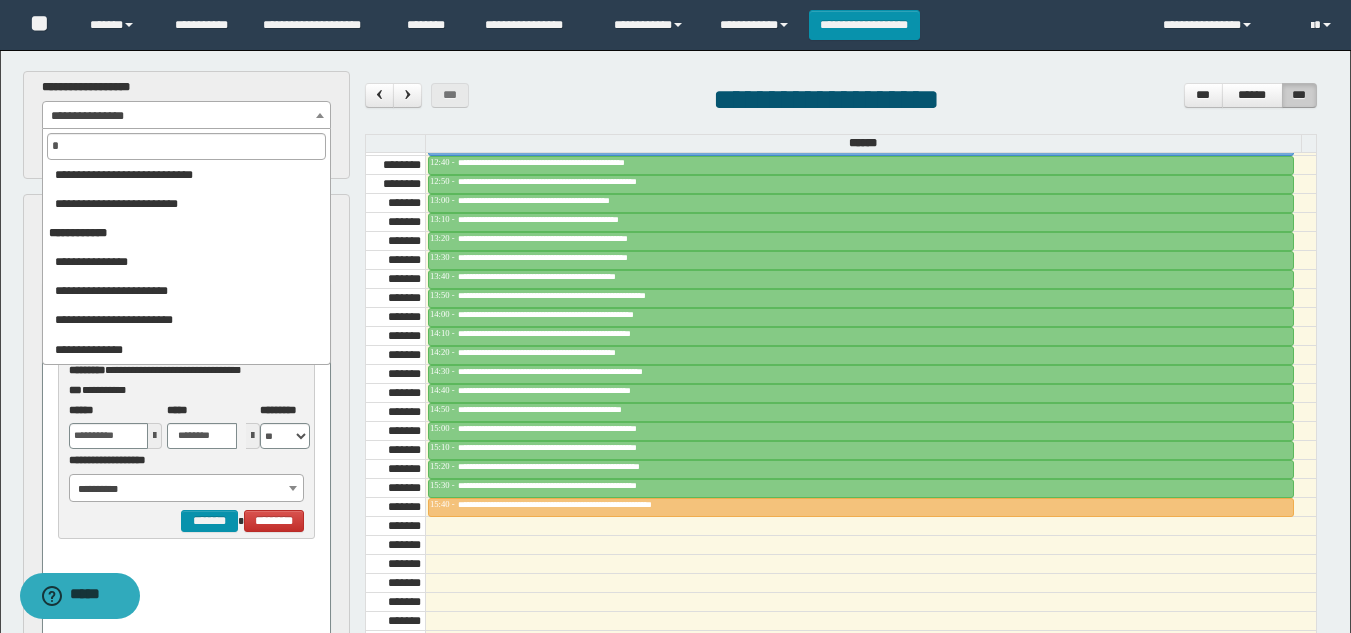 scroll, scrollTop: 0, scrollLeft: 0, axis: both 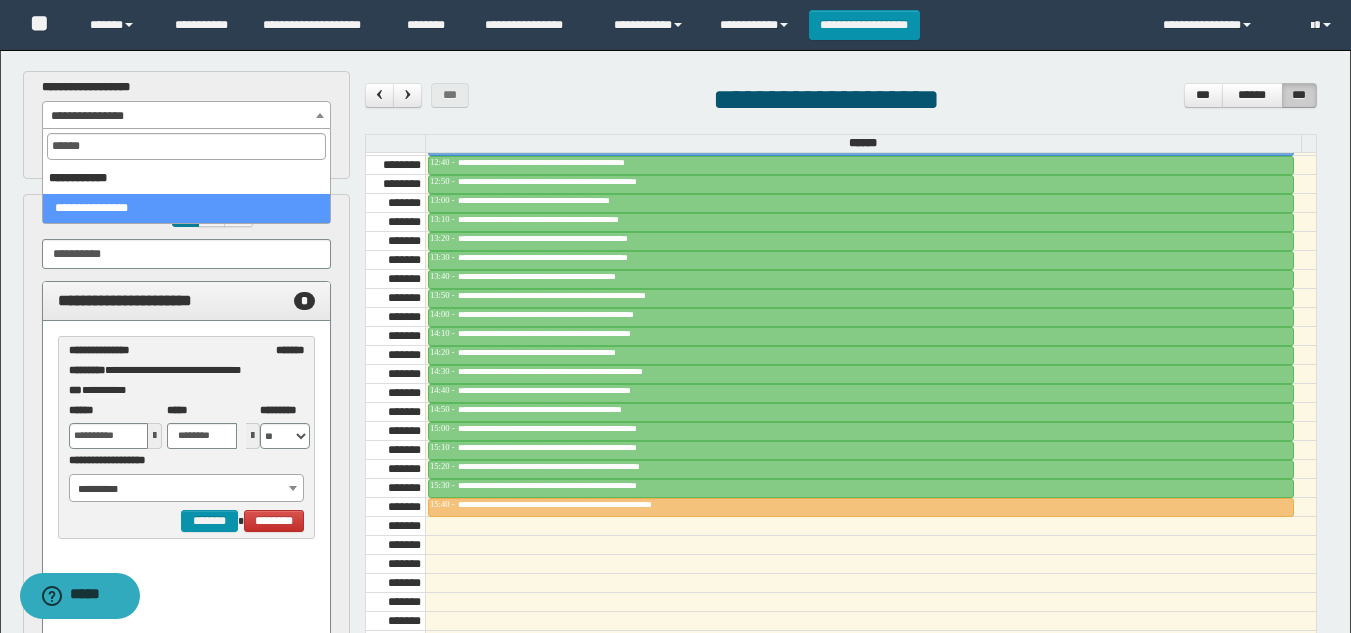 type on "******" 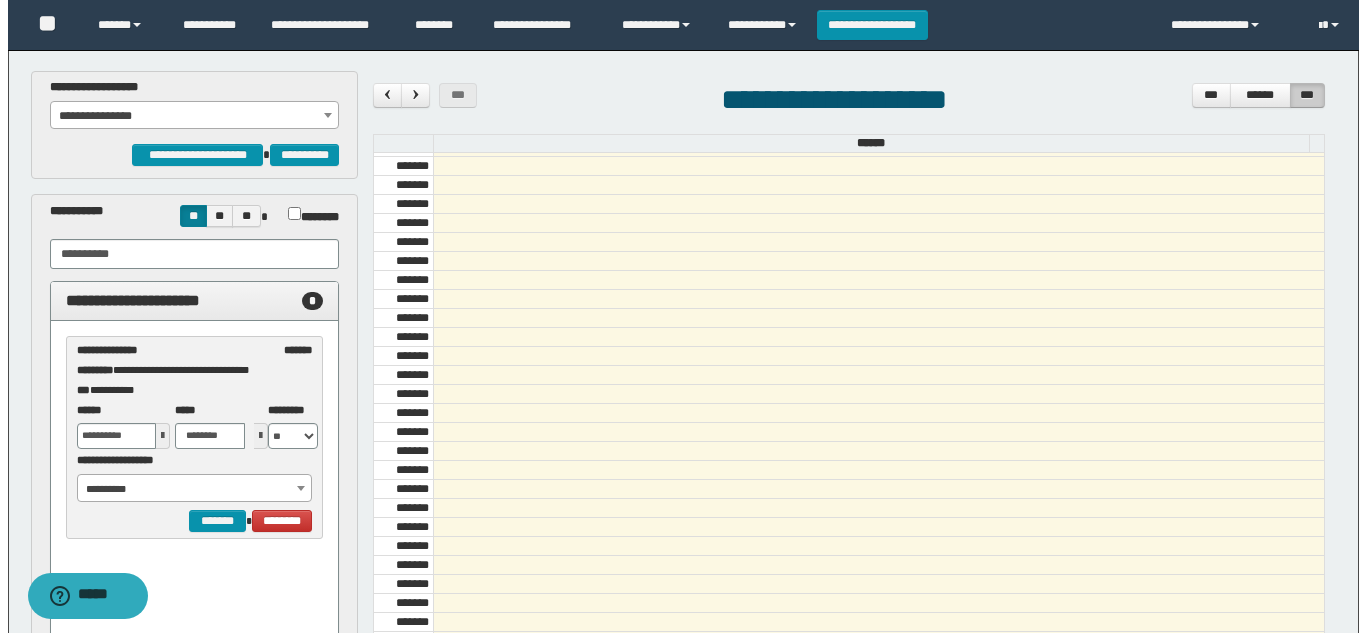 scroll, scrollTop: 541, scrollLeft: 0, axis: vertical 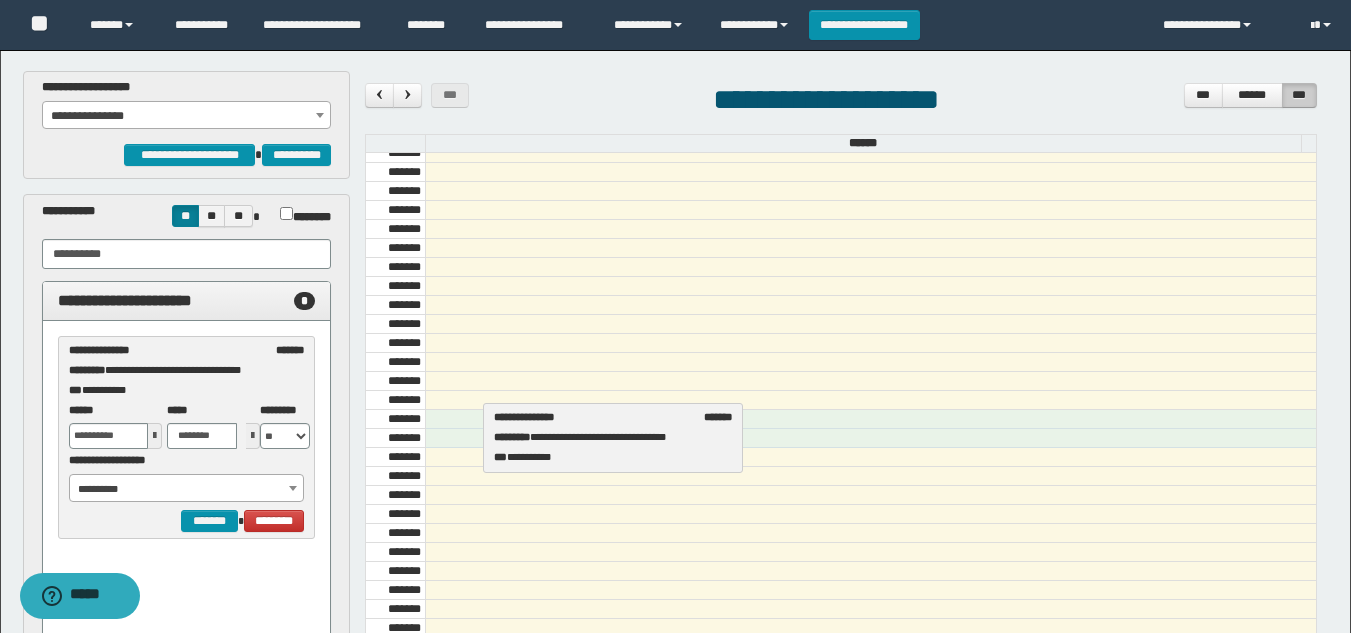 drag, startPoint x: 154, startPoint y: 355, endPoint x: 579, endPoint y: 422, distance: 430.24878 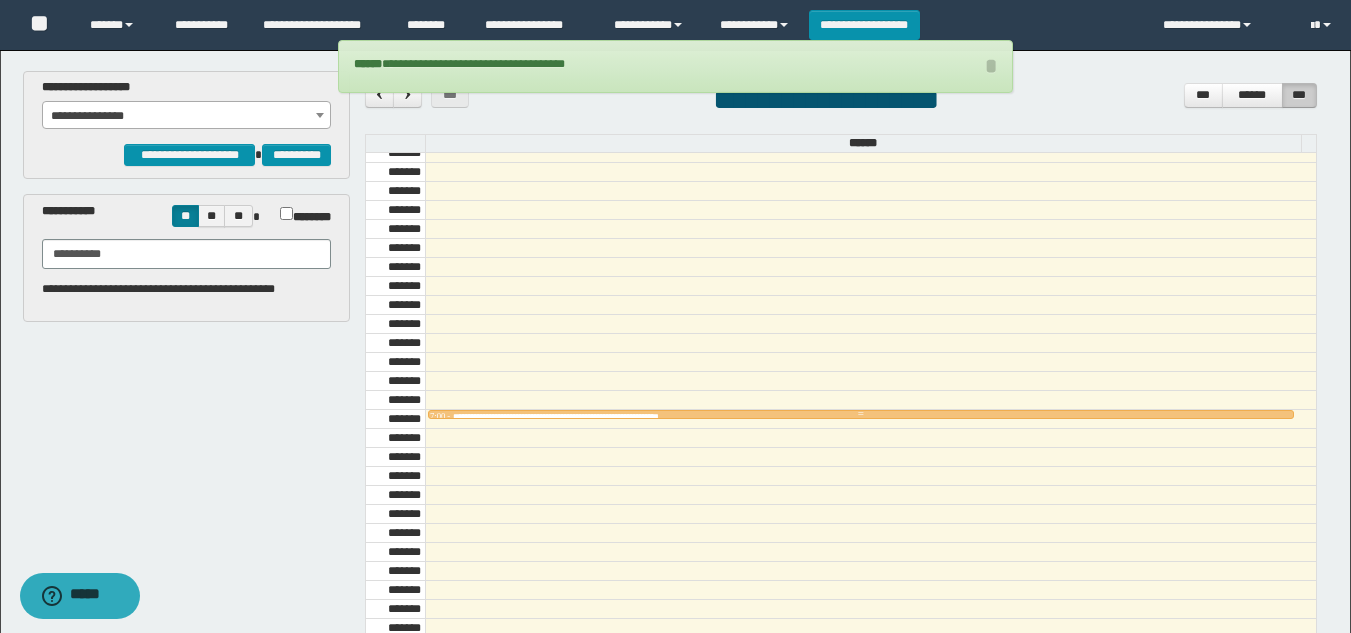click at bounding box center [861, 414] 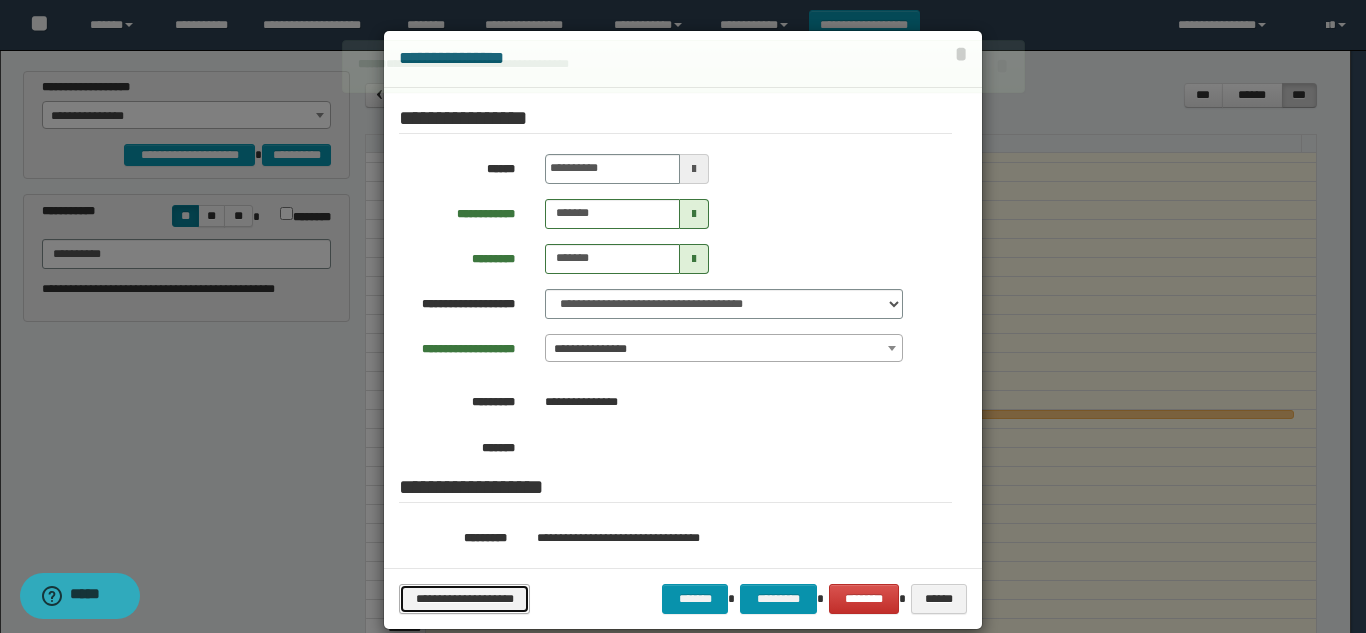 click on "**********" at bounding box center [464, 599] 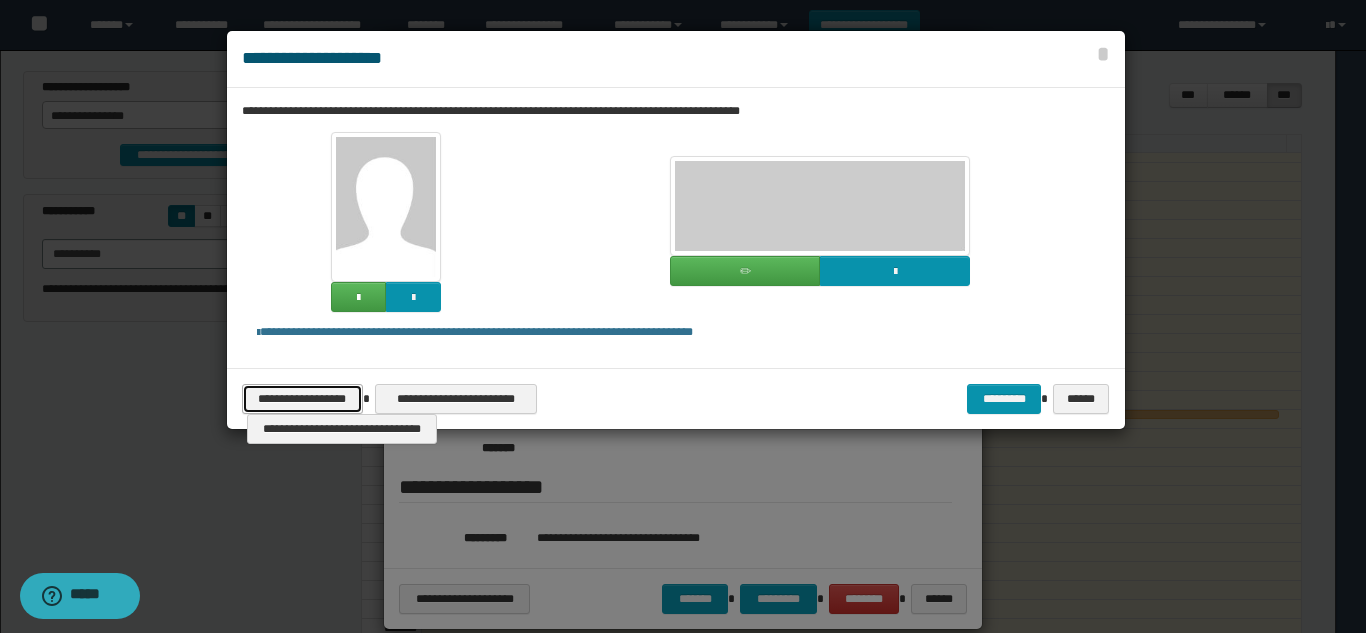 click on "**********" at bounding box center [302, 399] 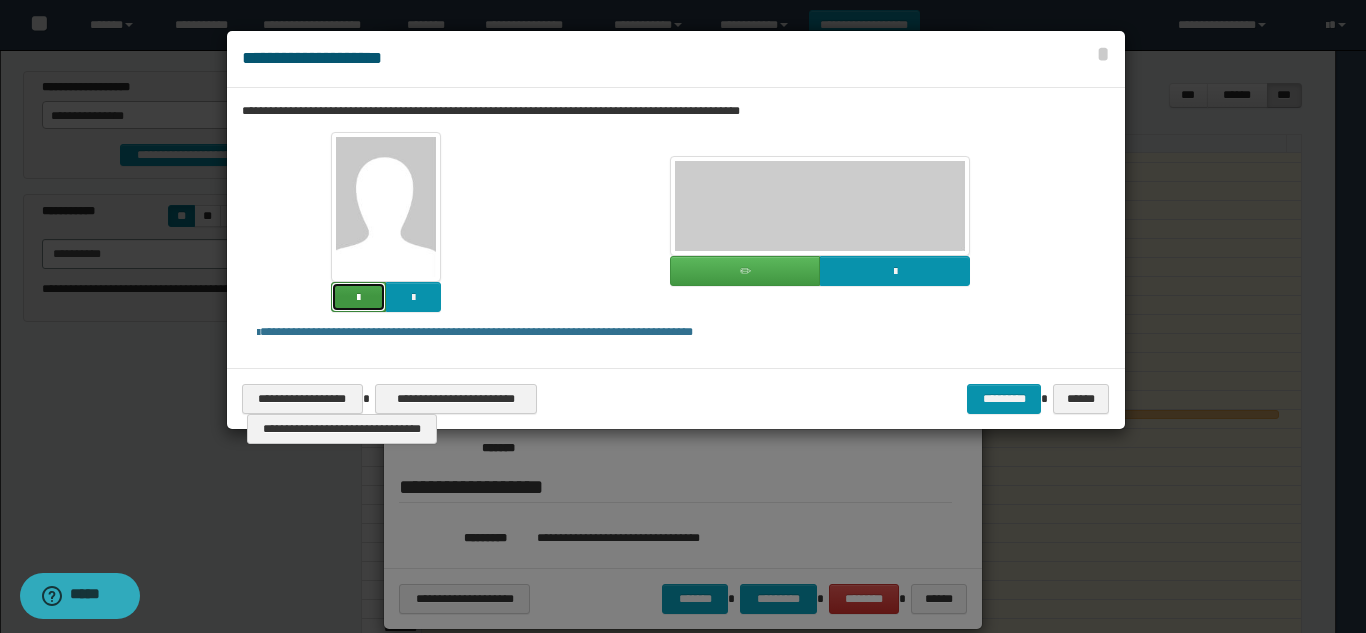 click at bounding box center [358, 297] 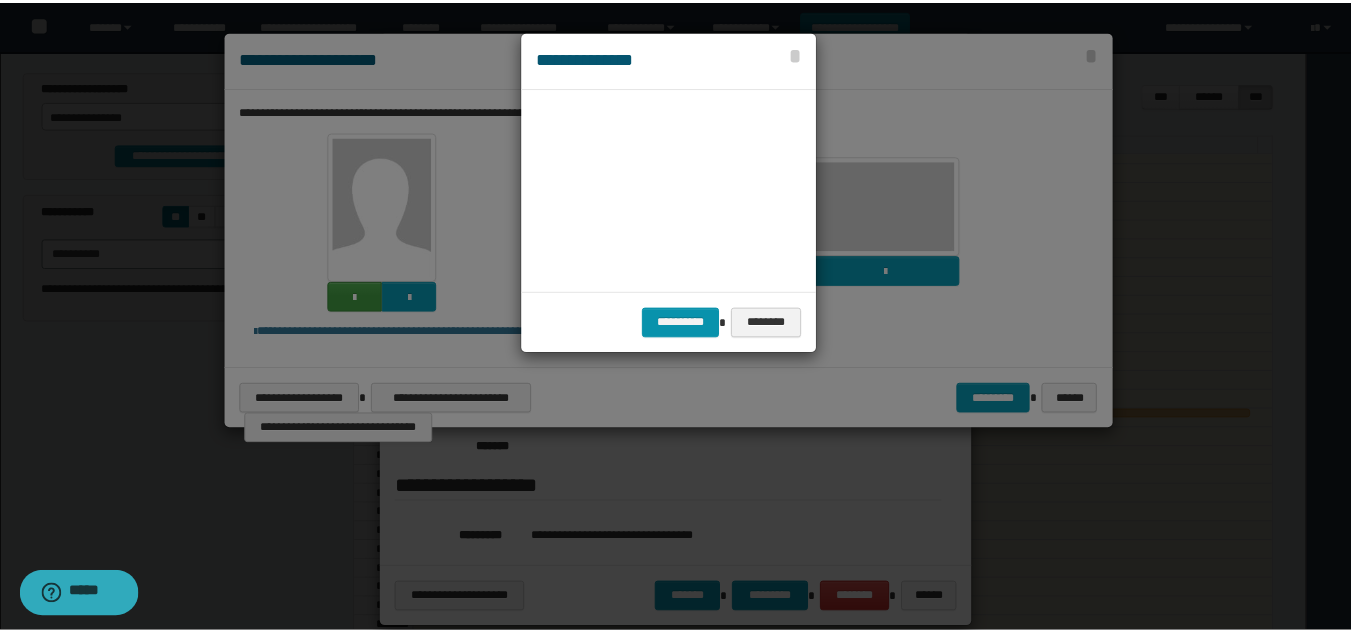scroll, scrollTop: 45, scrollLeft: 105, axis: both 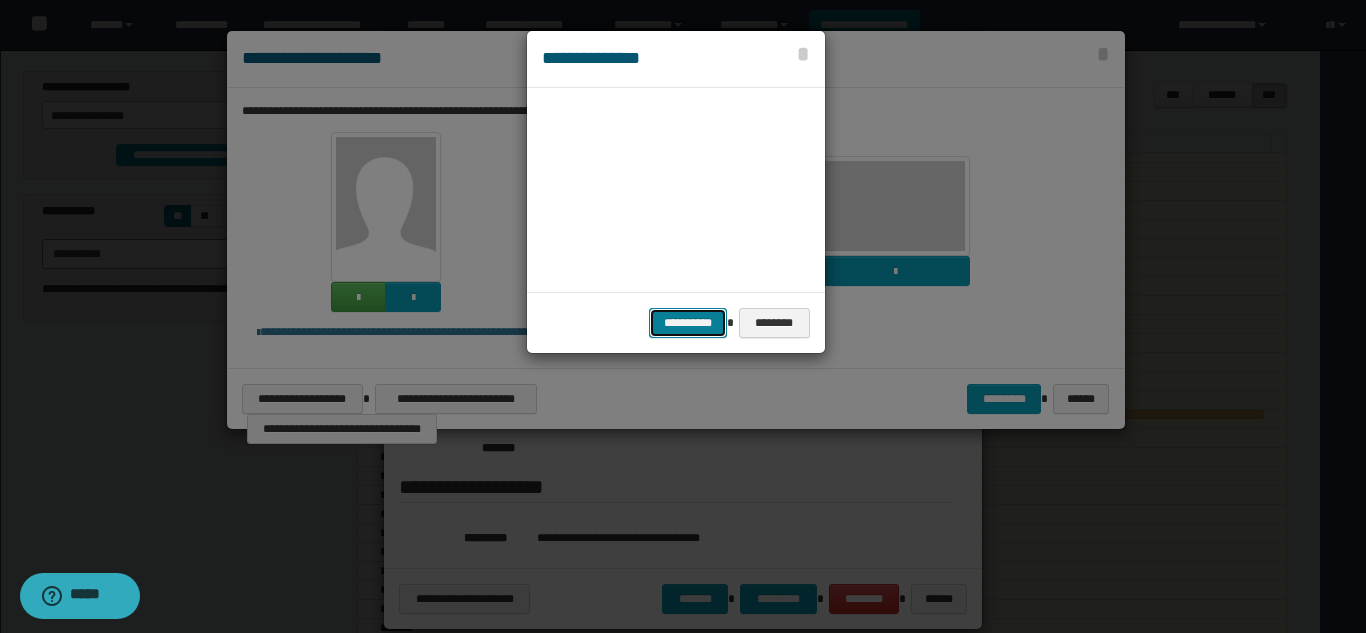 click on "**********" at bounding box center (688, 323) 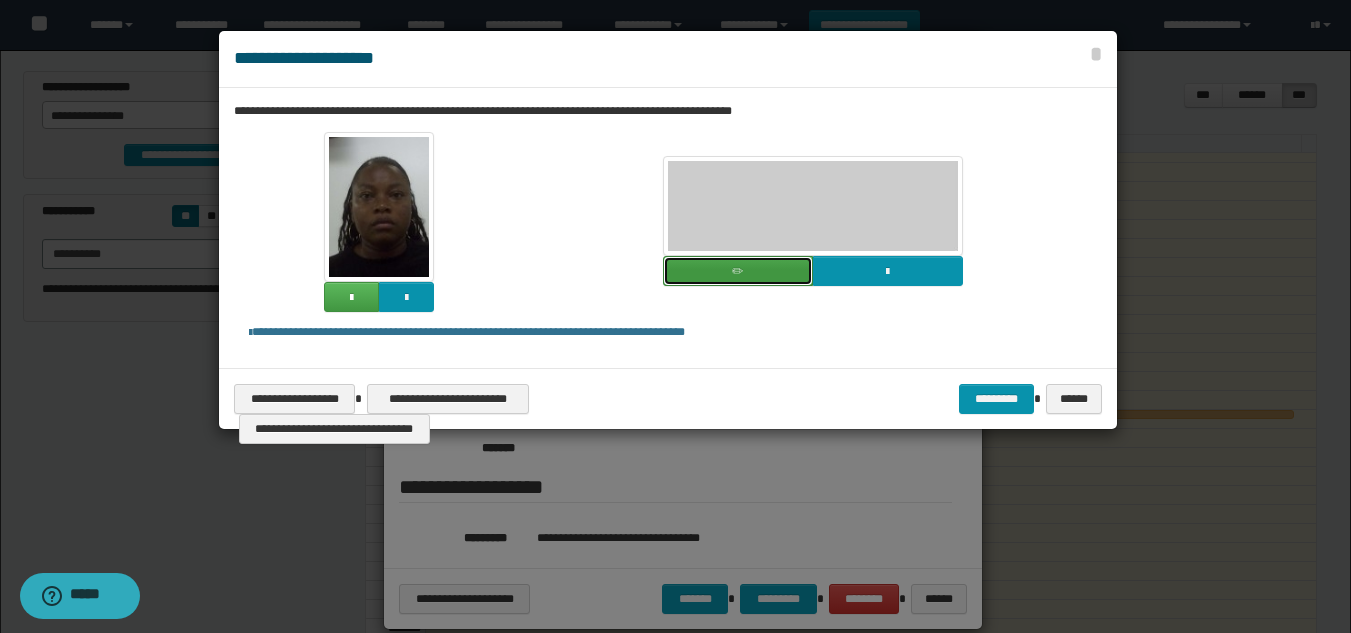 click at bounding box center [738, 271] 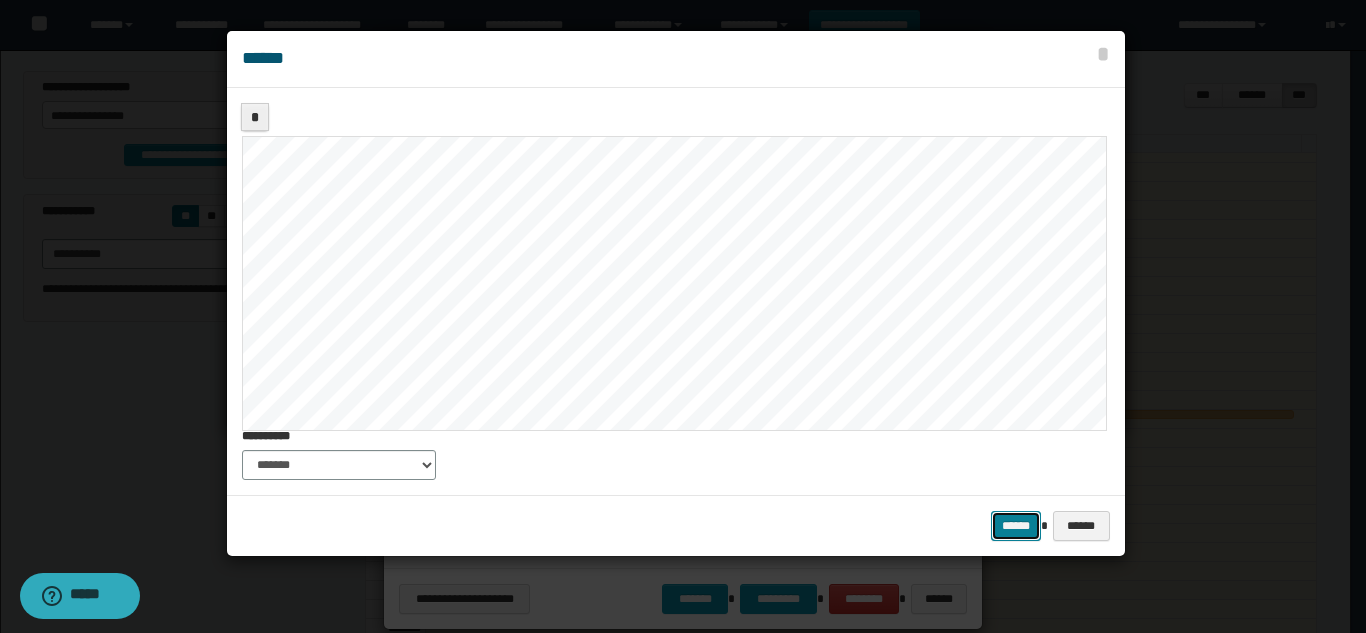 click on "******" at bounding box center [1016, 526] 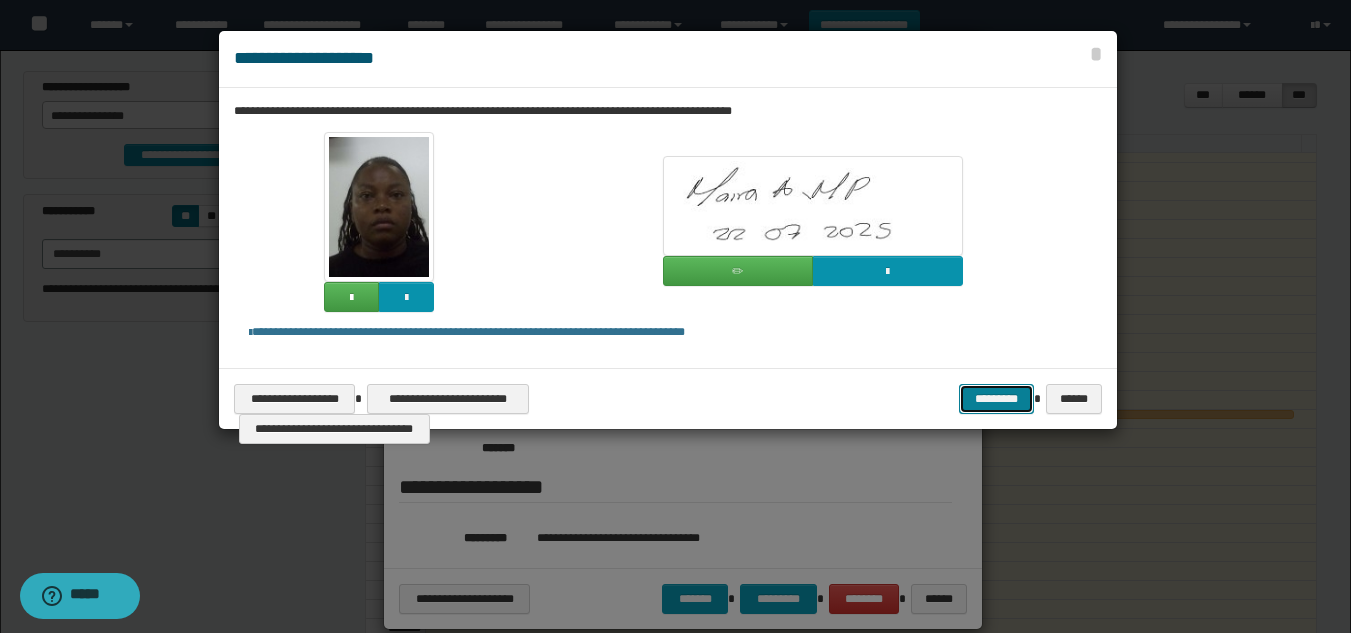 click on "*********" at bounding box center [996, 399] 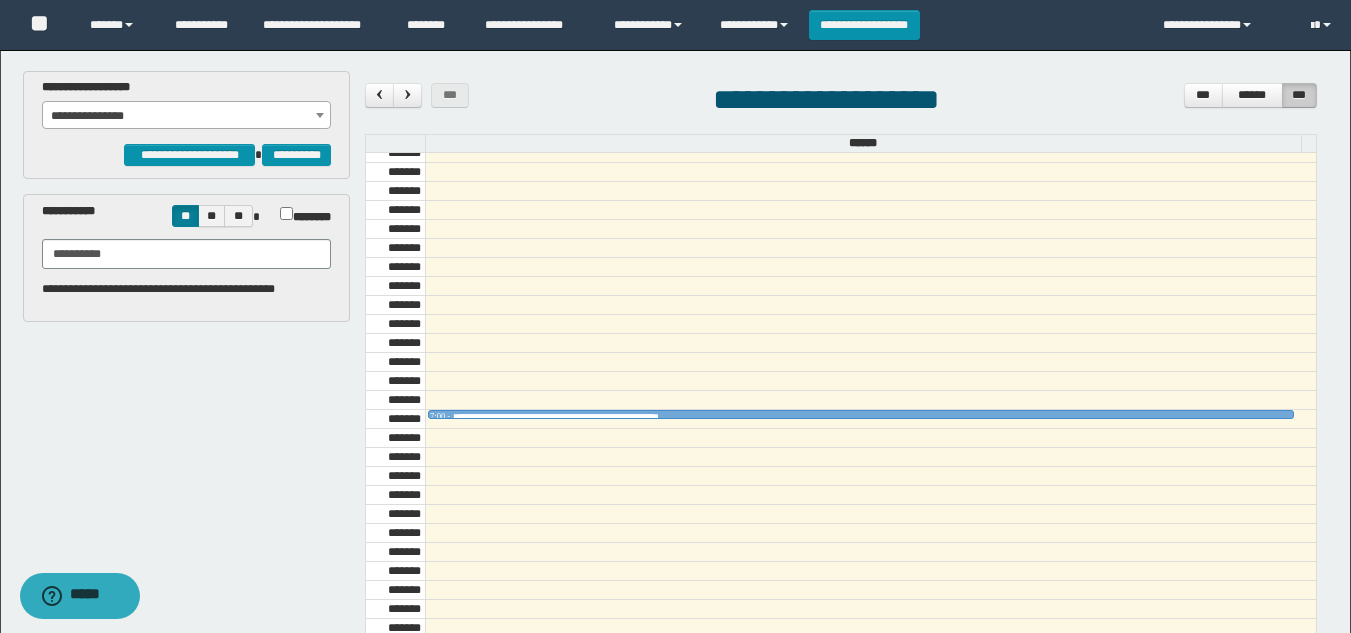 click on "**********" at bounding box center (186, 116) 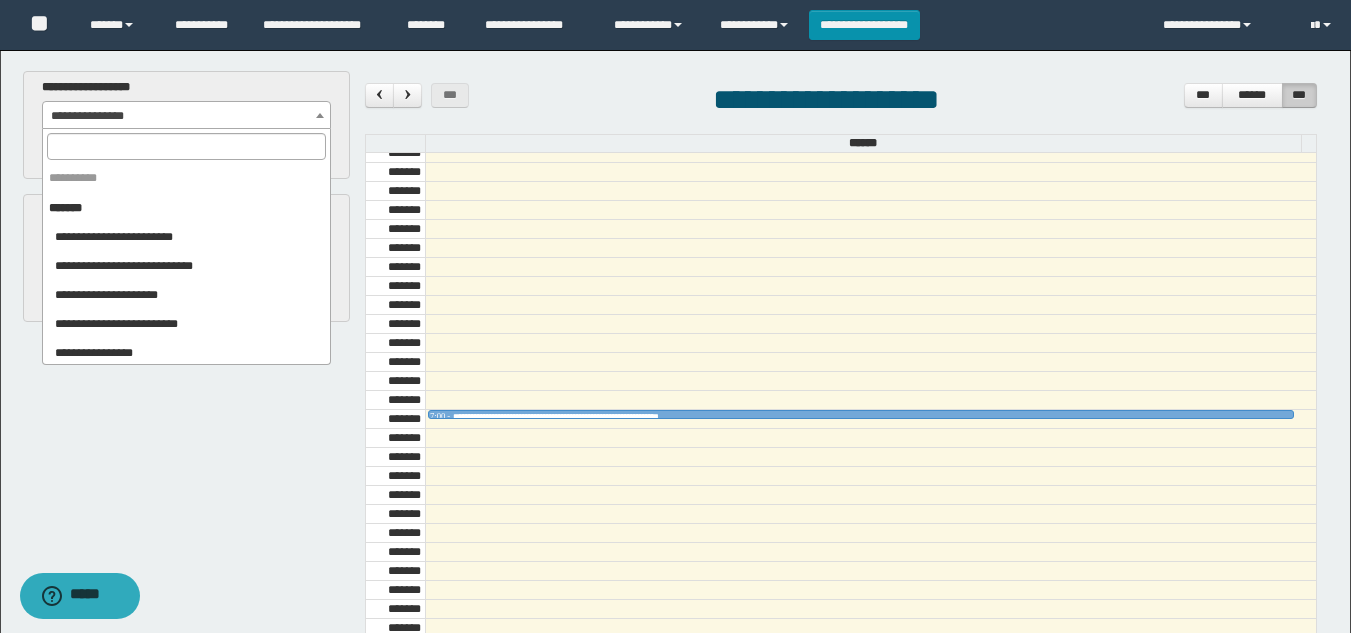 scroll, scrollTop: 2127, scrollLeft: 0, axis: vertical 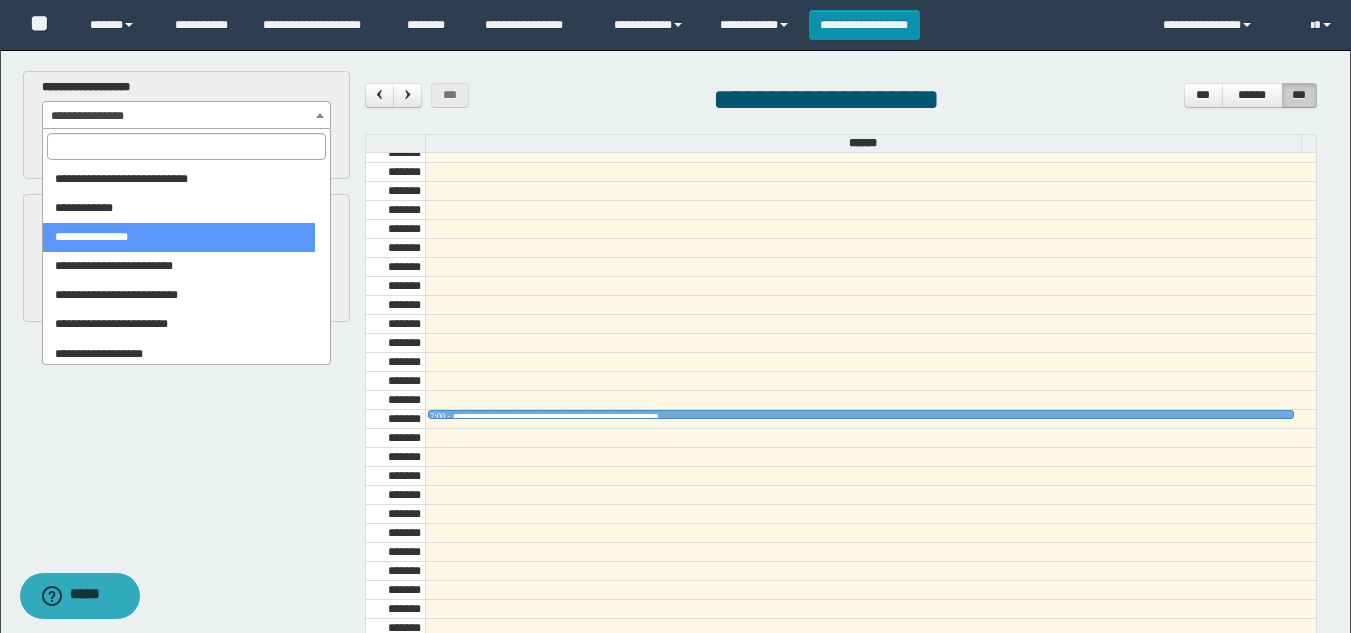 drag, startPoint x: 276, startPoint y: 140, endPoint x: 290, endPoint y: 140, distance: 14 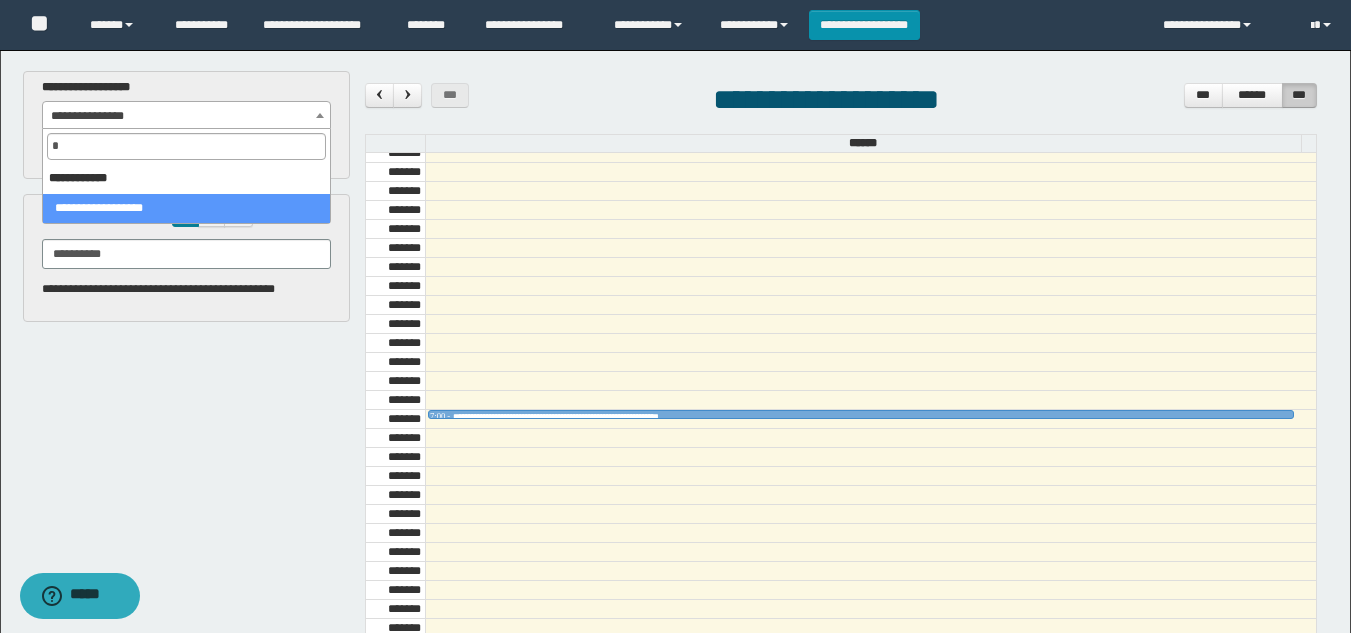 scroll, scrollTop: 0, scrollLeft: 0, axis: both 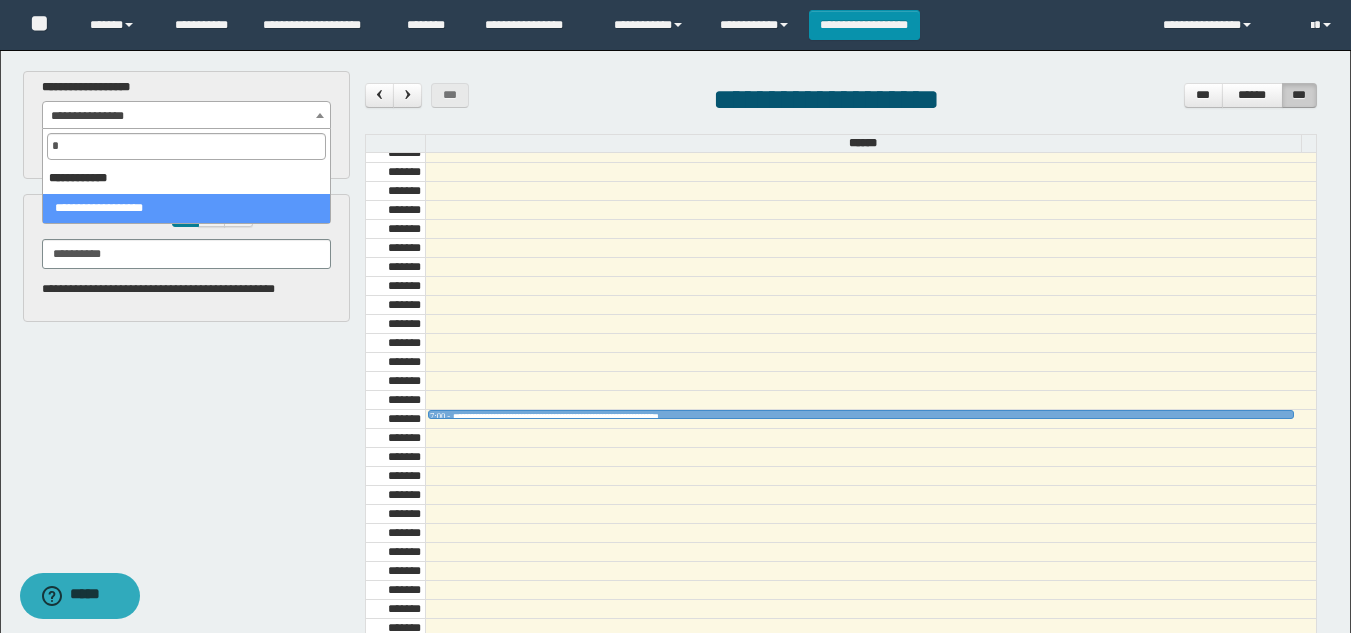 type on "*" 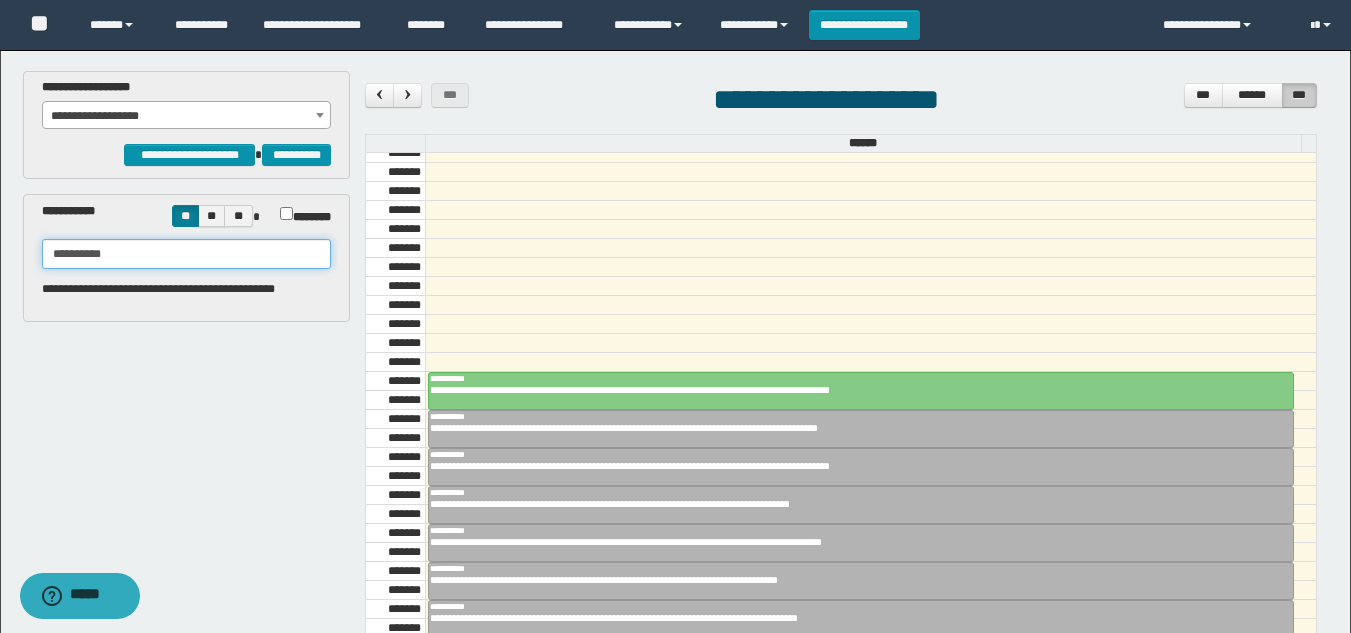 drag, startPoint x: 143, startPoint y: 257, endPoint x: 120, endPoint y: 378, distance: 123.16656 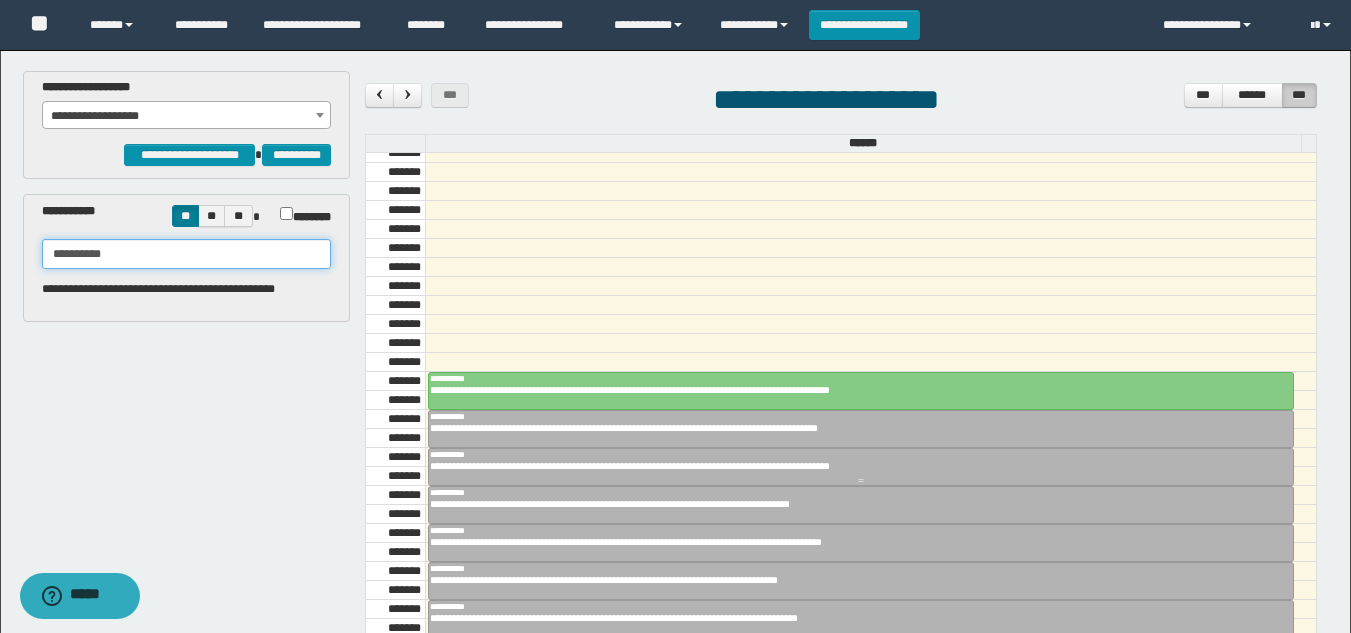 paste 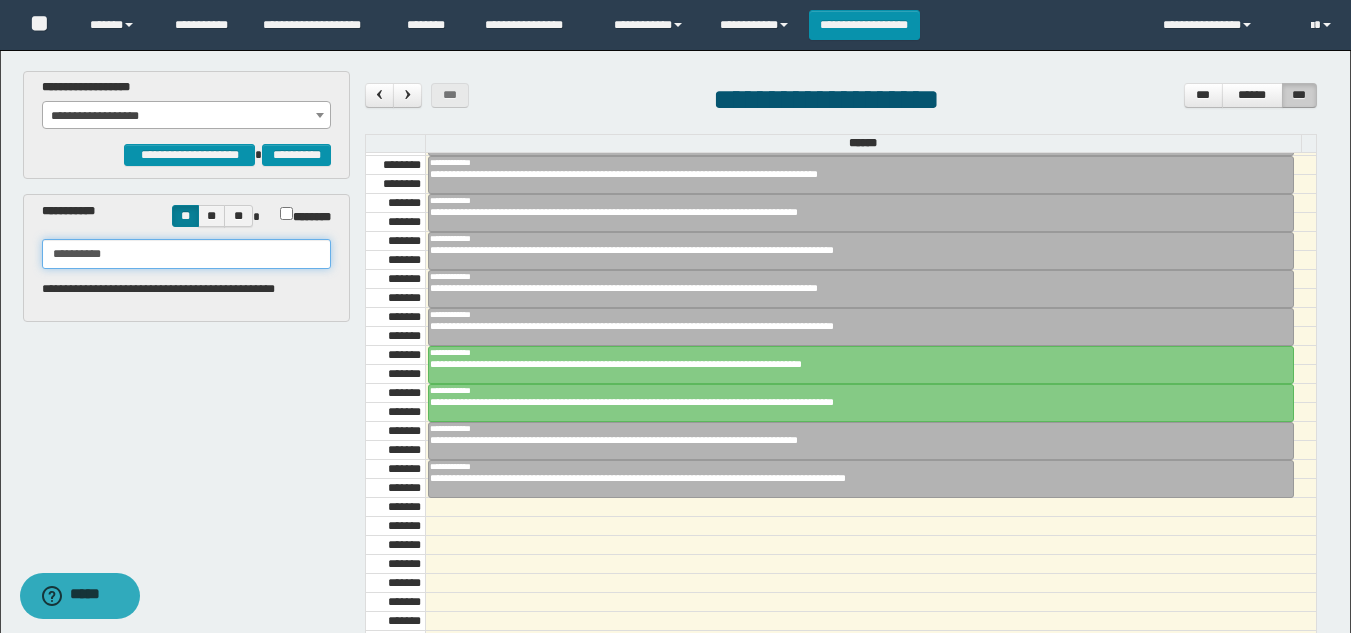 scroll, scrollTop: 1641, scrollLeft: 0, axis: vertical 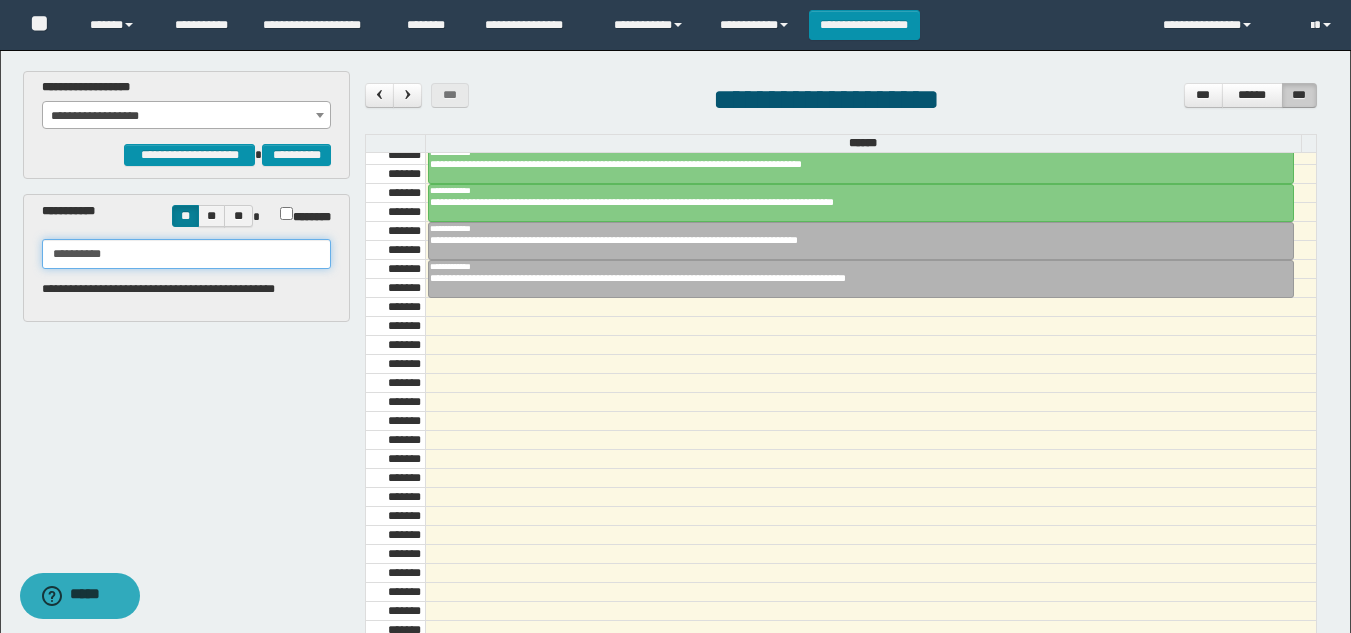 type on "**********" 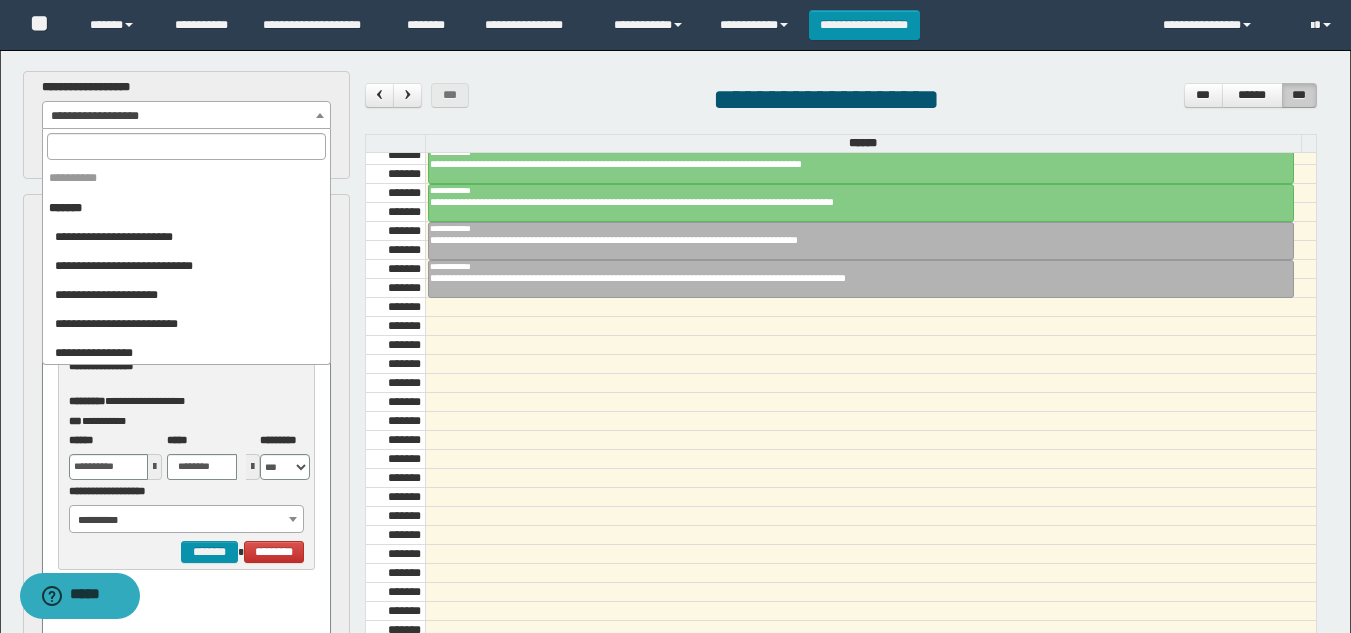 click on "**********" at bounding box center [186, 116] 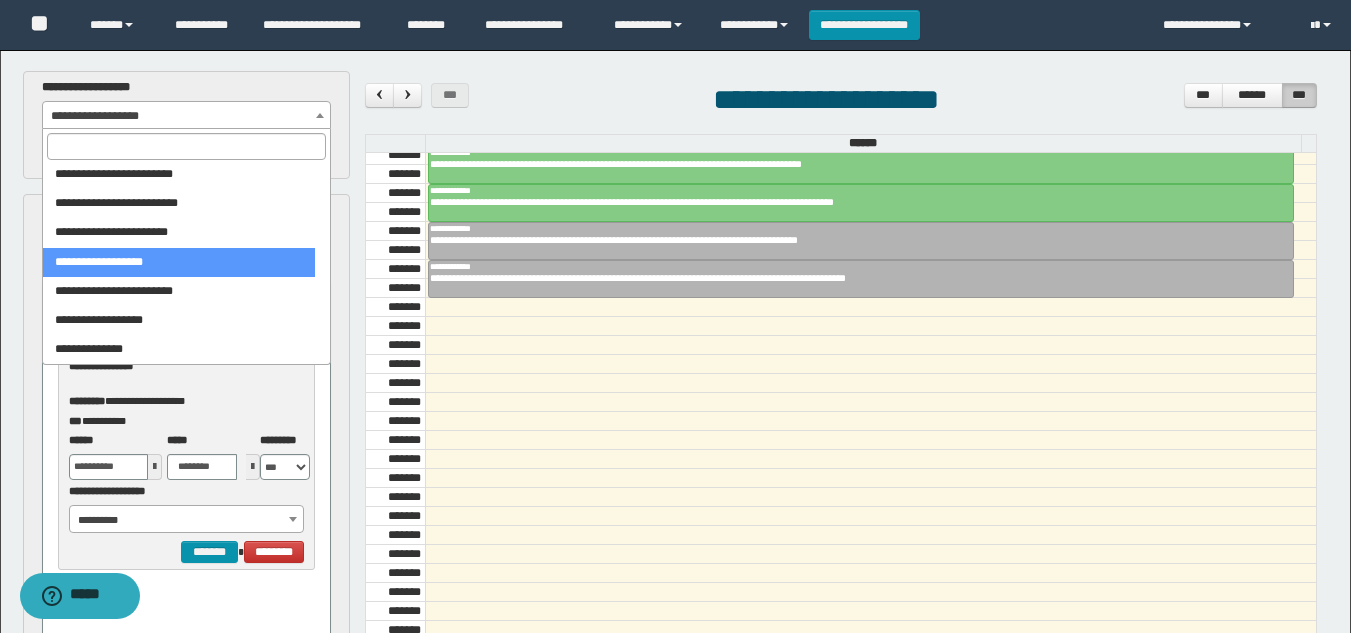 click at bounding box center [186, 146] 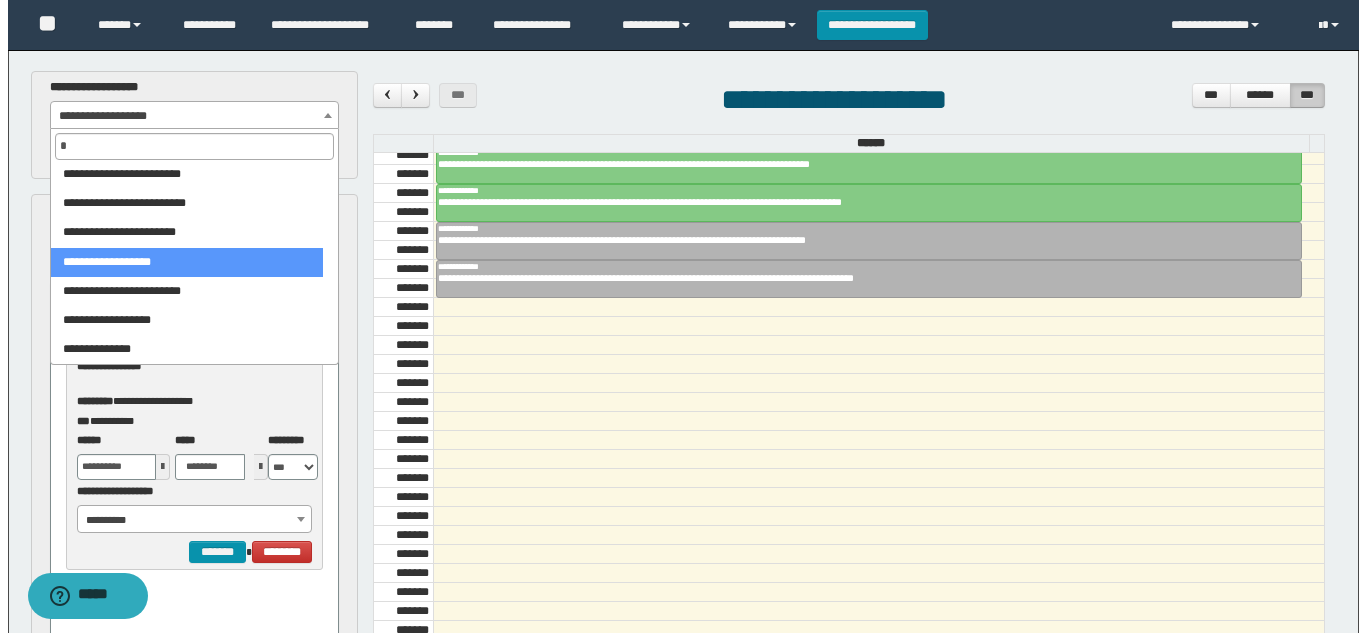 scroll, scrollTop: 0, scrollLeft: 0, axis: both 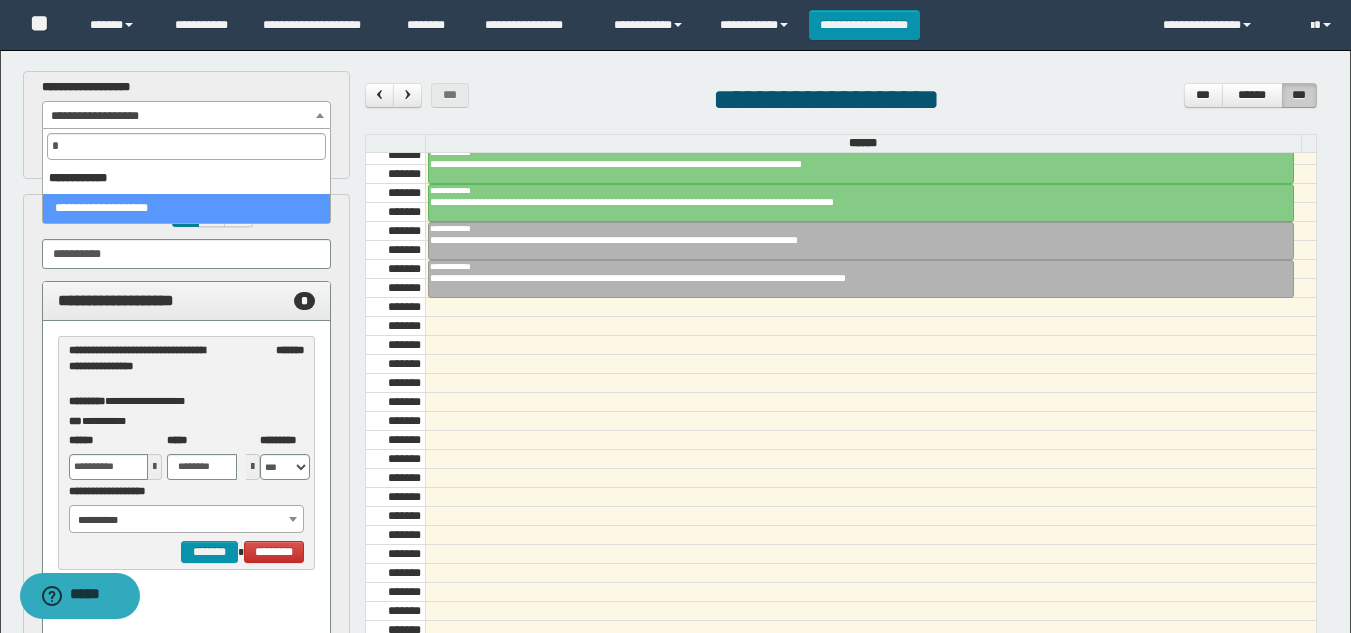 type on "*" 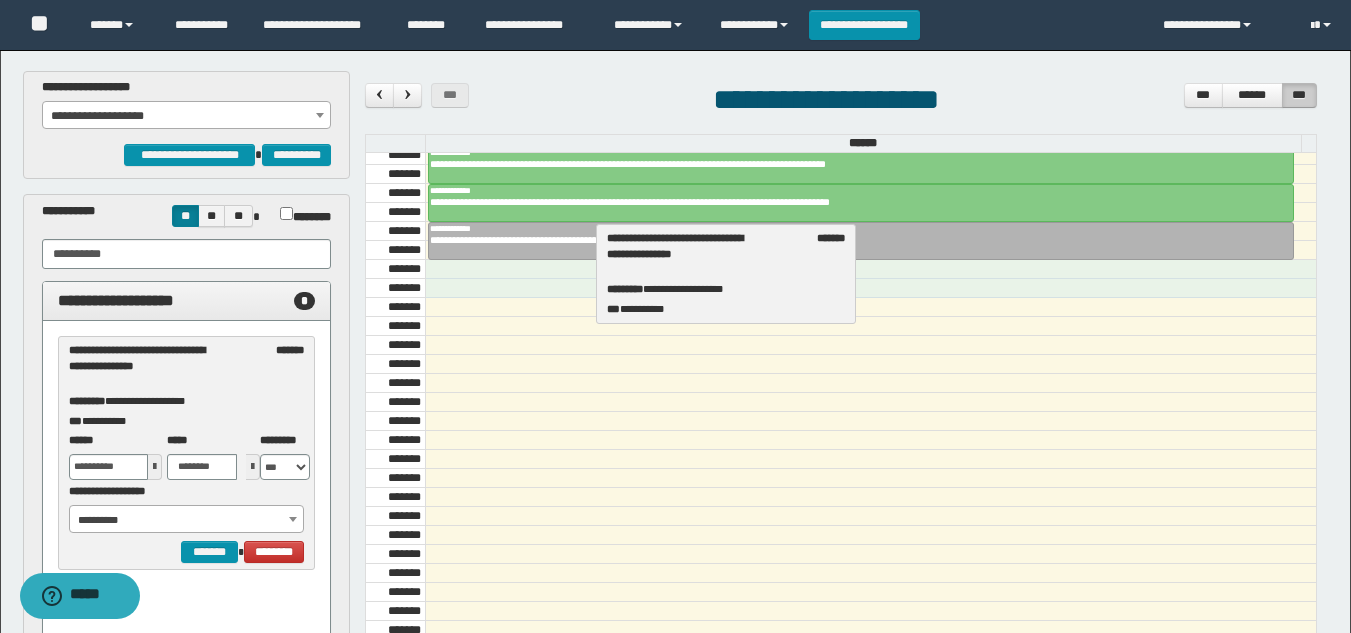 drag, startPoint x: 178, startPoint y: 378, endPoint x: 716, endPoint y: 266, distance: 549.53436 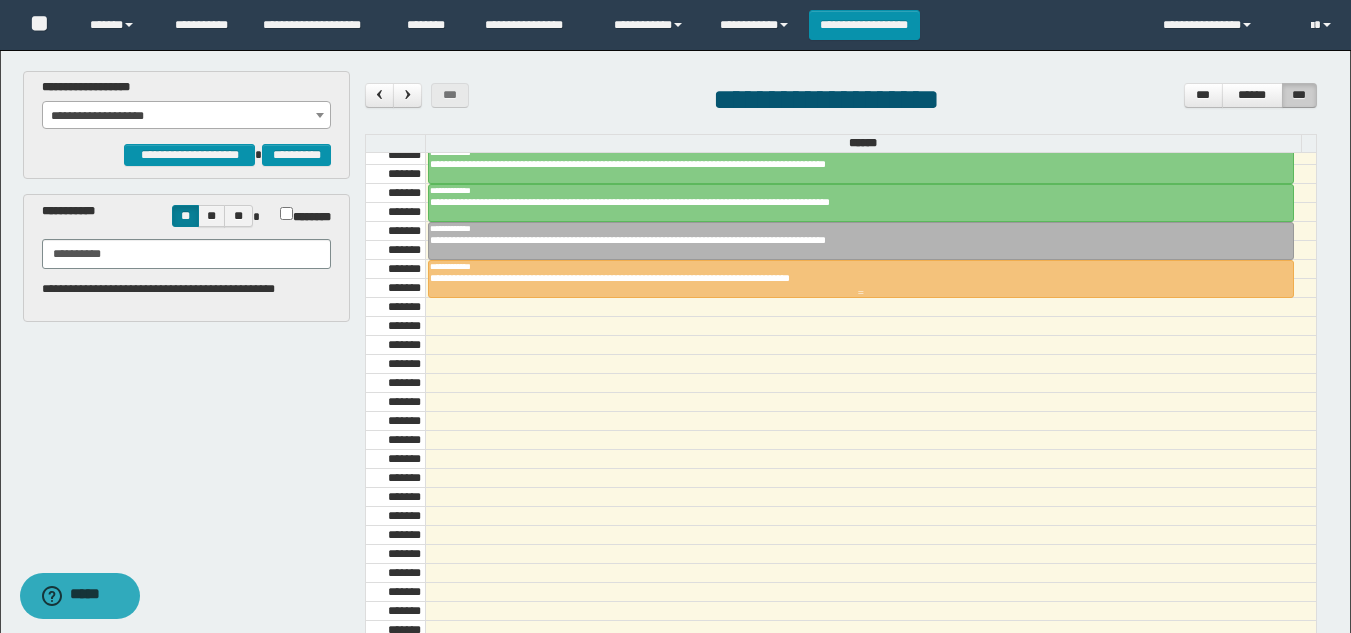click on "**********" at bounding box center (853, 278) 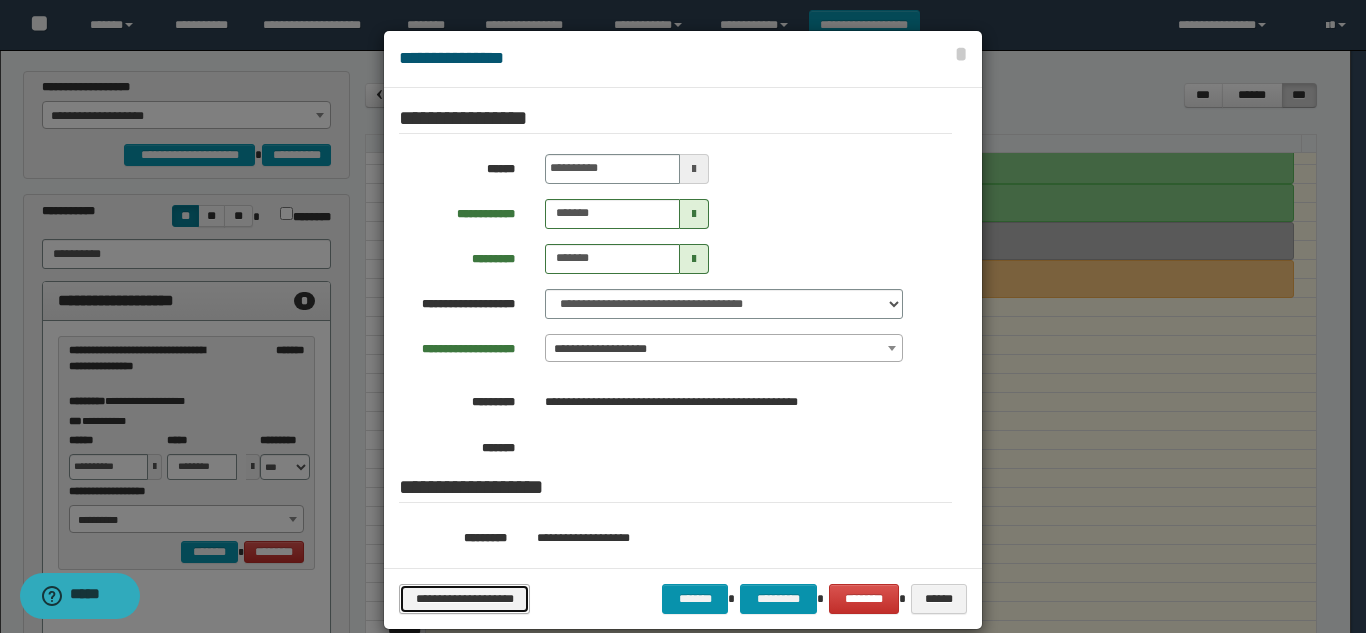 click on "**********" at bounding box center [464, 599] 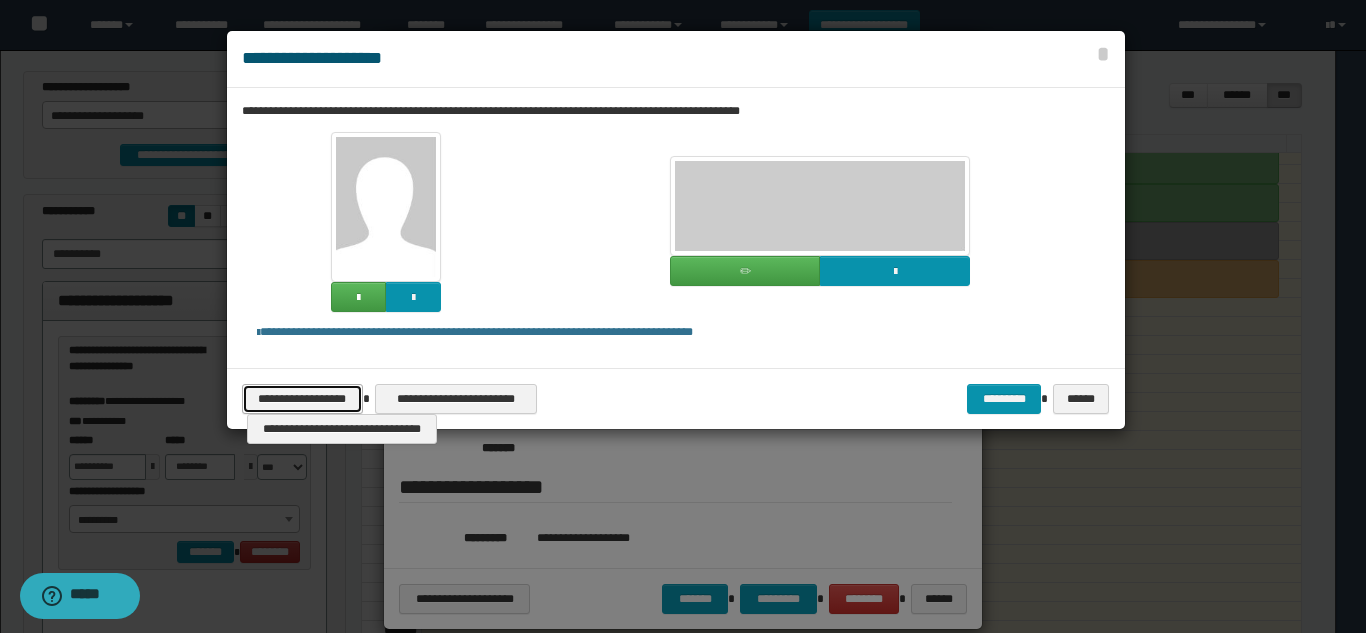click on "**********" at bounding box center (302, 399) 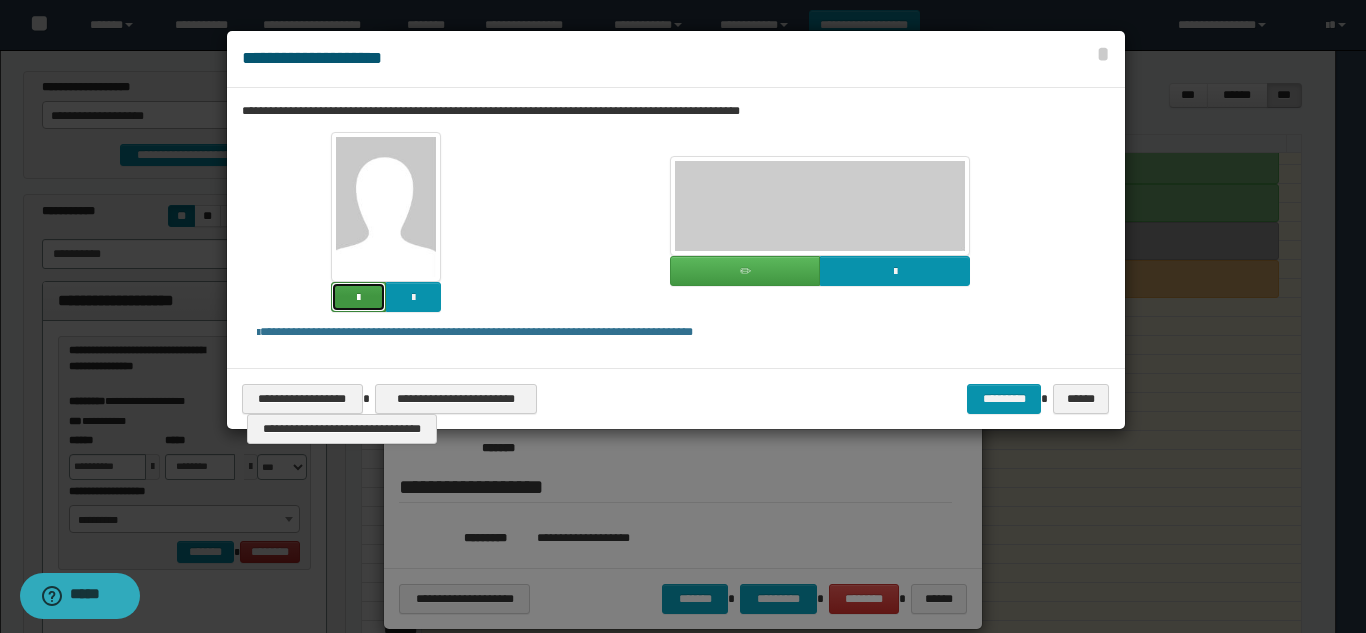 click at bounding box center (358, 297) 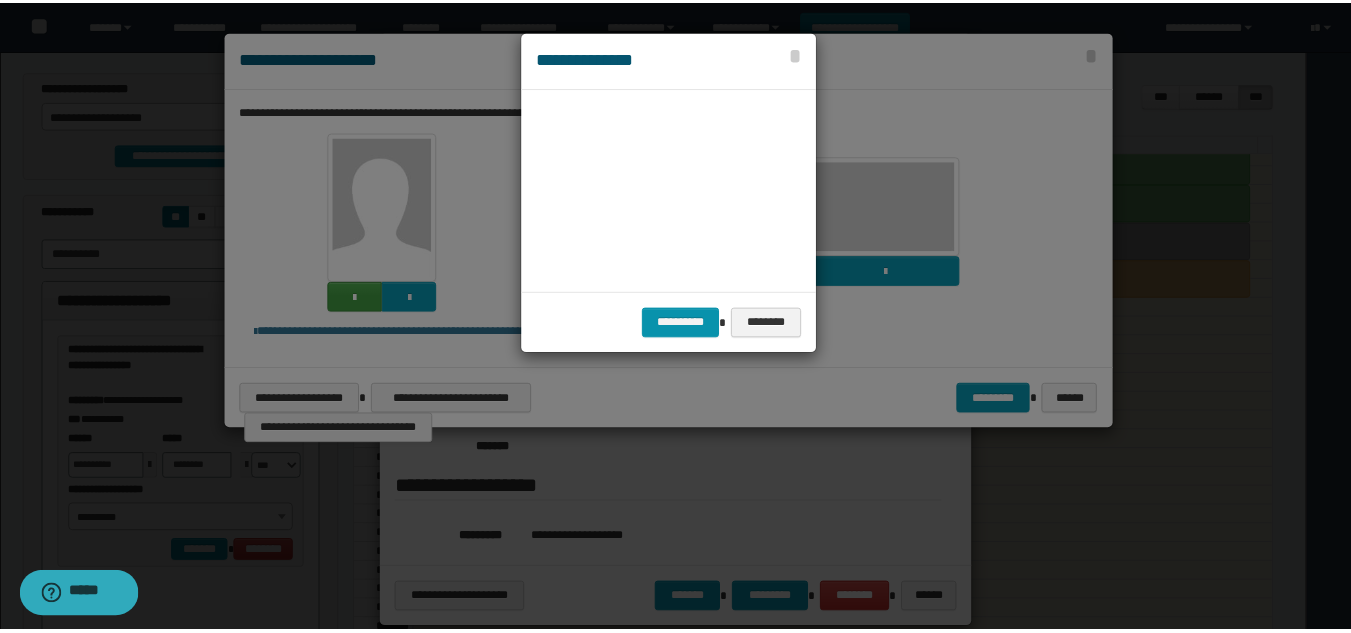 scroll, scrollTop: 45, scrollLeft: 105, axis: both 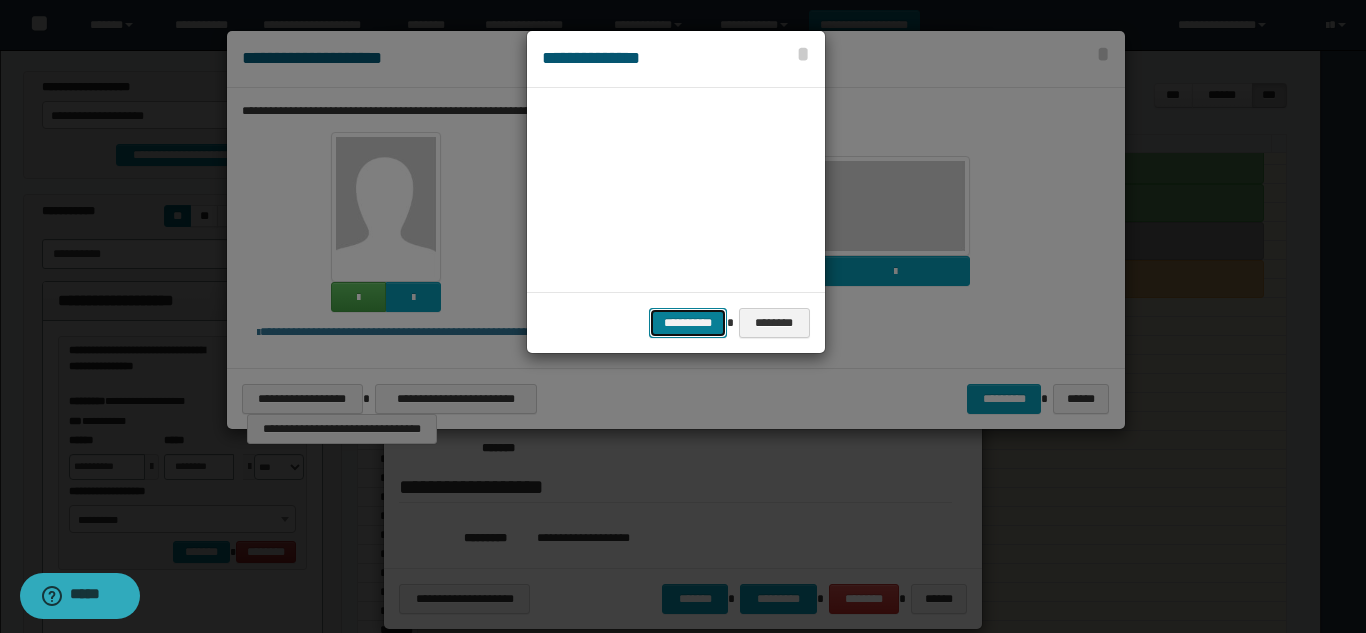 click on "**********" at bounding box center (688, 323) 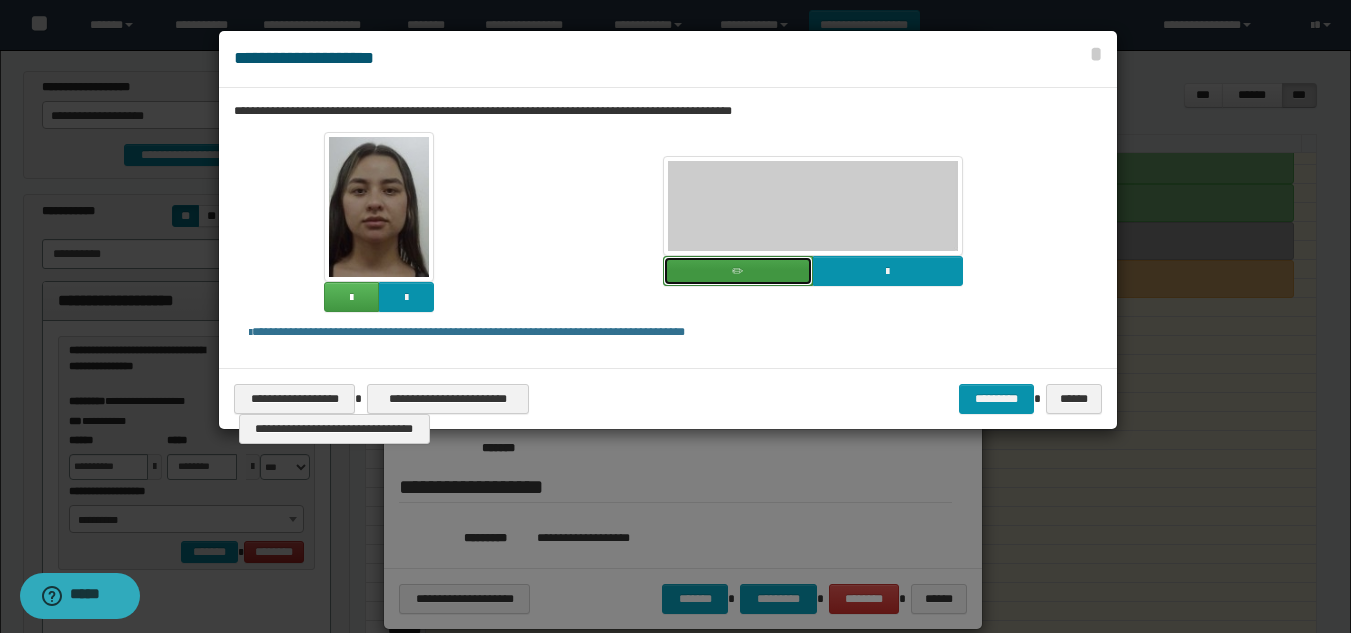 click at bounding box center (738, 271) 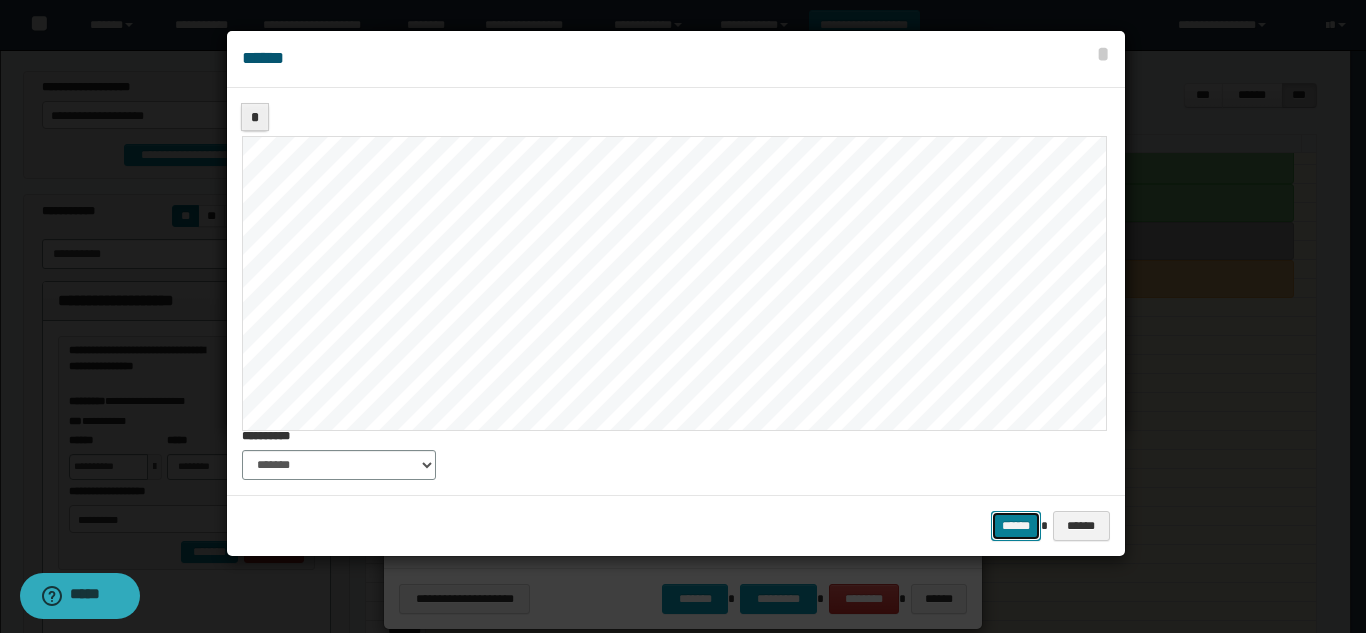 click on "******" at bounding box center (1016, 526) 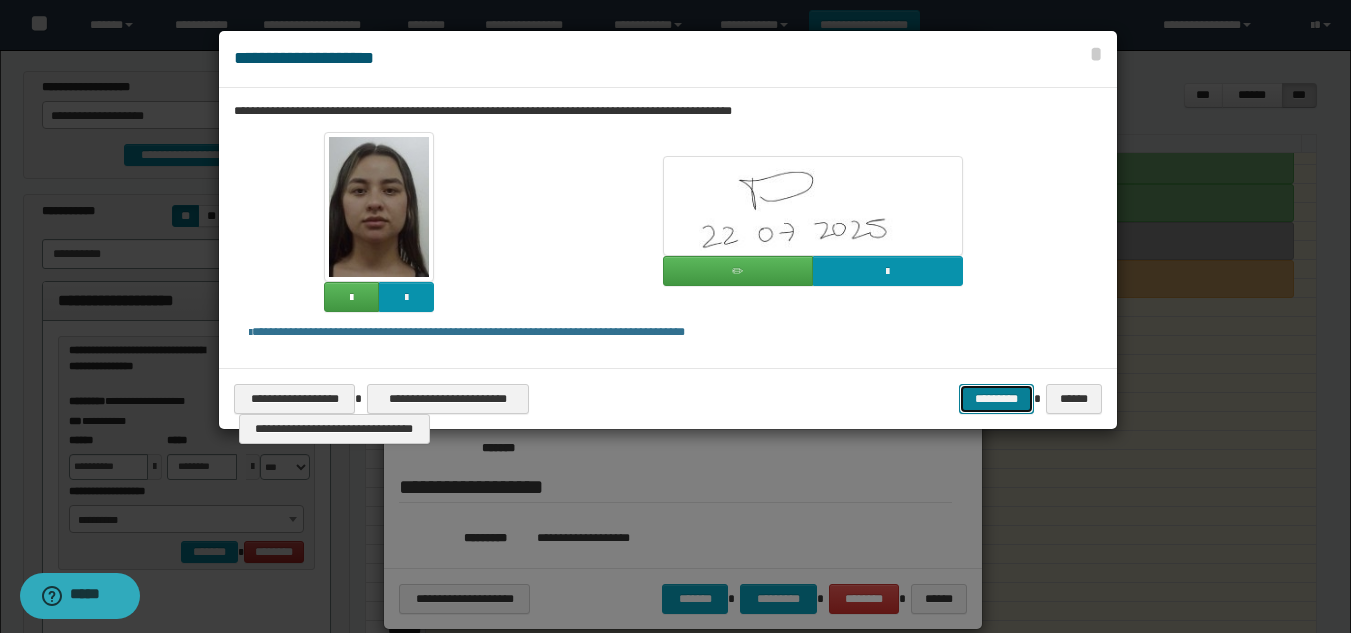 click on "*********" at bounding box center [996, 399] 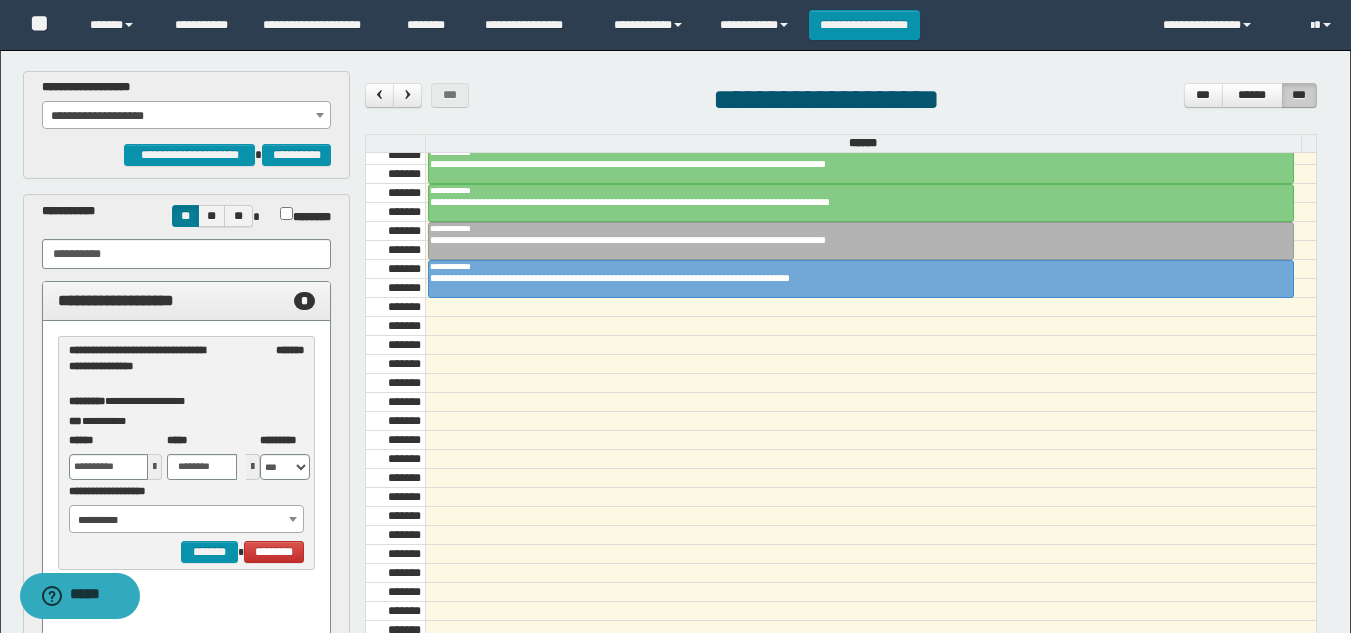 click on "**********" at bounding box center (186, 116) 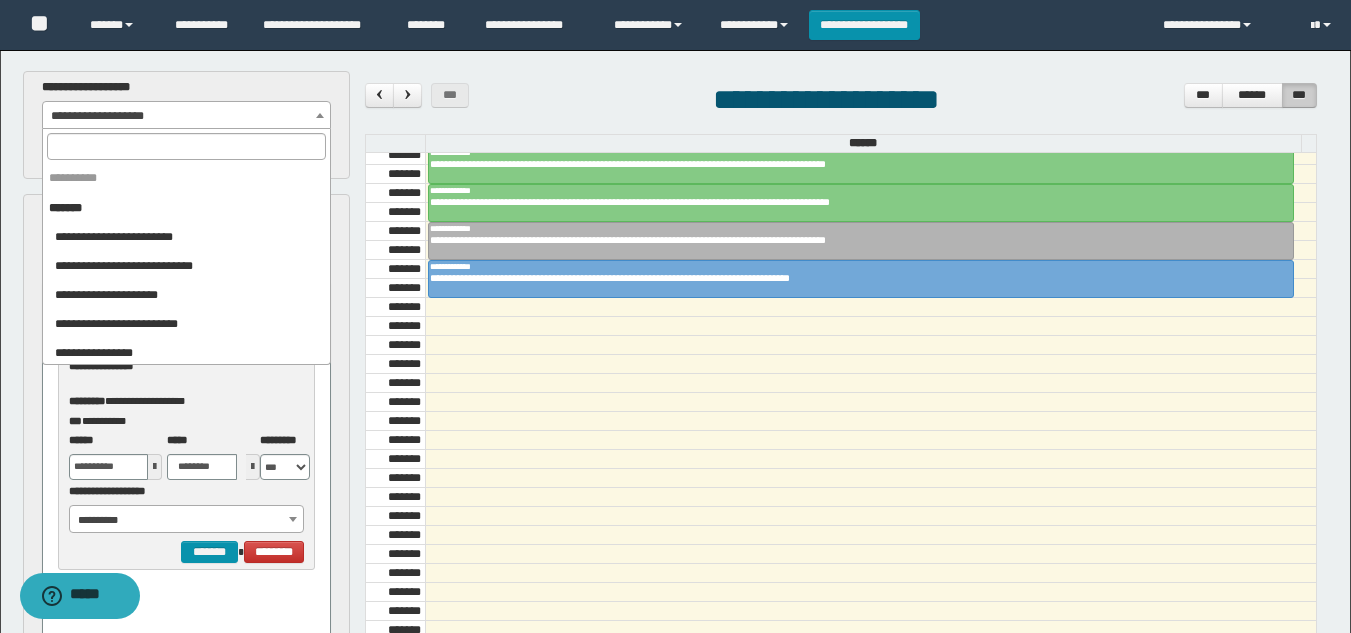 scroll, scrollTop: 1952, scrollLeft: 0, axis: vertical 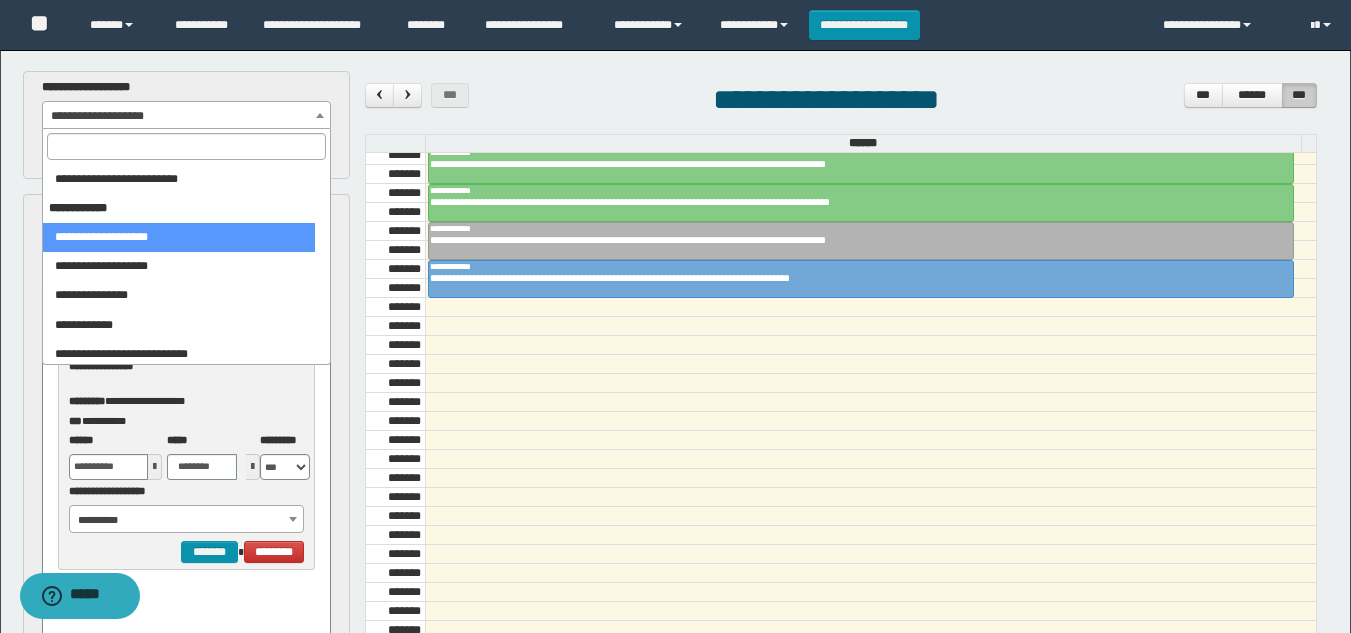 click at bounding box center [186, 146] 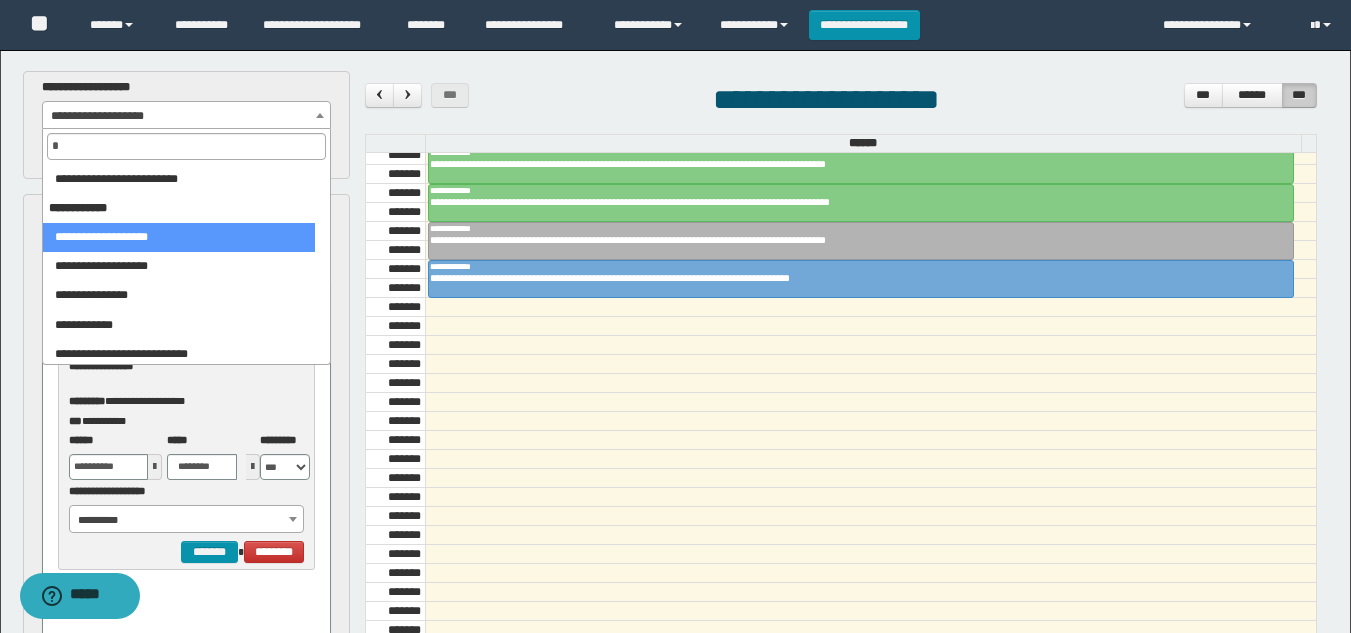 scroll, scrollTop: 0, scrollLeft: 0, axis: both 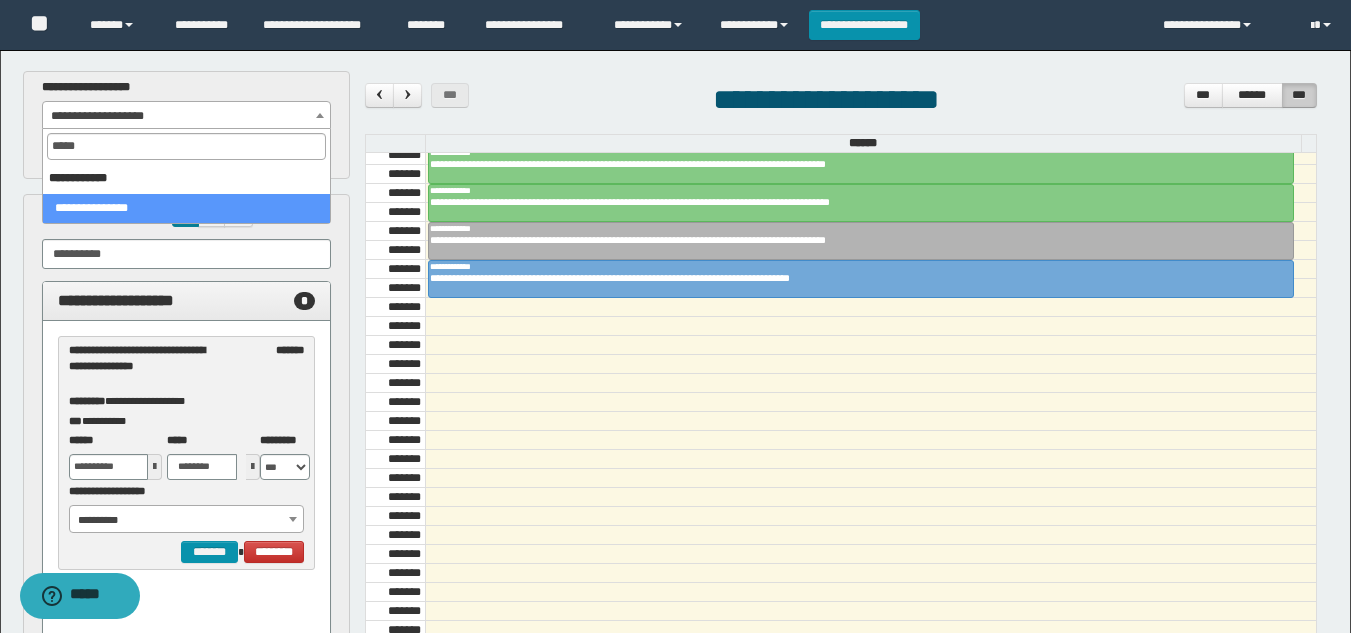 type on "*****" 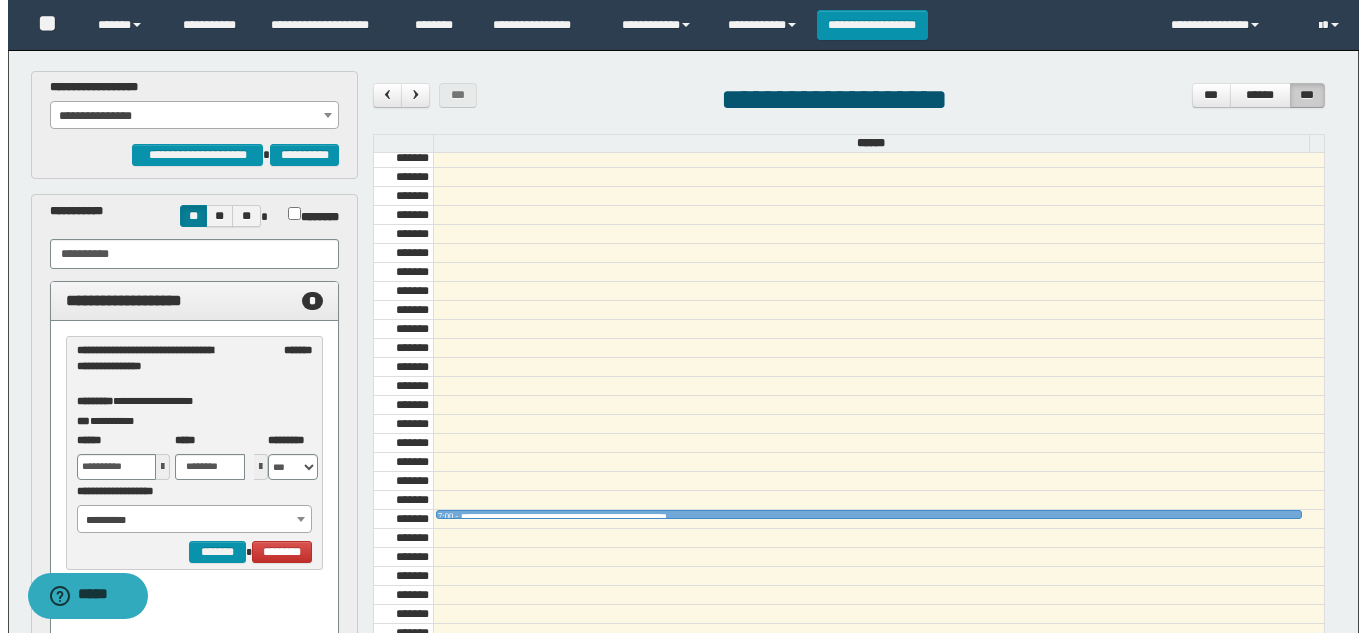 scroll, scrollTop: 741, scrollLeft: 0, axis: vertical 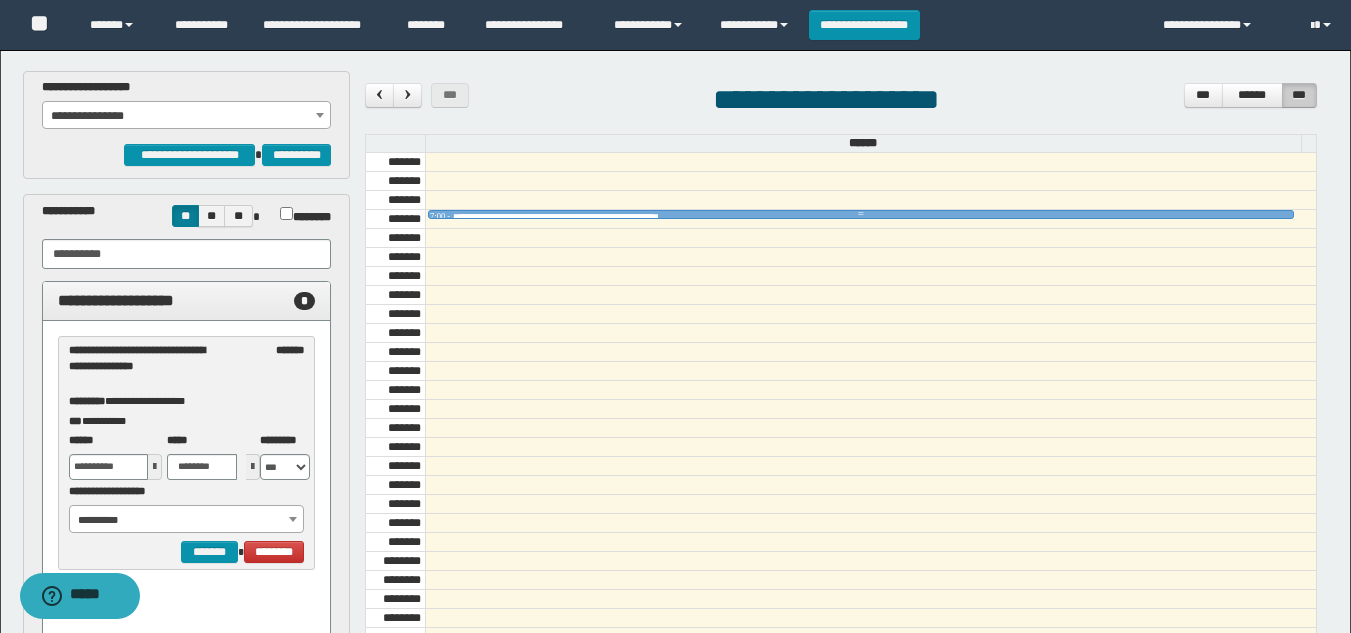 click at bounding box center [861, 214] 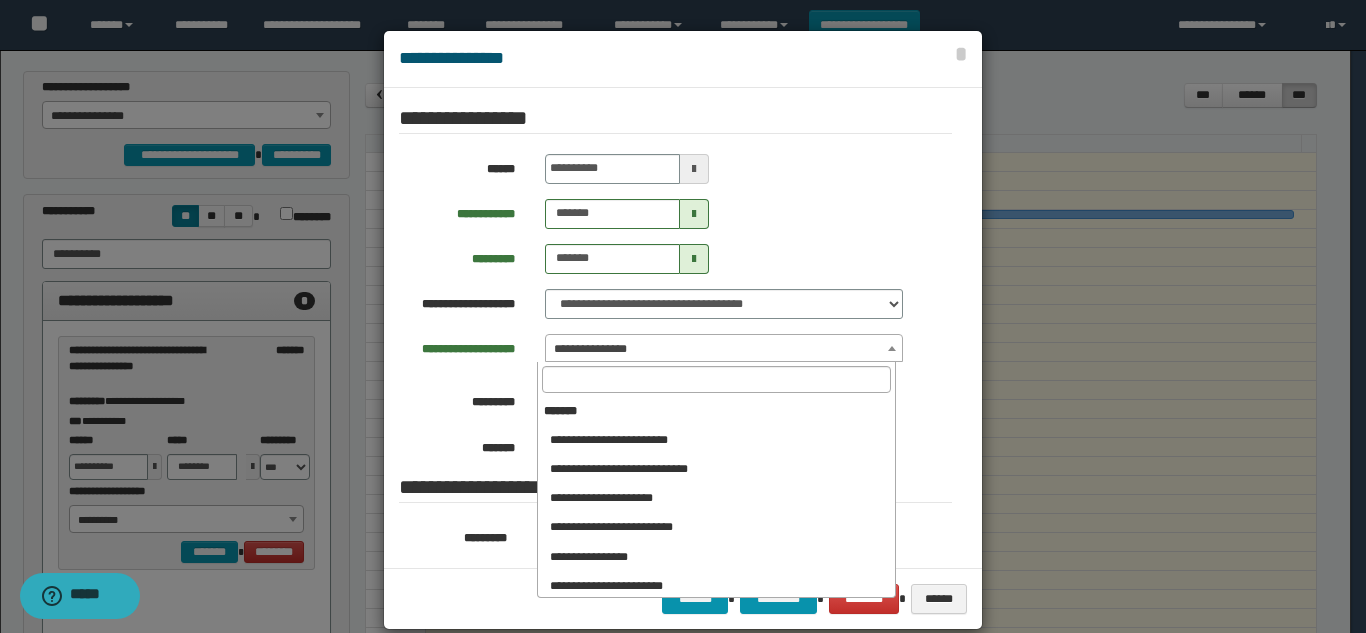 click at bounding box center (892, 348) 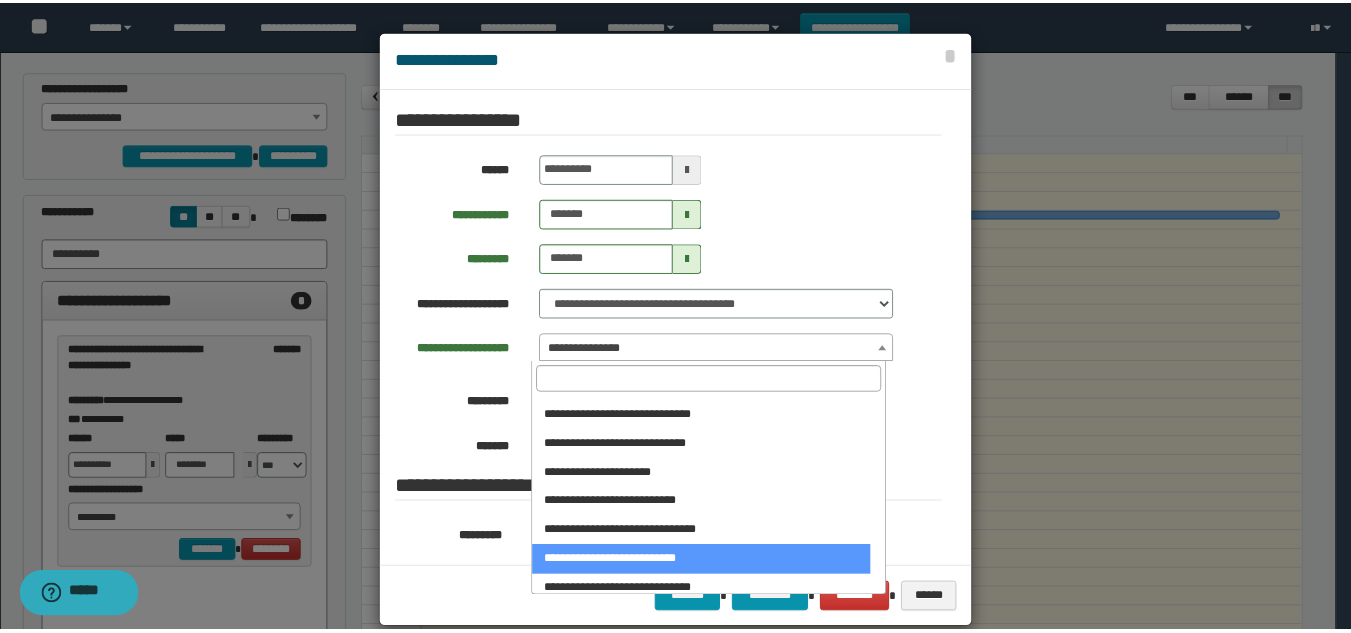scroll, scrollTop: 1190, scrollLeft: 0, axis: vertical 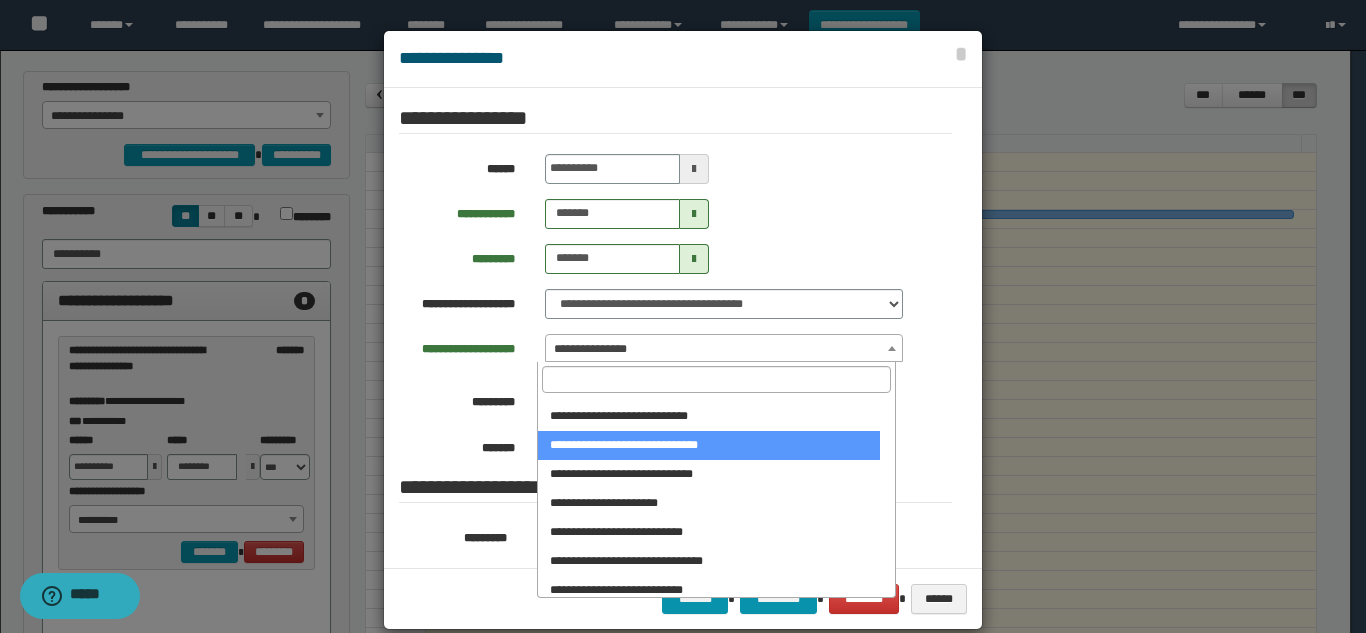 select on "******" 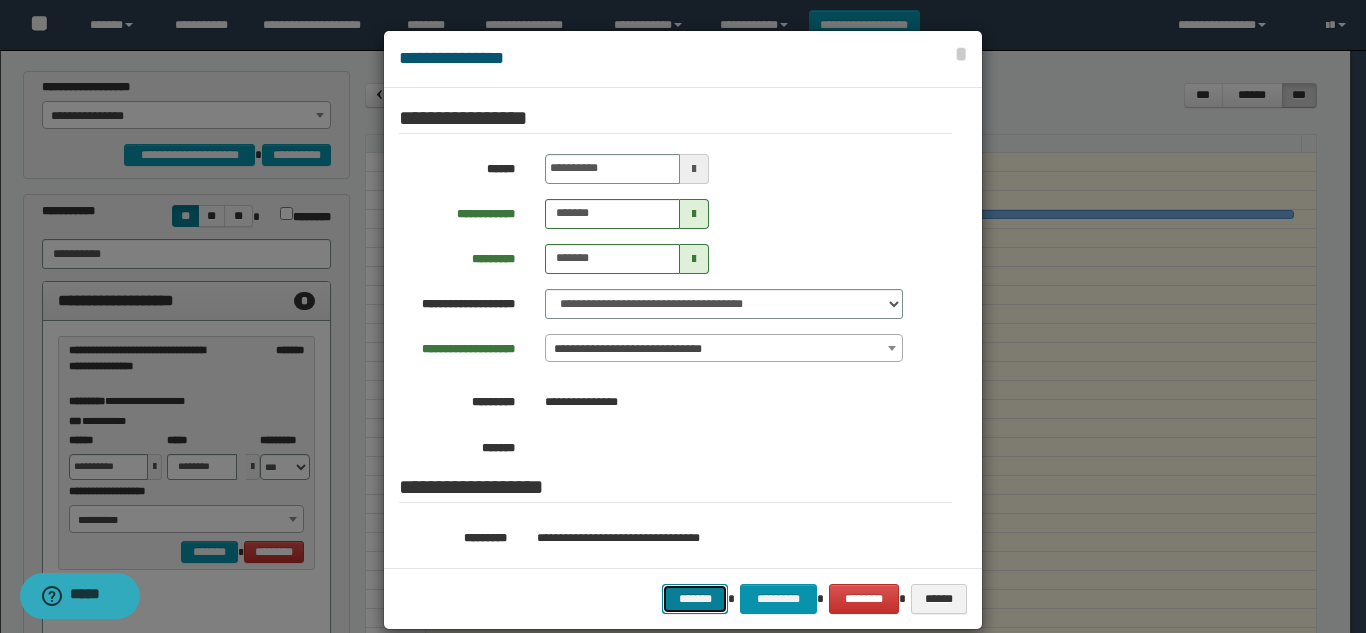 click on "*******" at bounding box center [695, 599] 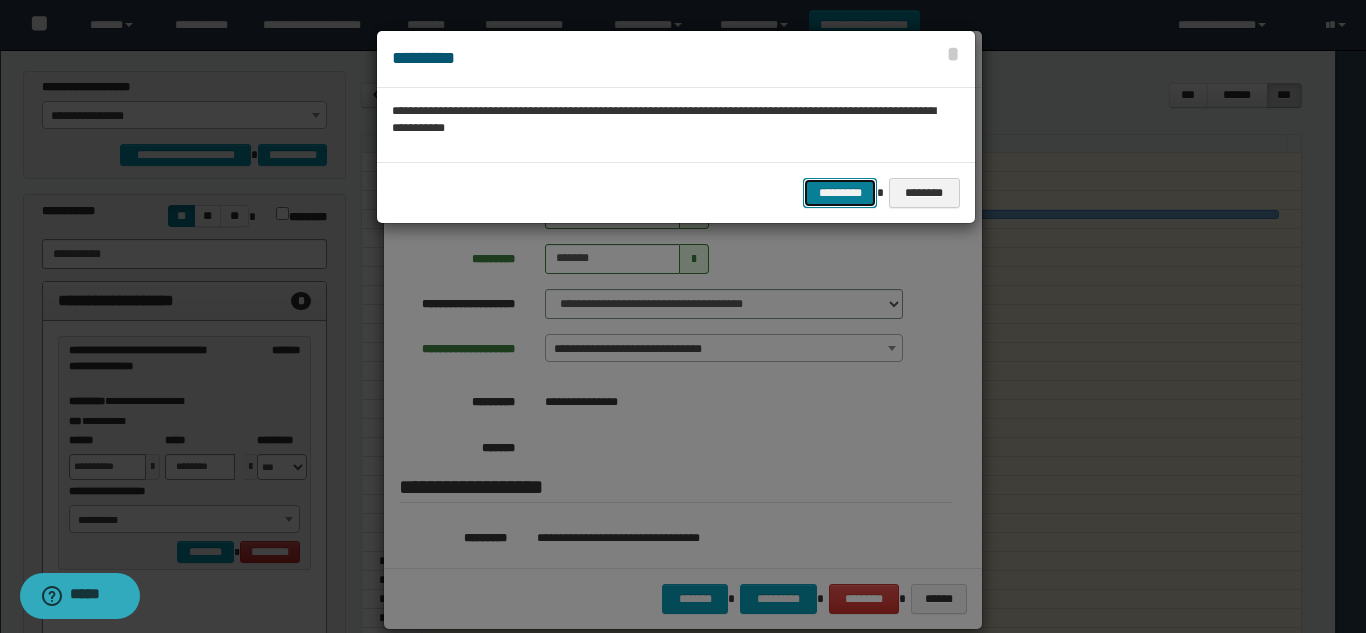 click on "*********" at bounding box center [840, 193] 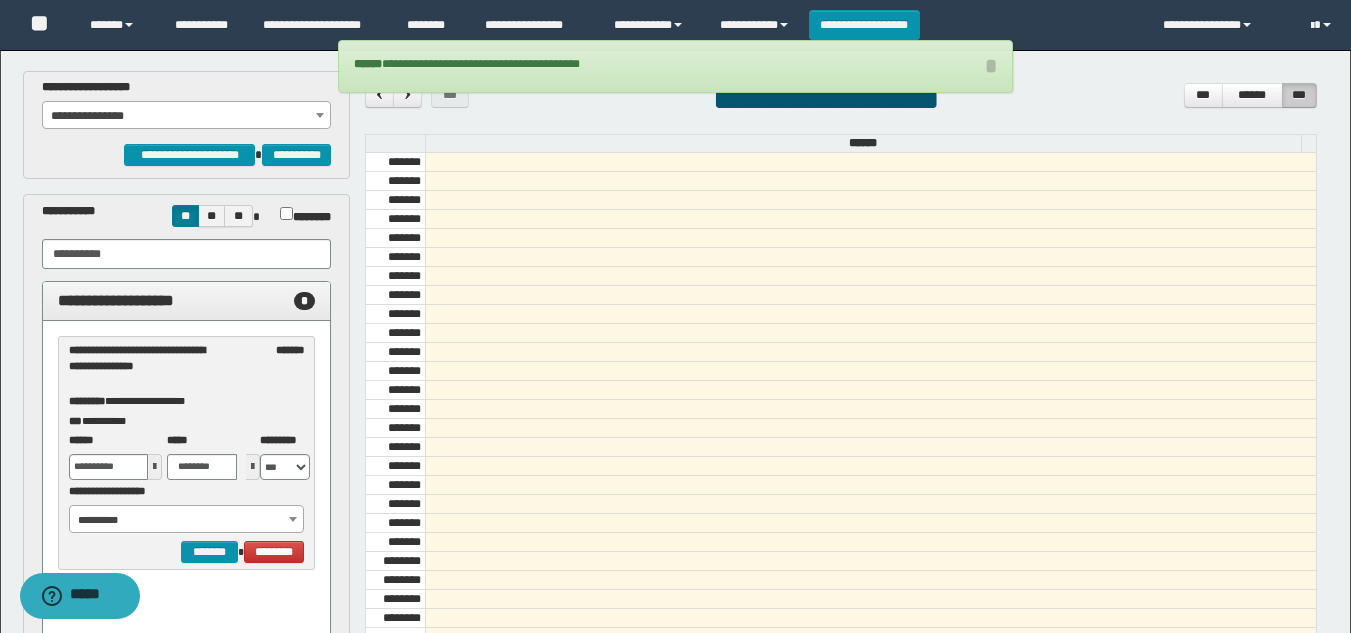 click on "**********" at bounding box center [186, 116] 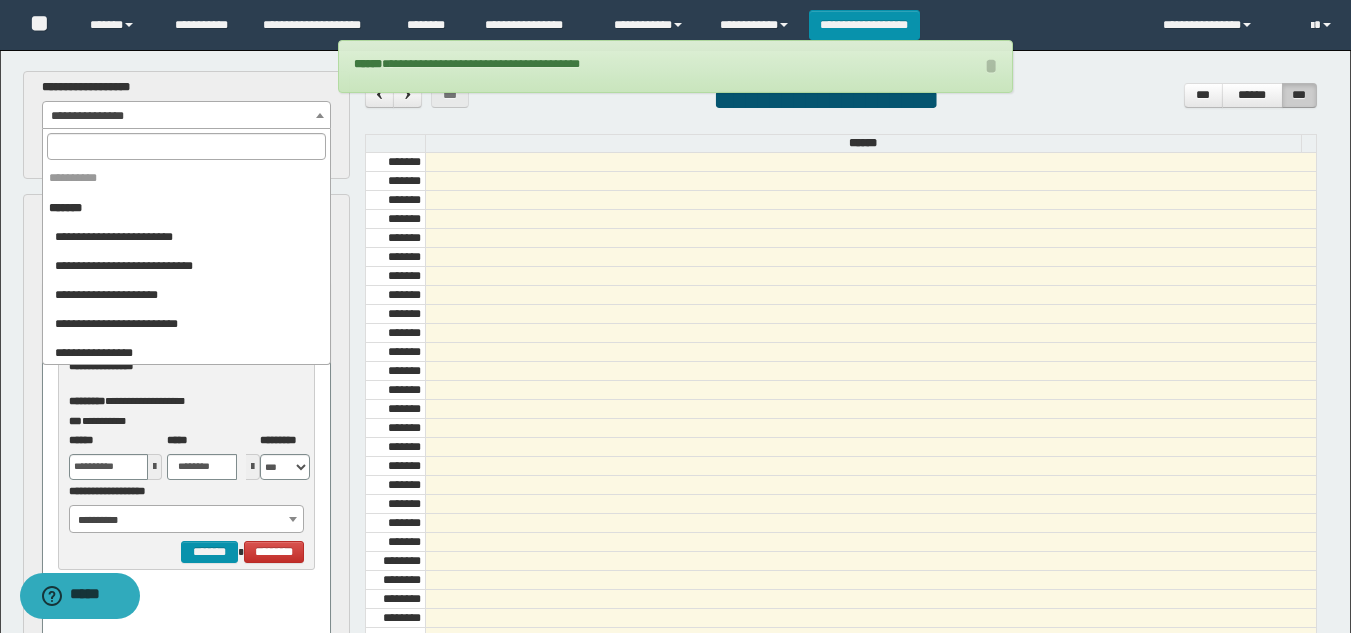 scroll, scrollTop: 2127, scrollLeft: 0, axis: vertical 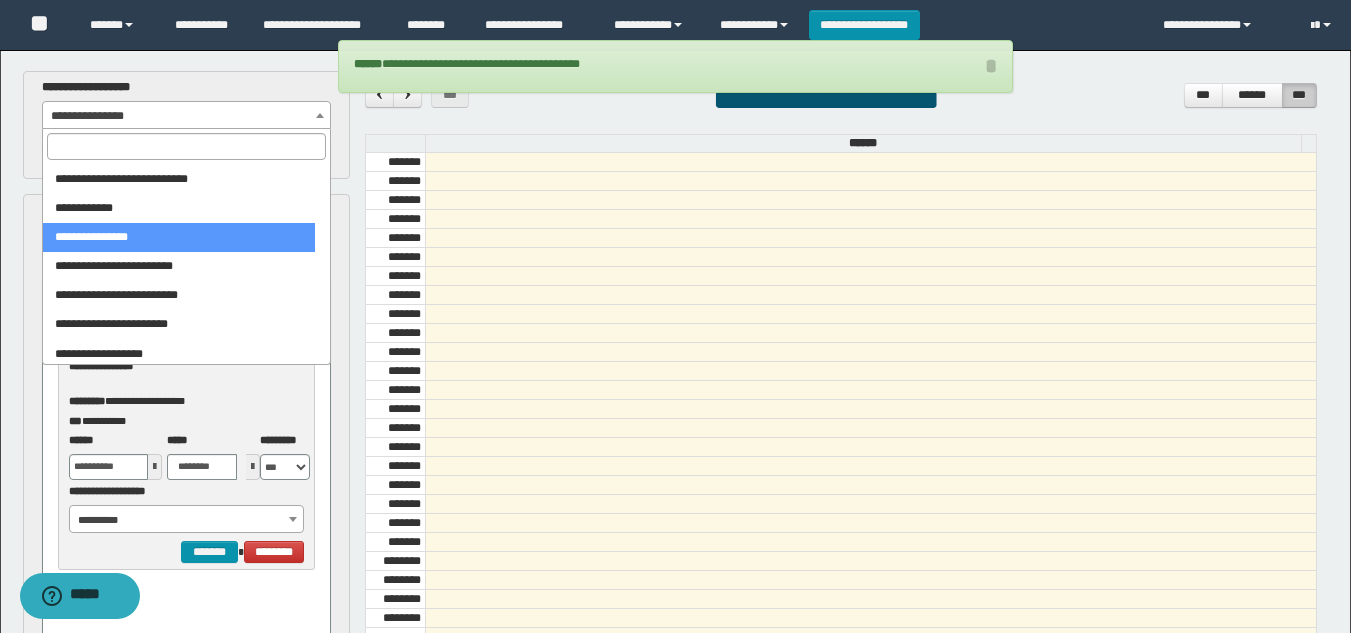 click at bounding box center [186, 146] 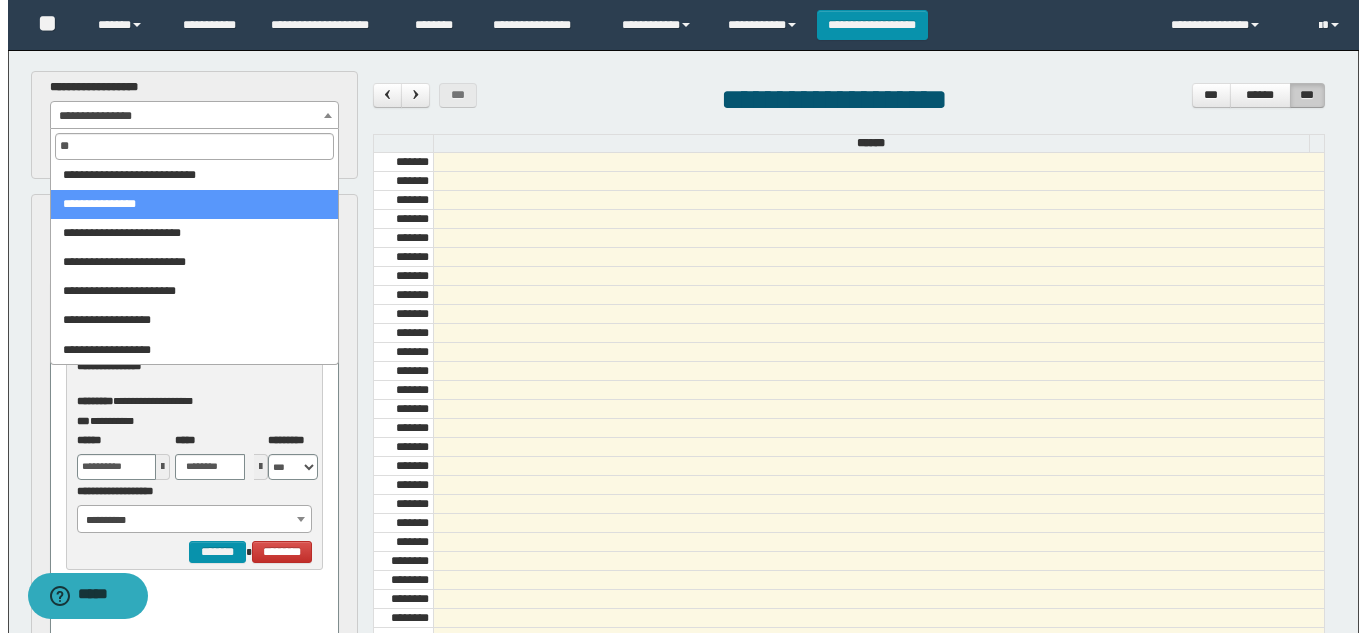 scroll, scrollTop: 0, scrollLeft: 0, axis: both 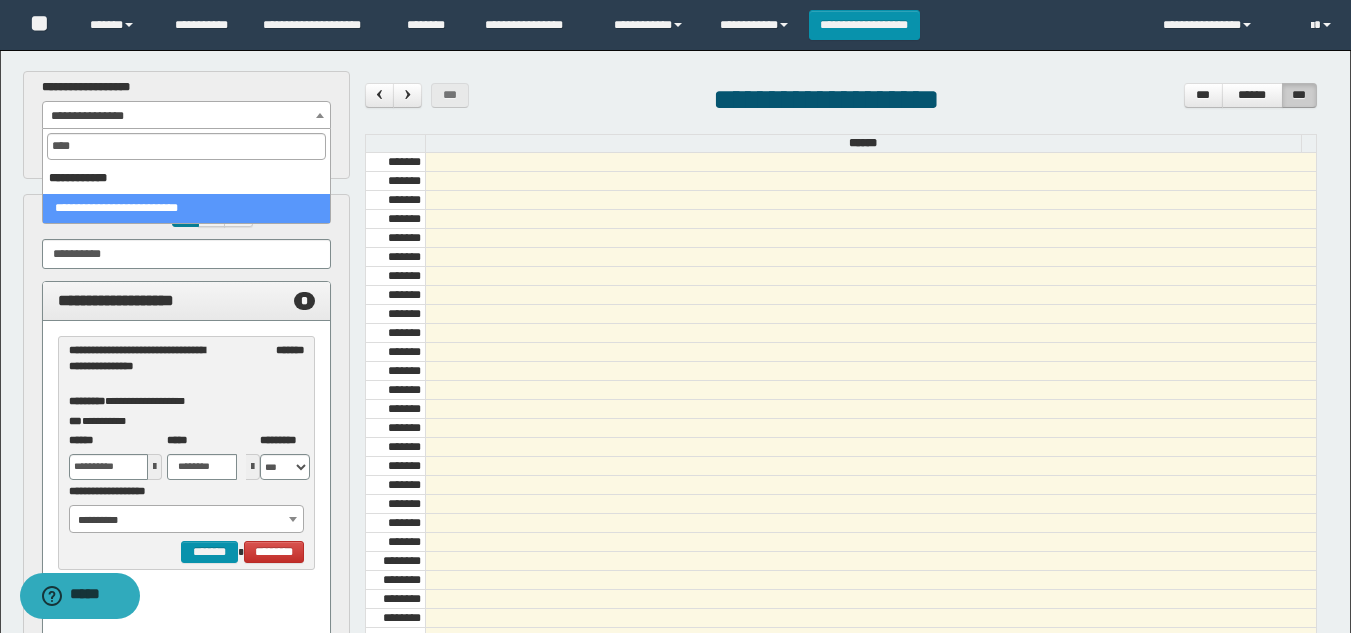type on "****" 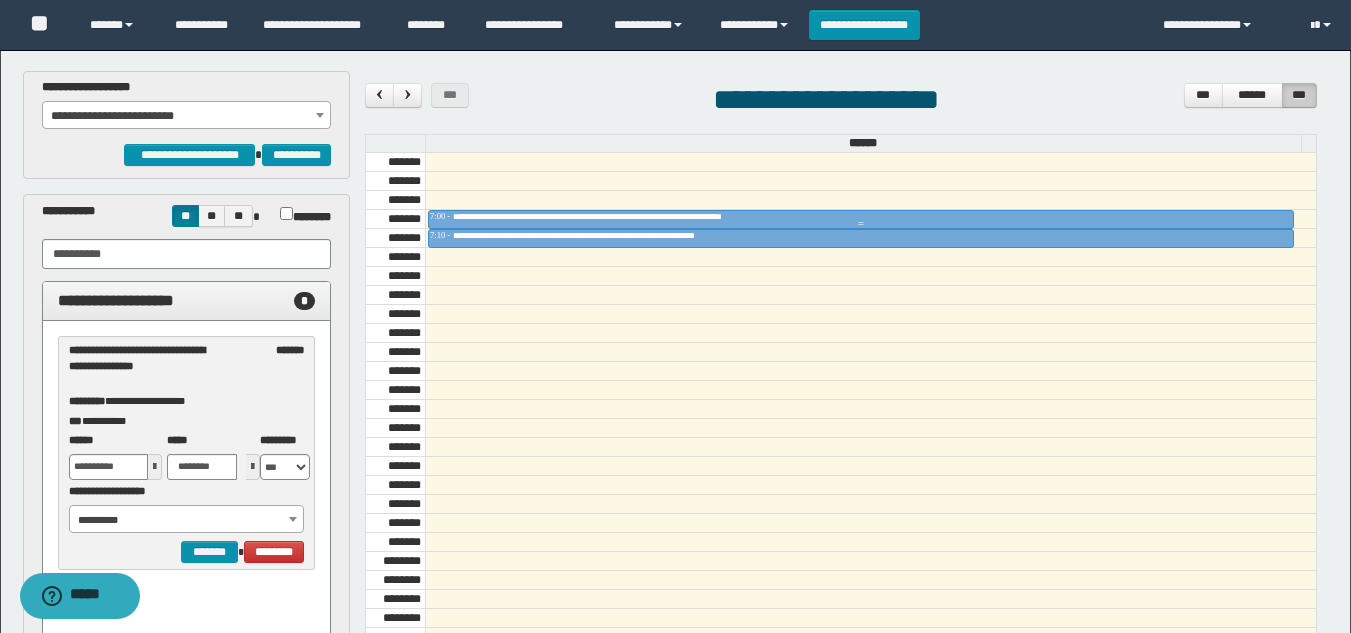 click on "**********" at bounding box center (635, 216) 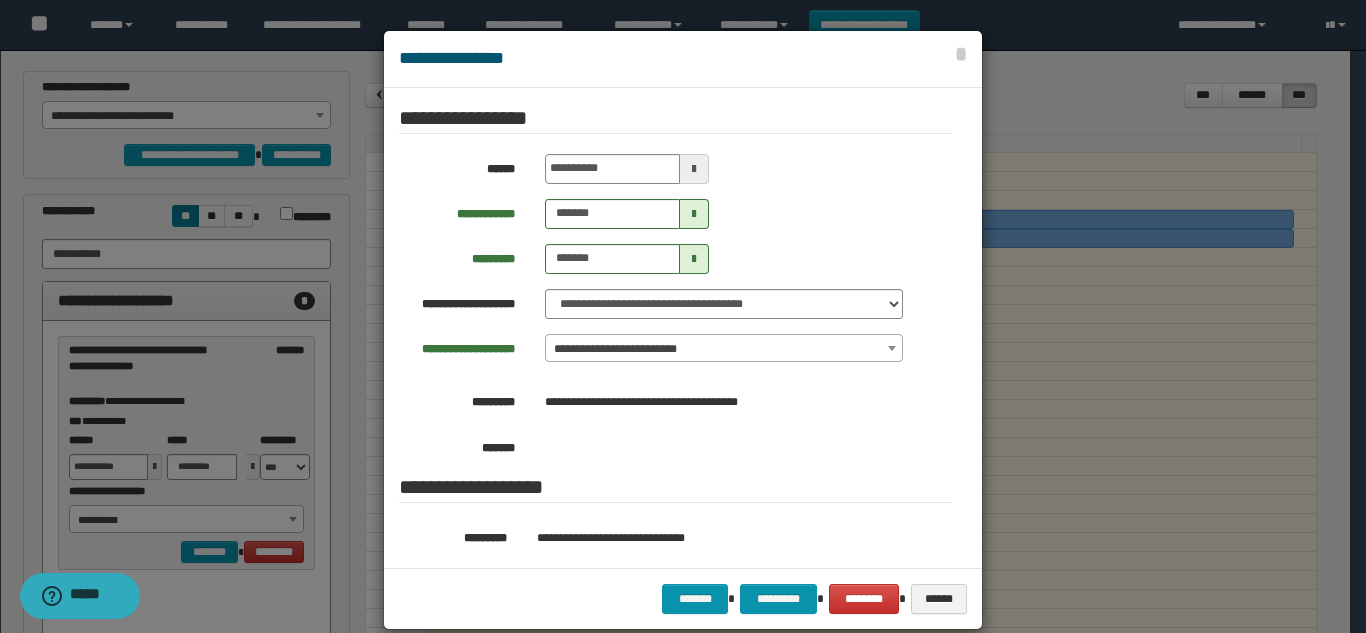 click on "**********" at bounding box center (724, 349) 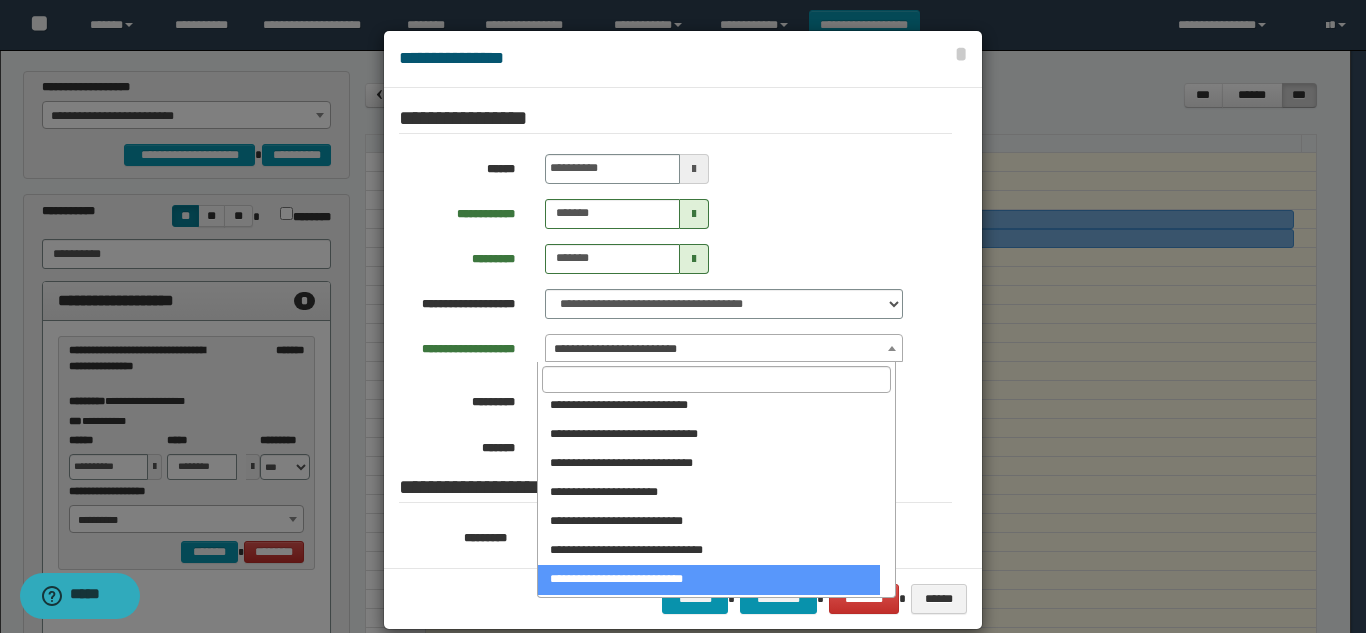scroll, scrollTop: 1190, scrollLeft: 0, axis: vertical 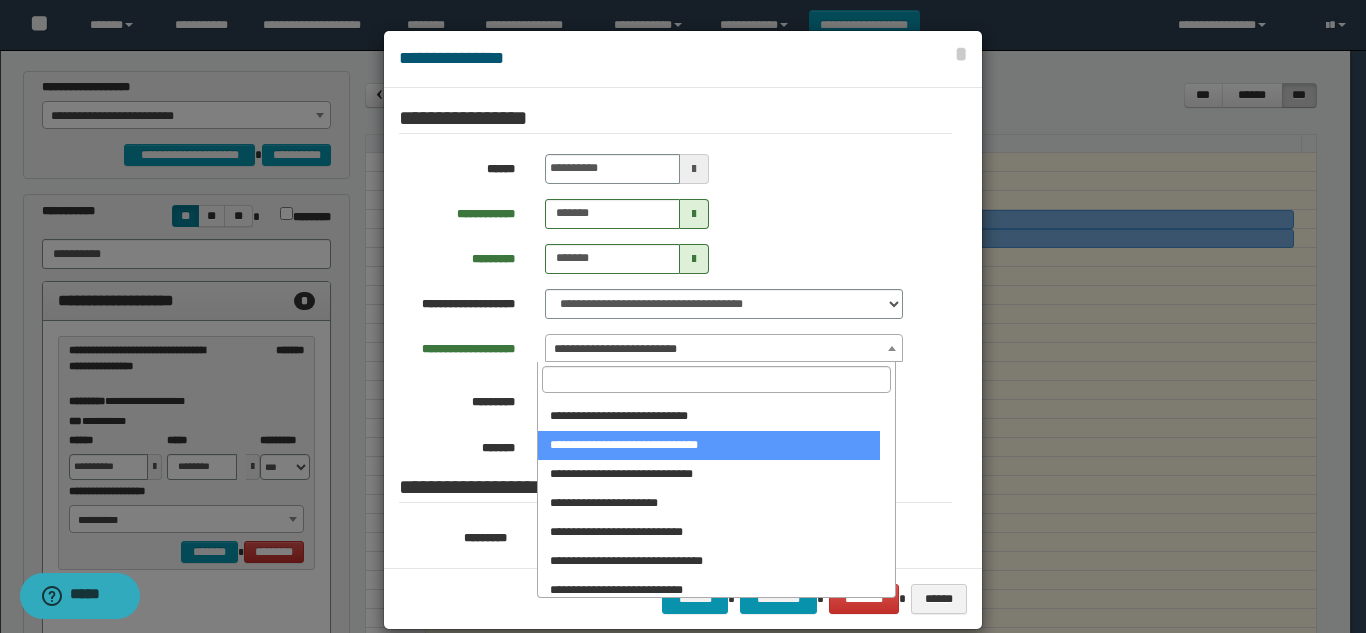 select on "******" 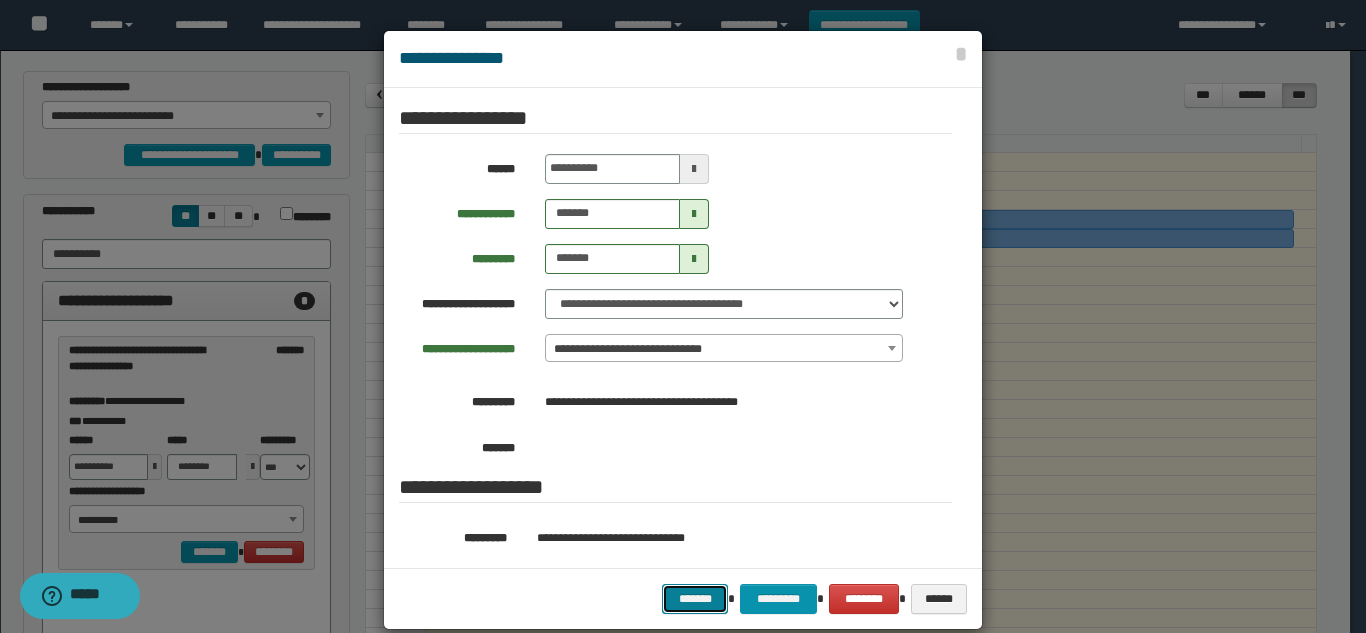 click on "*******" at bounding box center (695, 599) 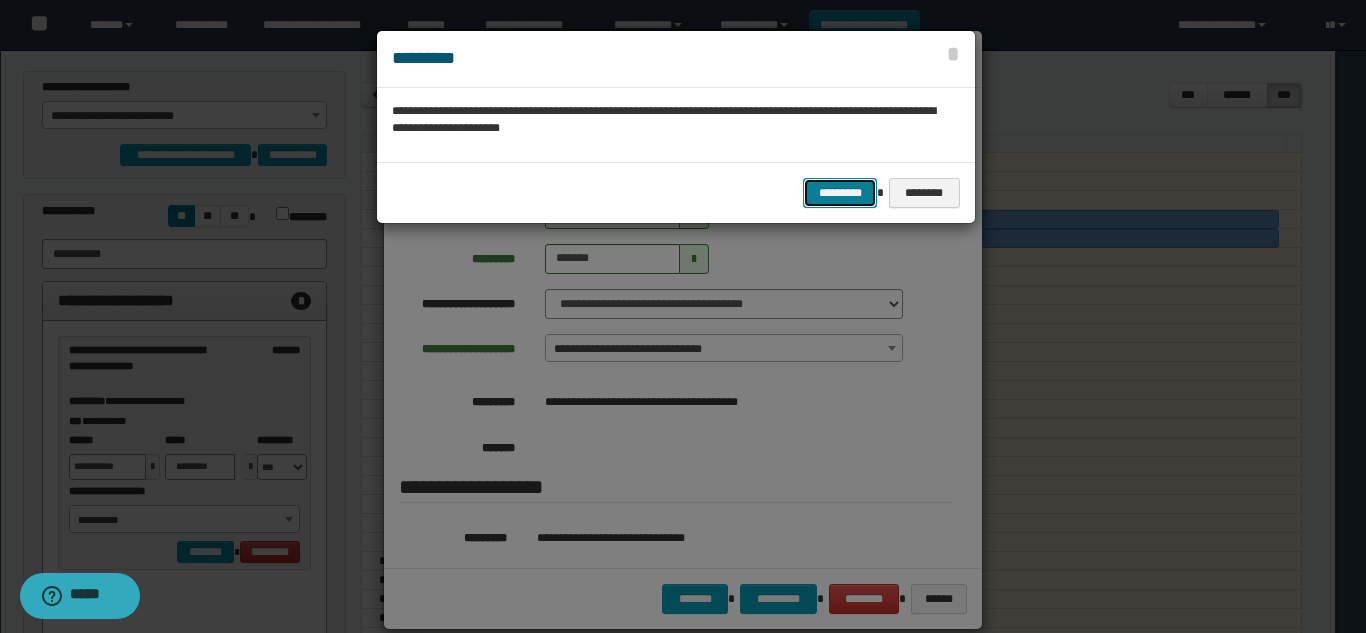 click on "*********" at bounding box center (840, 193) 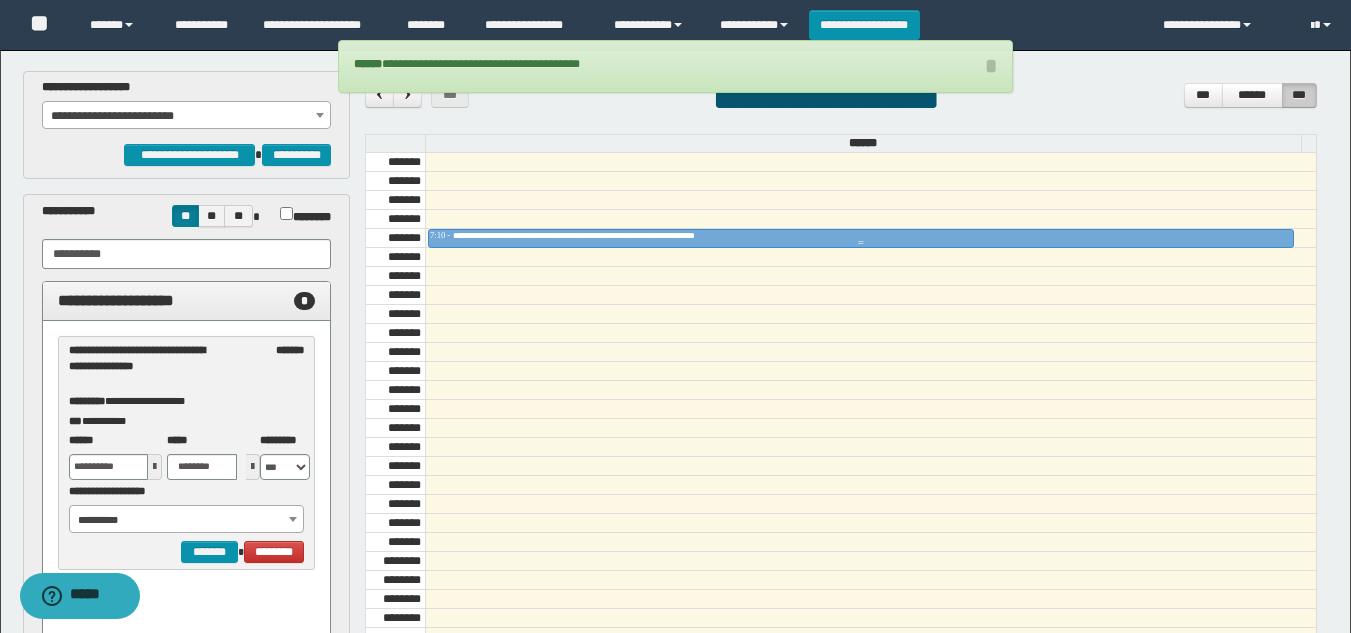 click at bounding box center [861, 243] 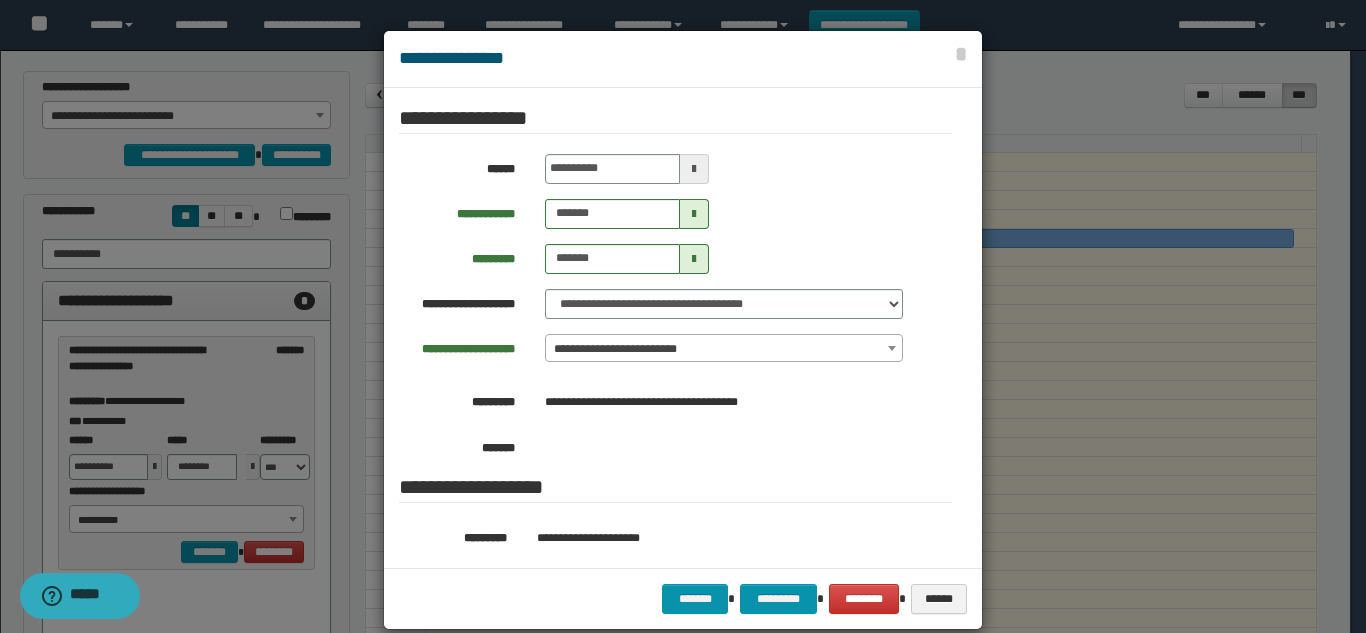 click on "**********" at bounding box center [724, 349] 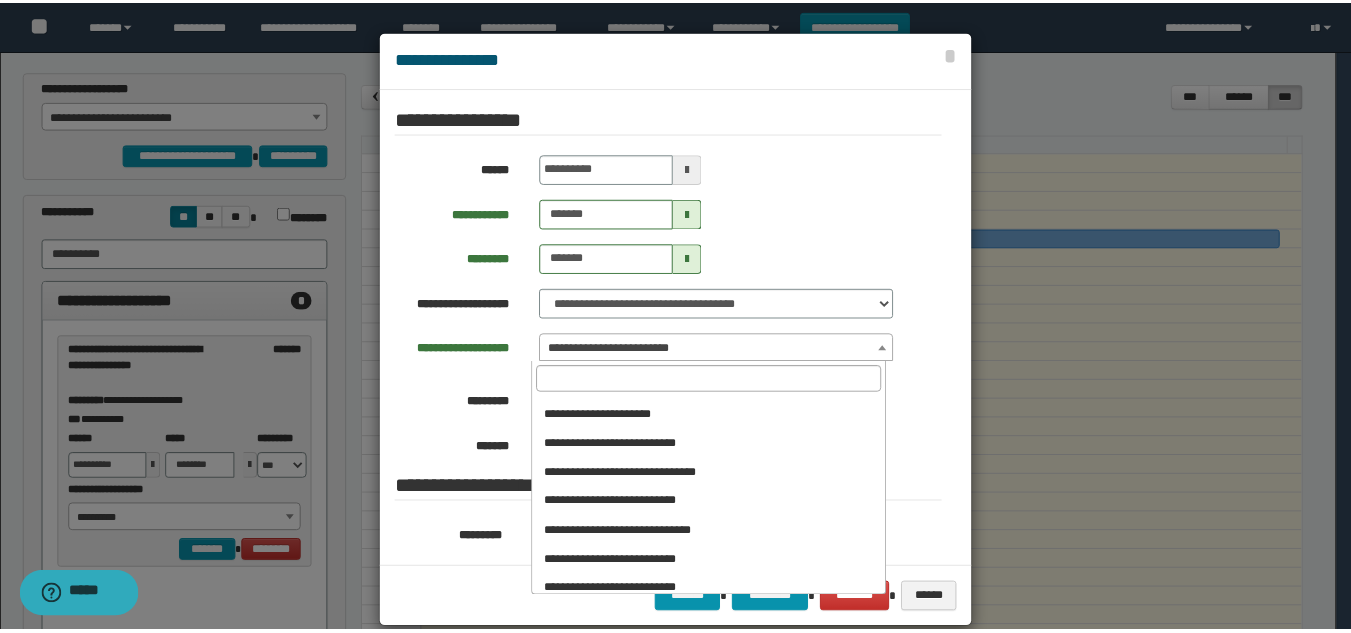 scroll, scrollTop: 1156, scrollLeft: 0, axis: vertical 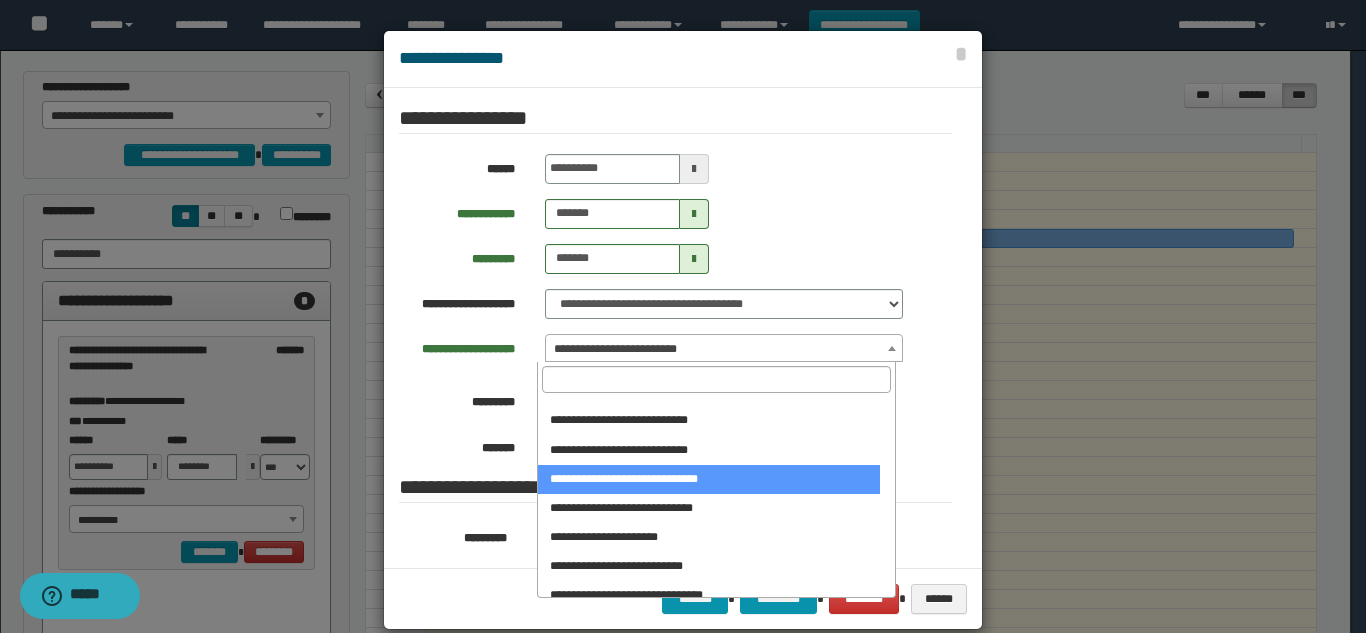 select on "******" 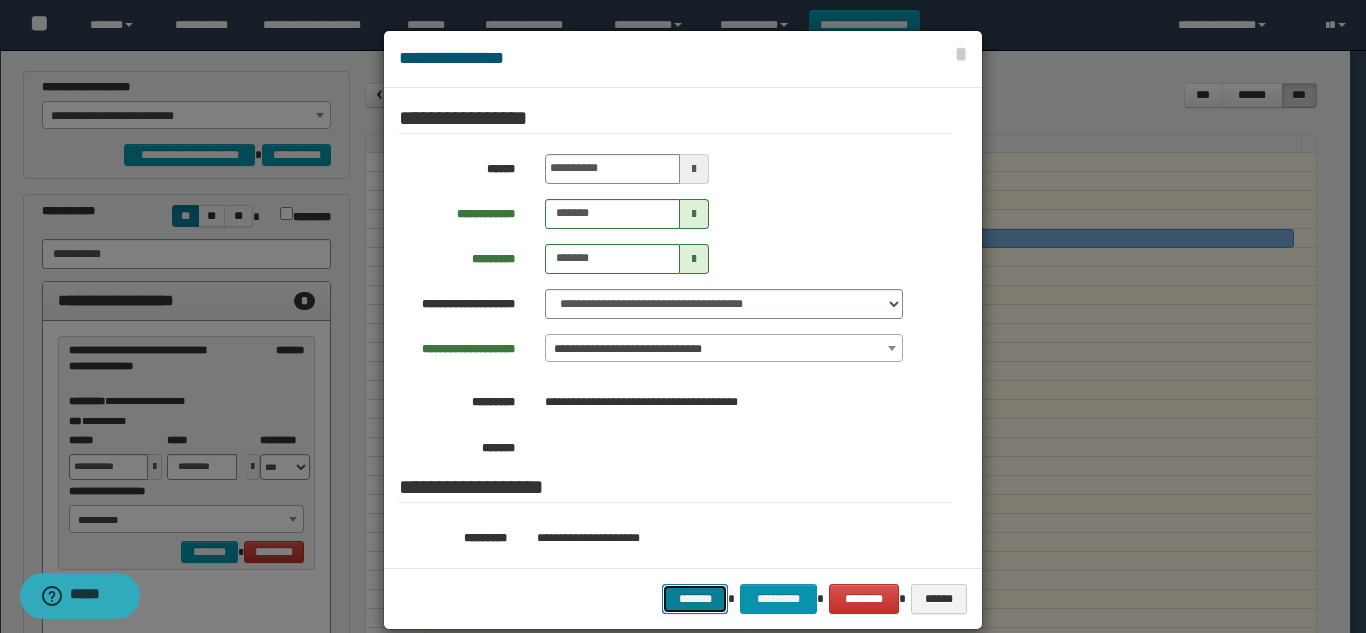 click on "*******" at bounding box center [695, 599] 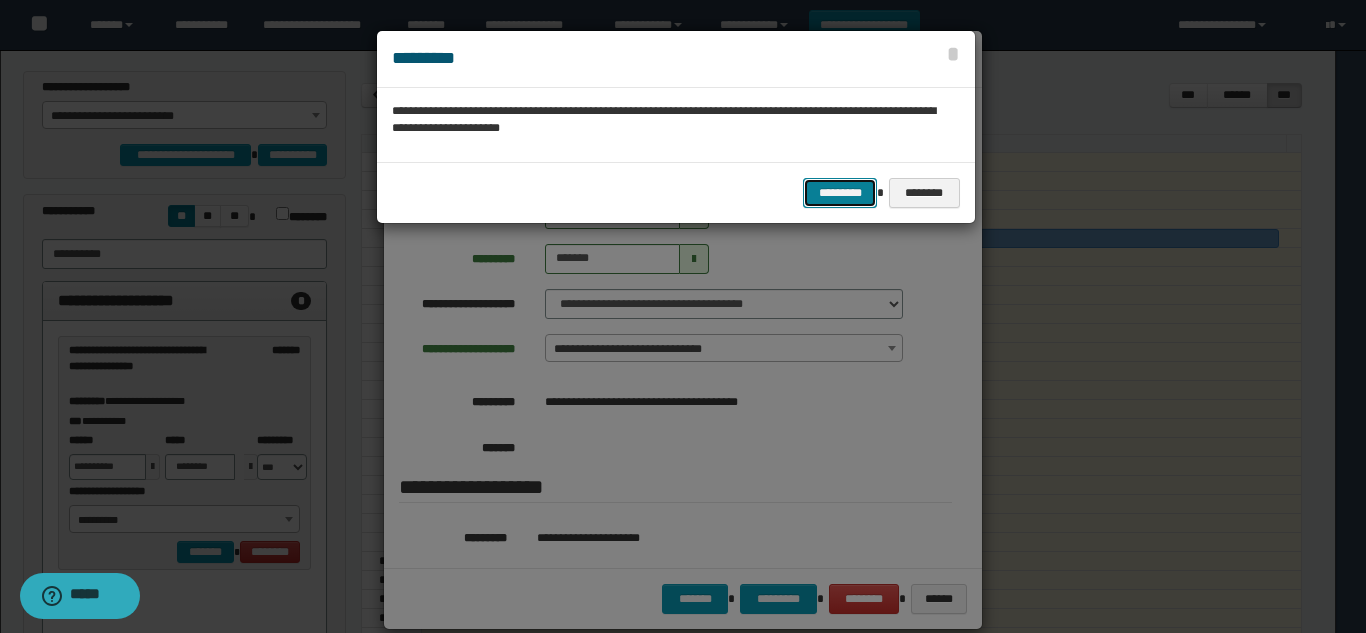 click on "*********" at bounding box center [840, 193] 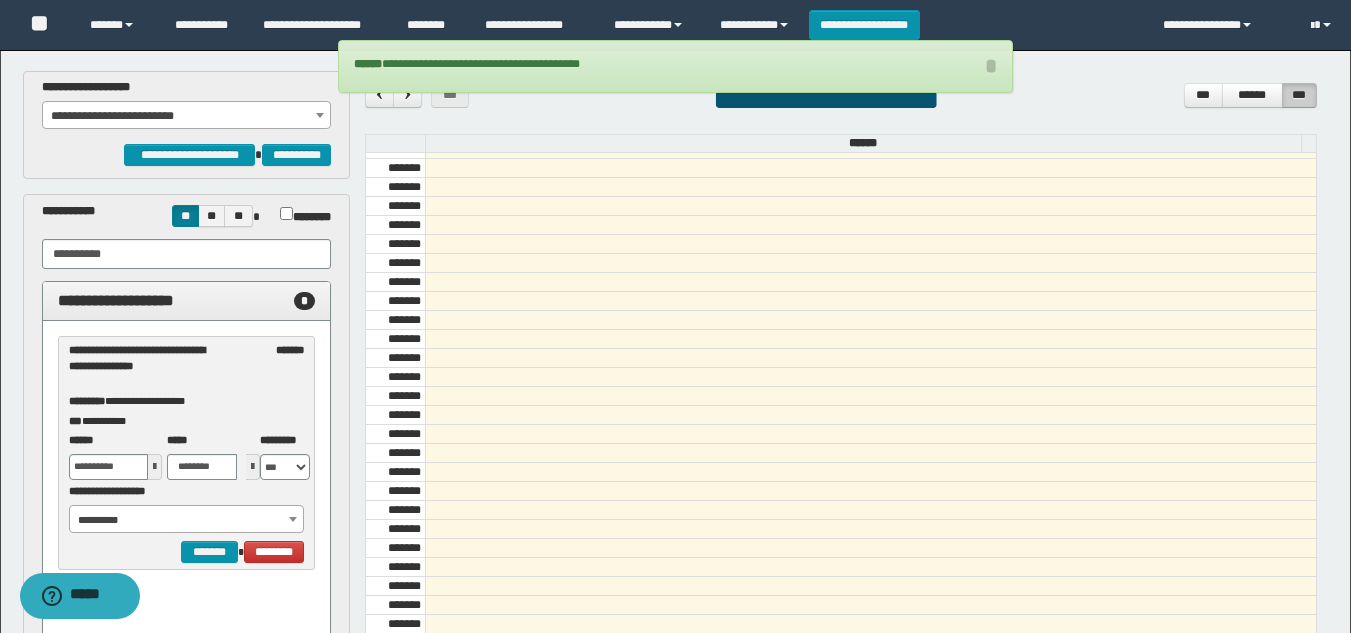 scroll, scrollTop: 541, scrollLeft: 0, axis: vertical 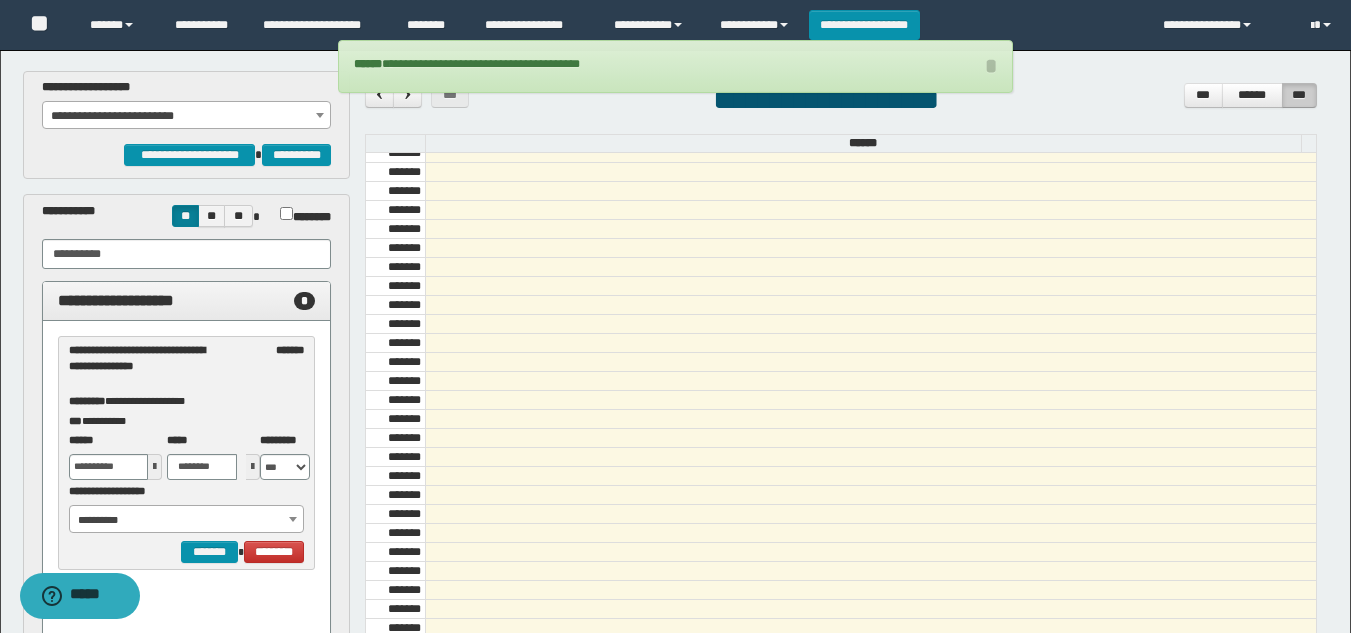 click on "**********" at bounding box center (186, 116) 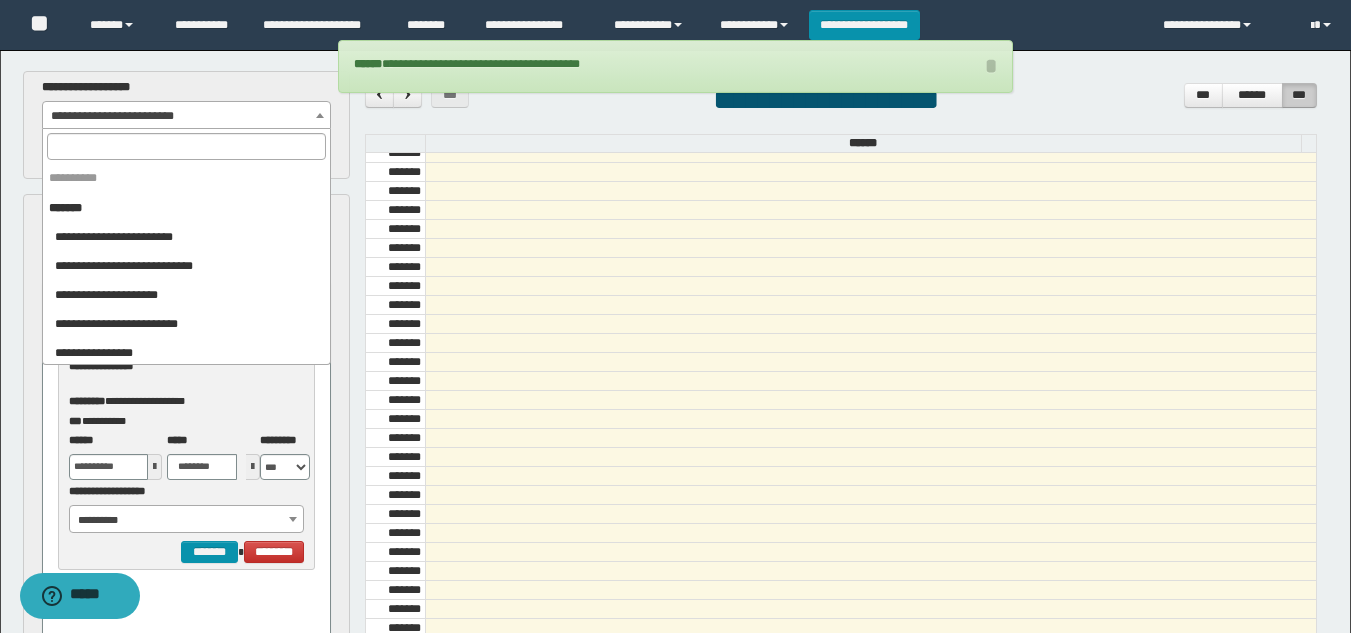 scroll, scrollTop: 2186, scrollLeft: 0, axis: vertical 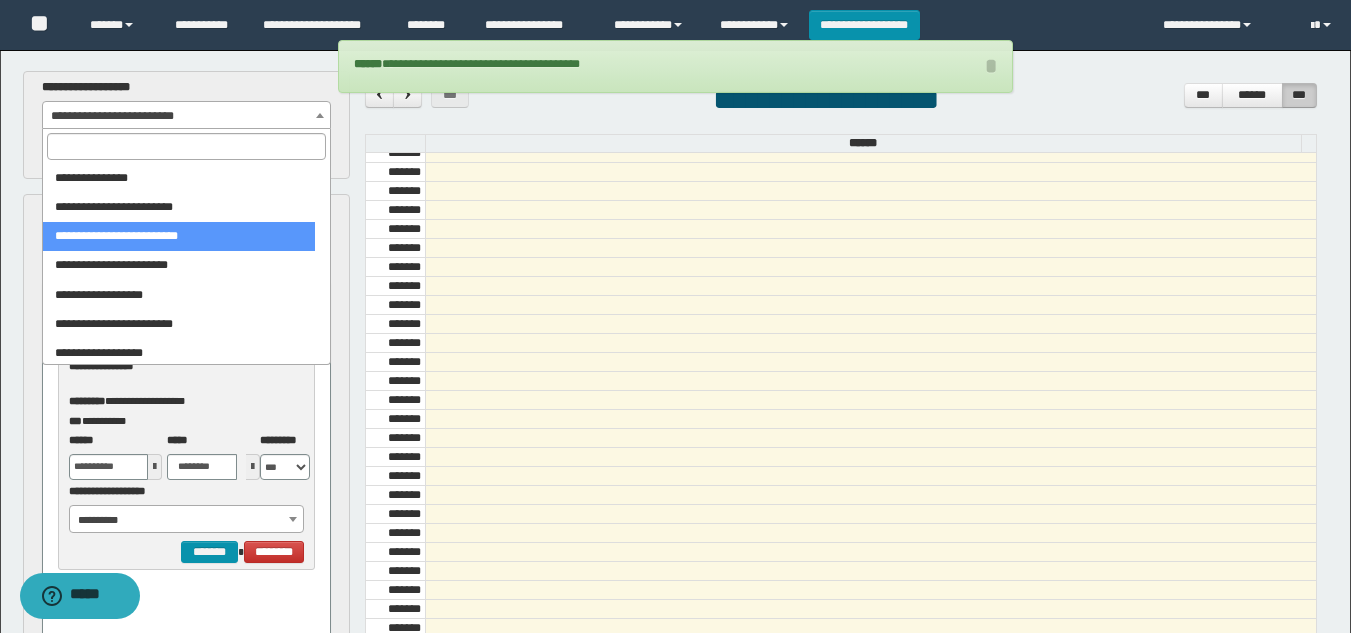 click at bounding box center (186, 146) 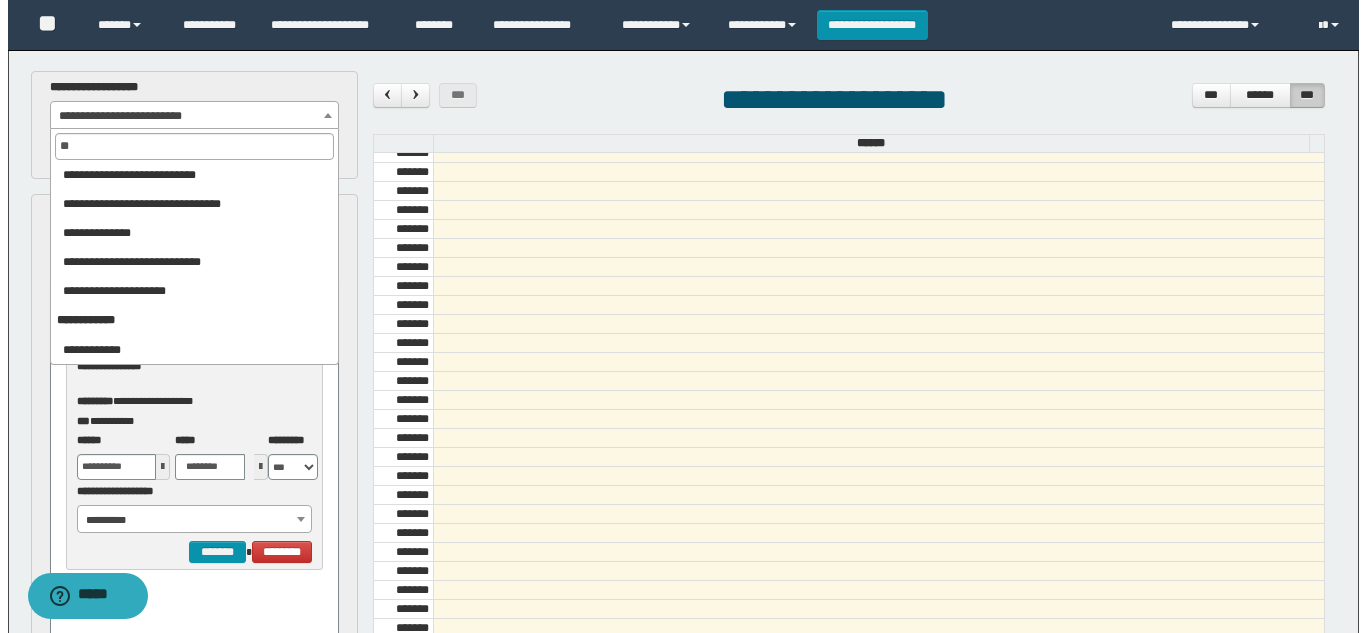 scroll, scrollTop: 0, scrollLeft: 0, axis: both 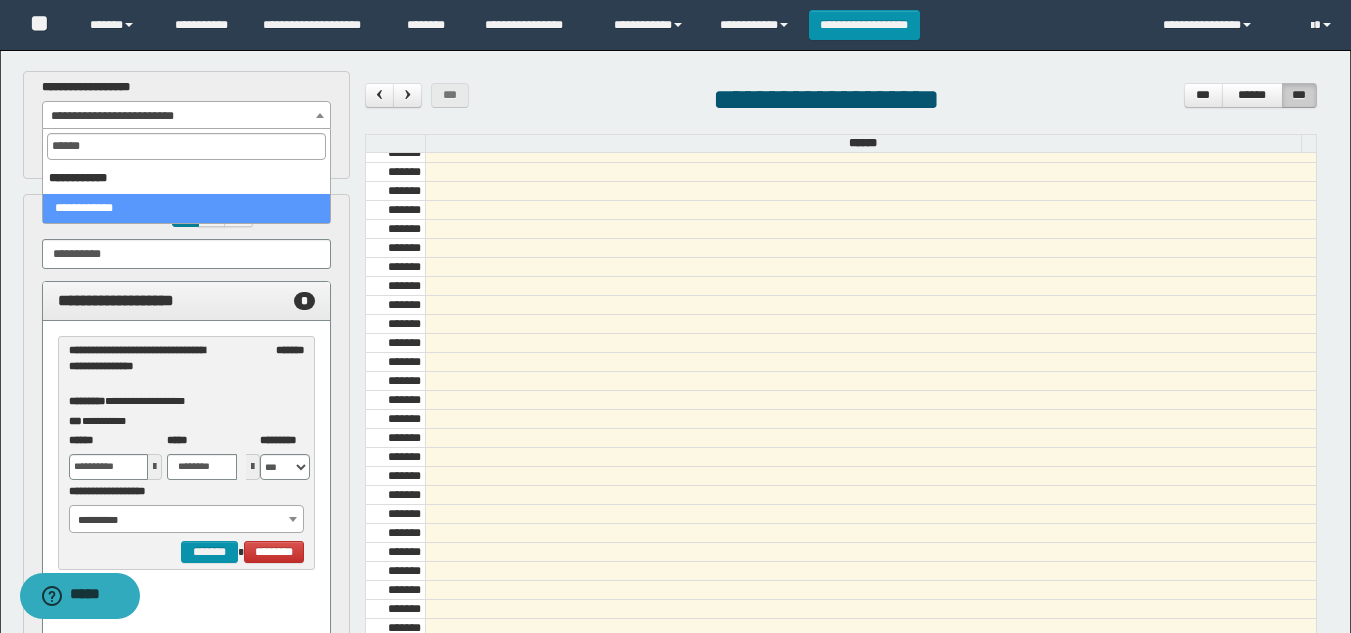 type on "******" 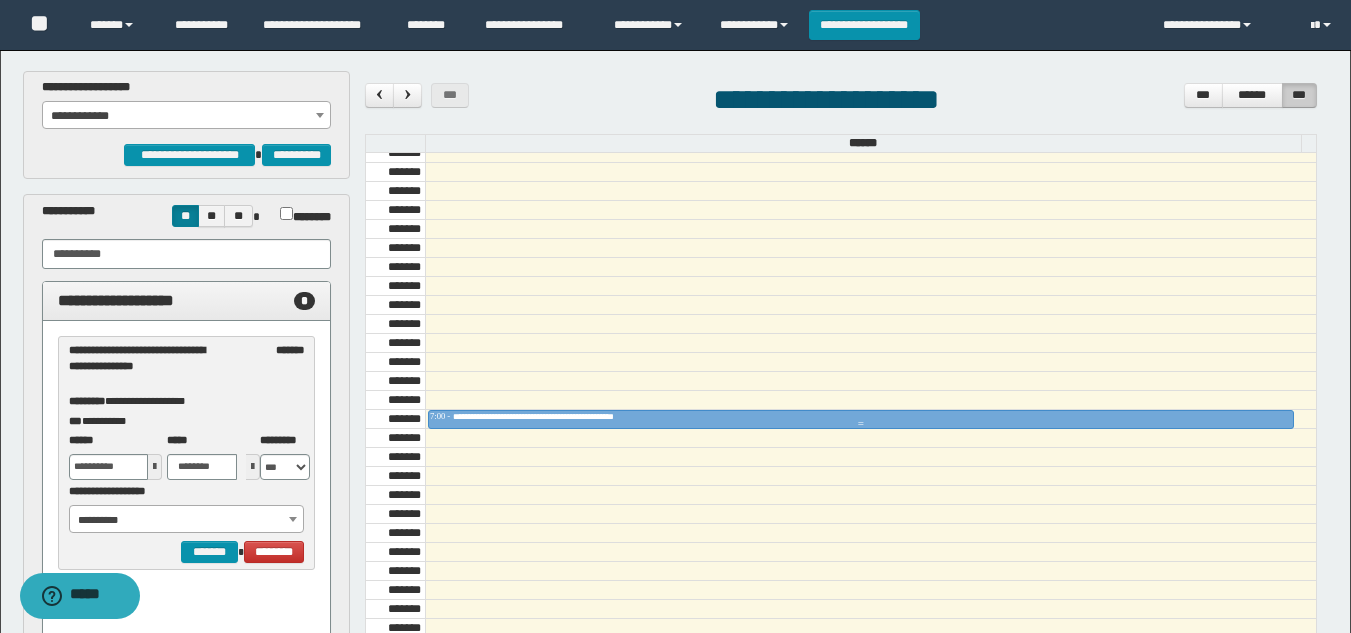 click on "**********" at bounding box center (567, 416) 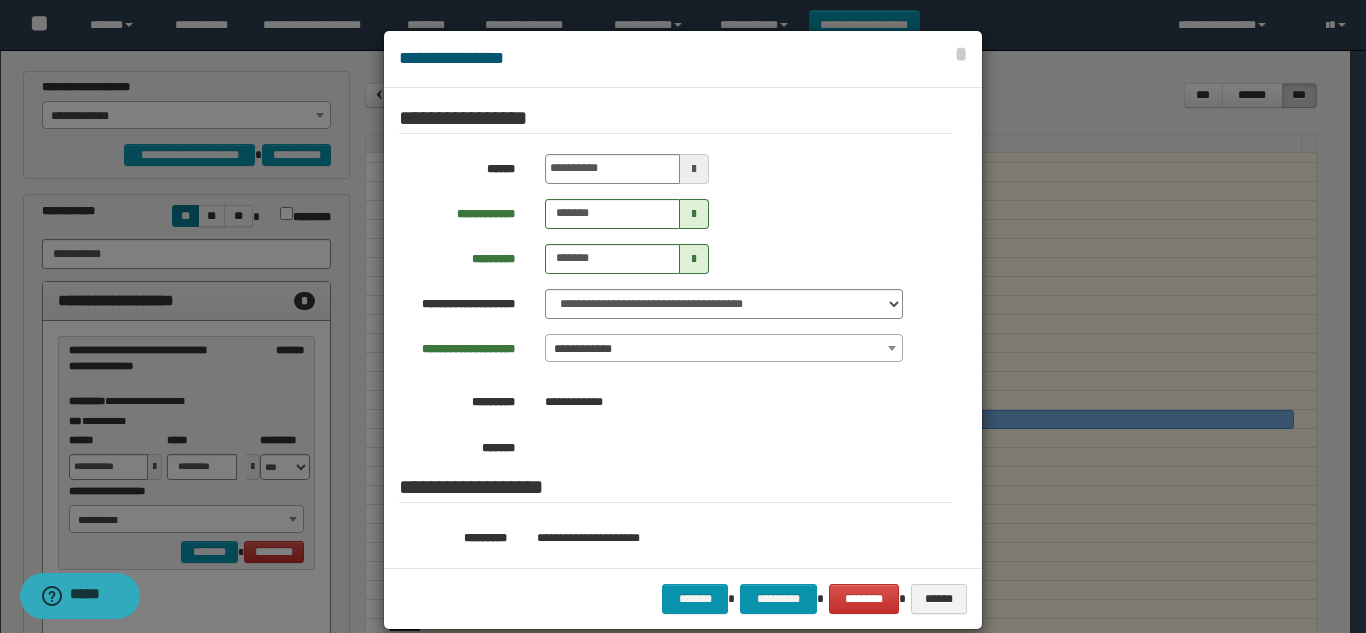 click on "**********" at bounding box center [724, 349] 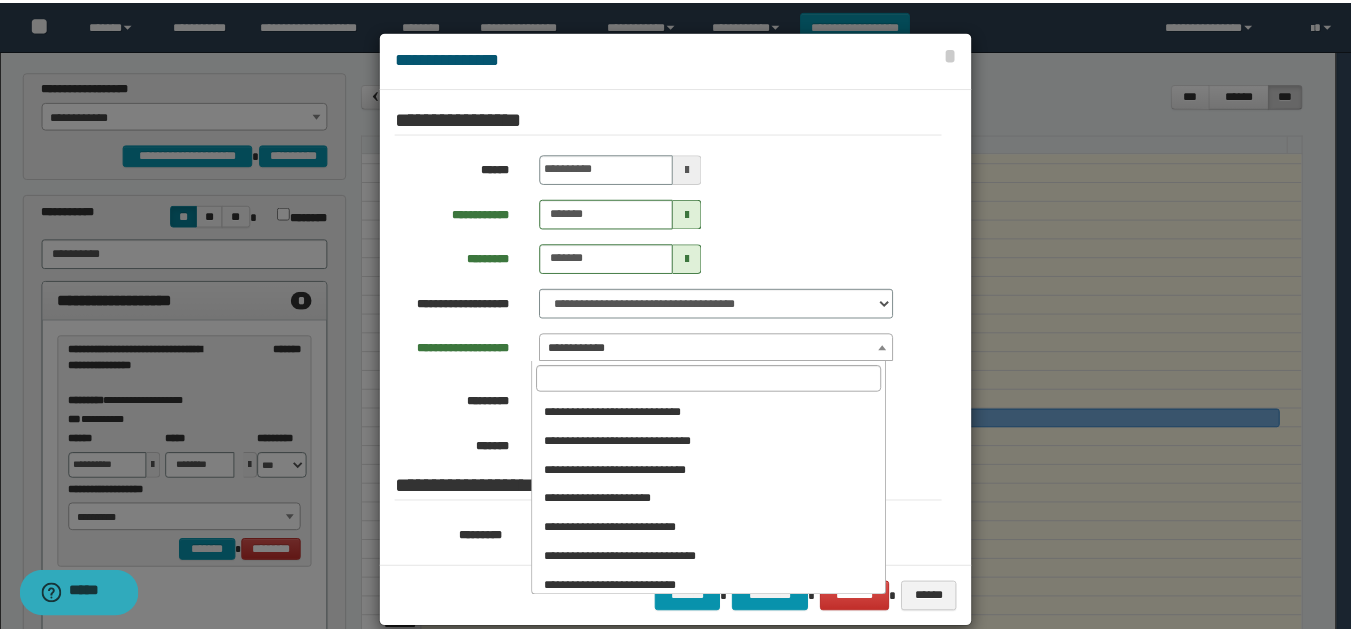 scroll, scrollTop: 1169, scrollLeft: 0, axis: vertical 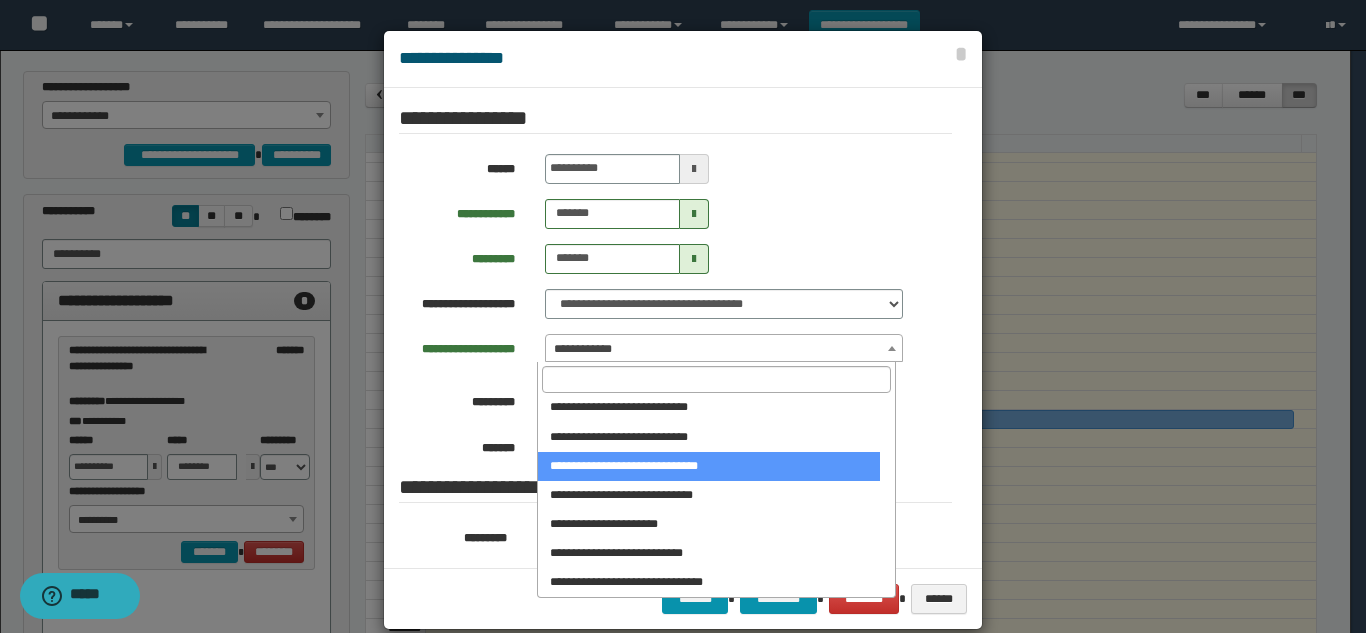 select on "******" 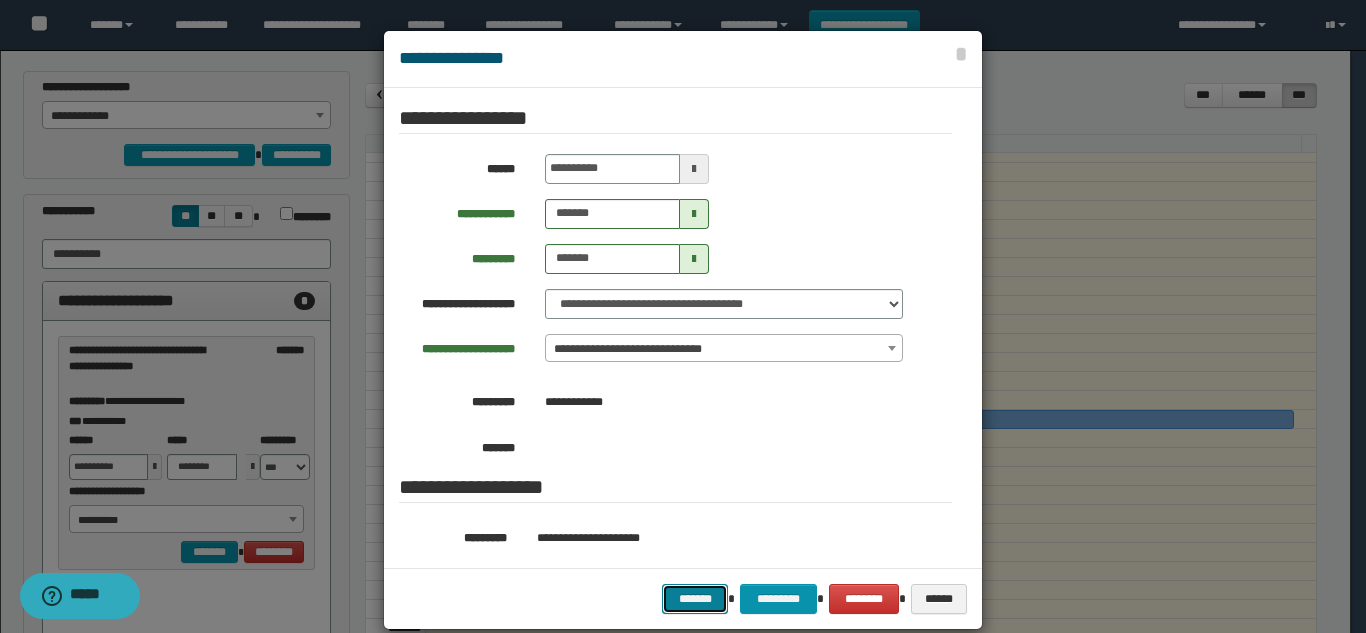click on "*******" at bounding box center [695, 599] 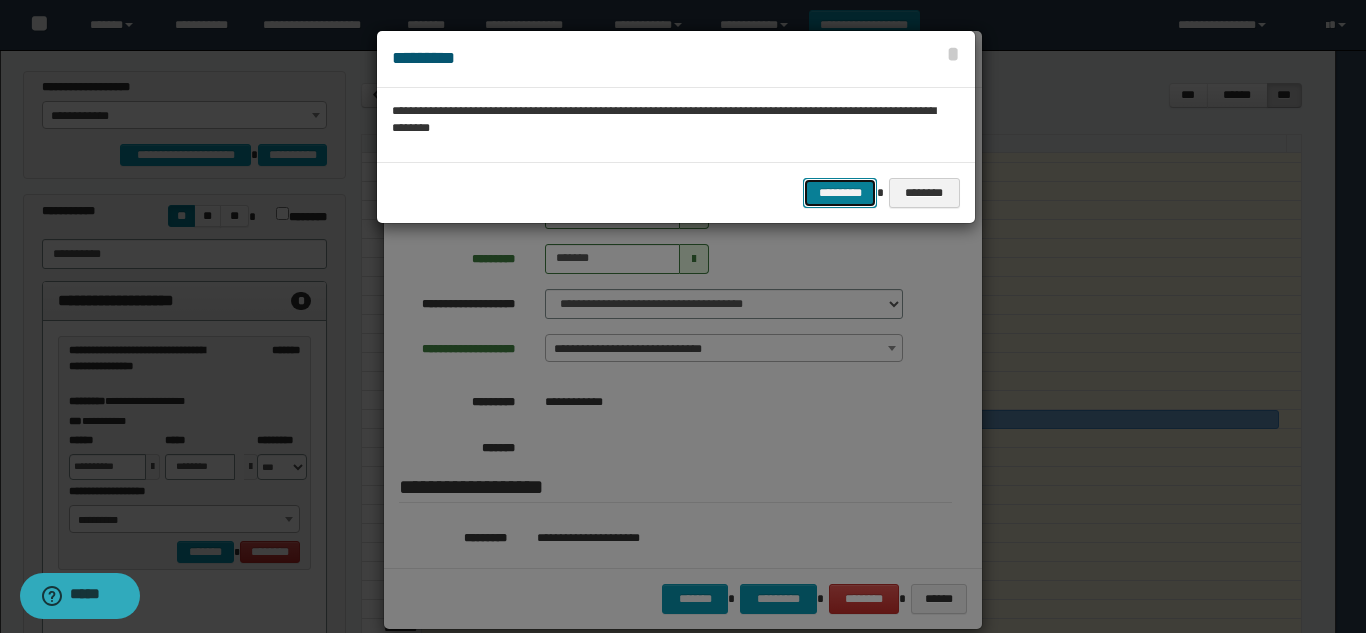 click on "*********" at bounding box center [840, 193] 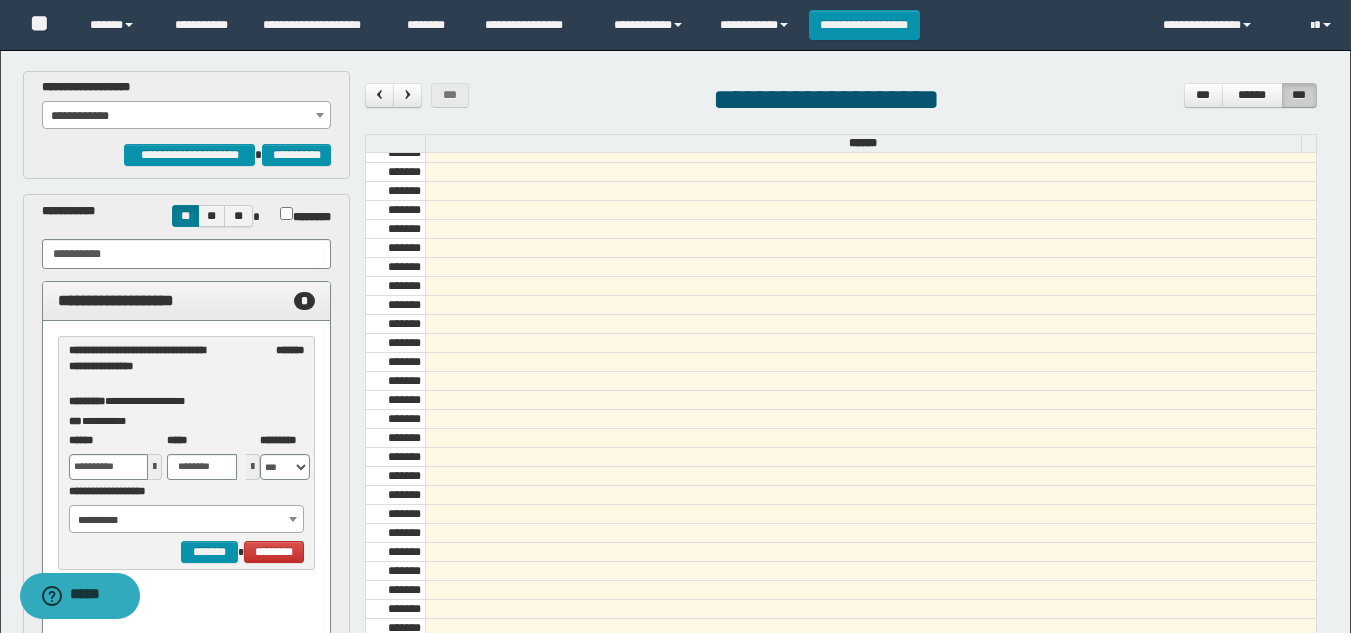 click on "**********" at bounding box center (186, 116) 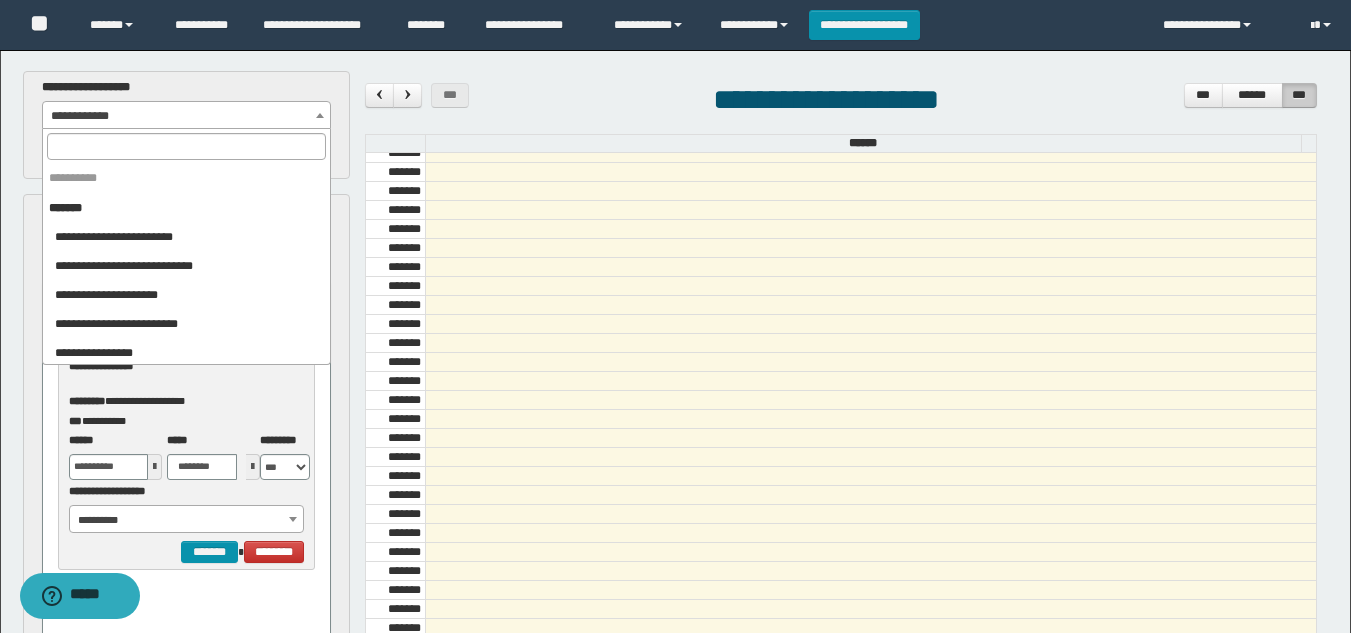scroll, scrollTop: 2098, scrollLeft: 0, axis: vertical 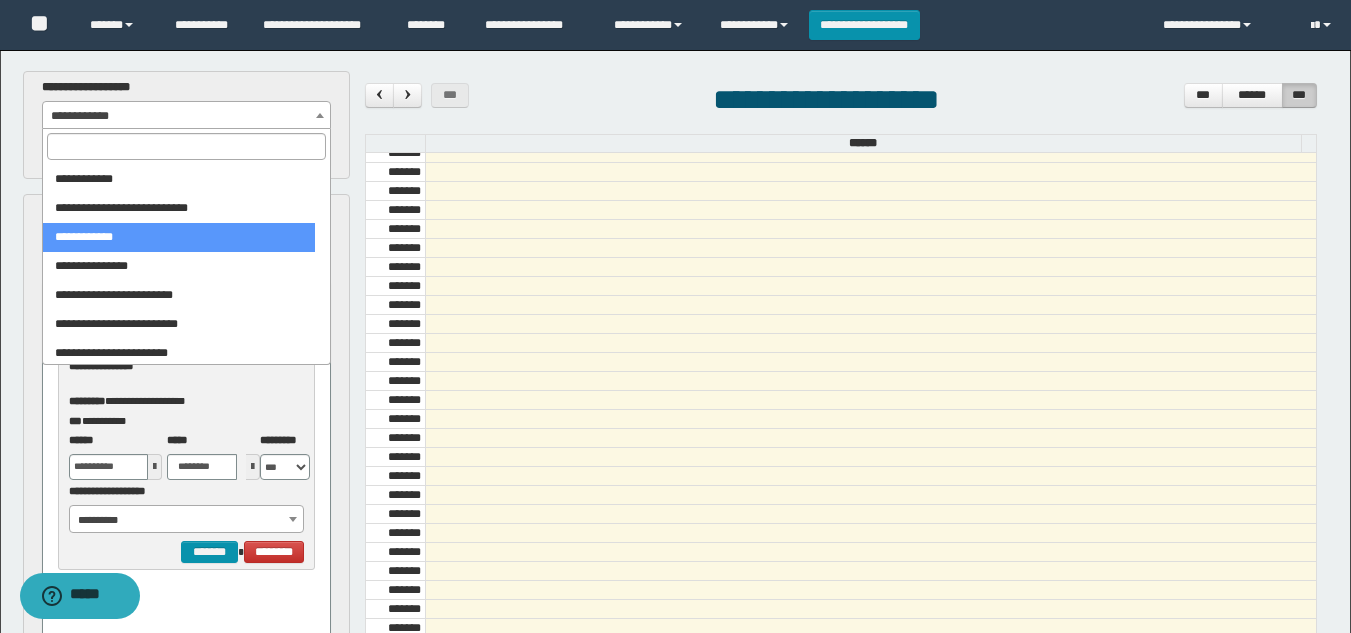 click at bounding box center [186, 146] 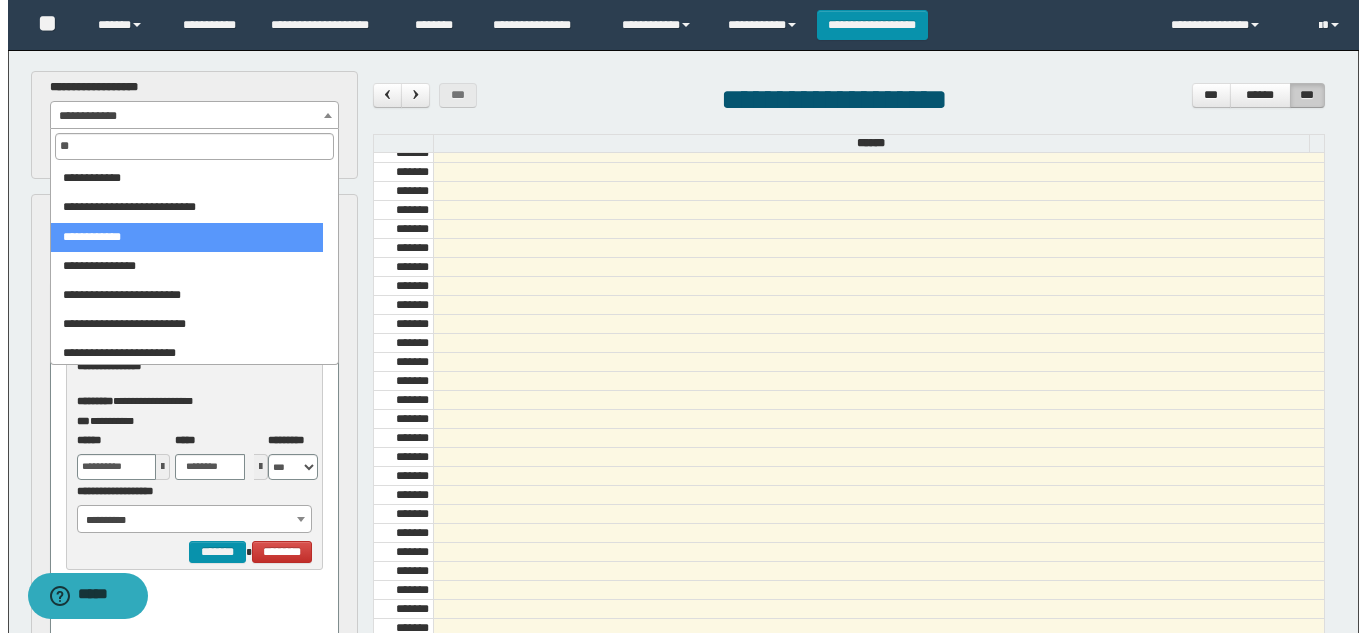 scroll, scrollTop: 0, scrollLeft: 0, axis: both 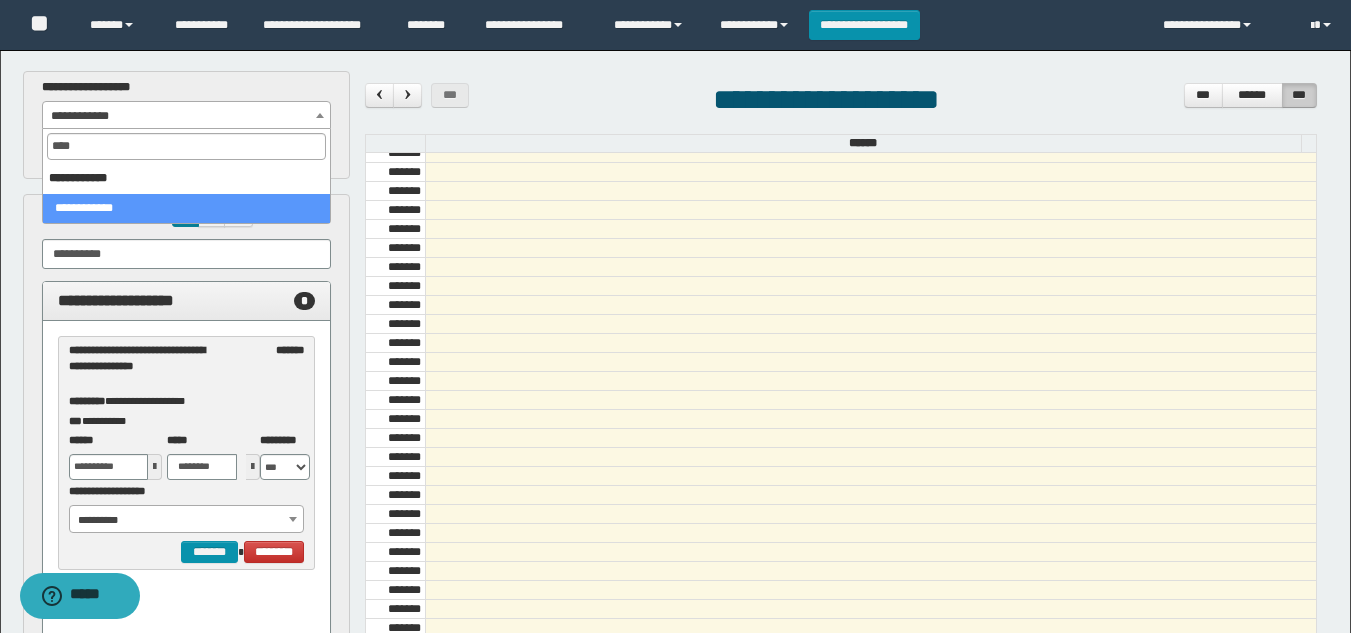 type on "****" 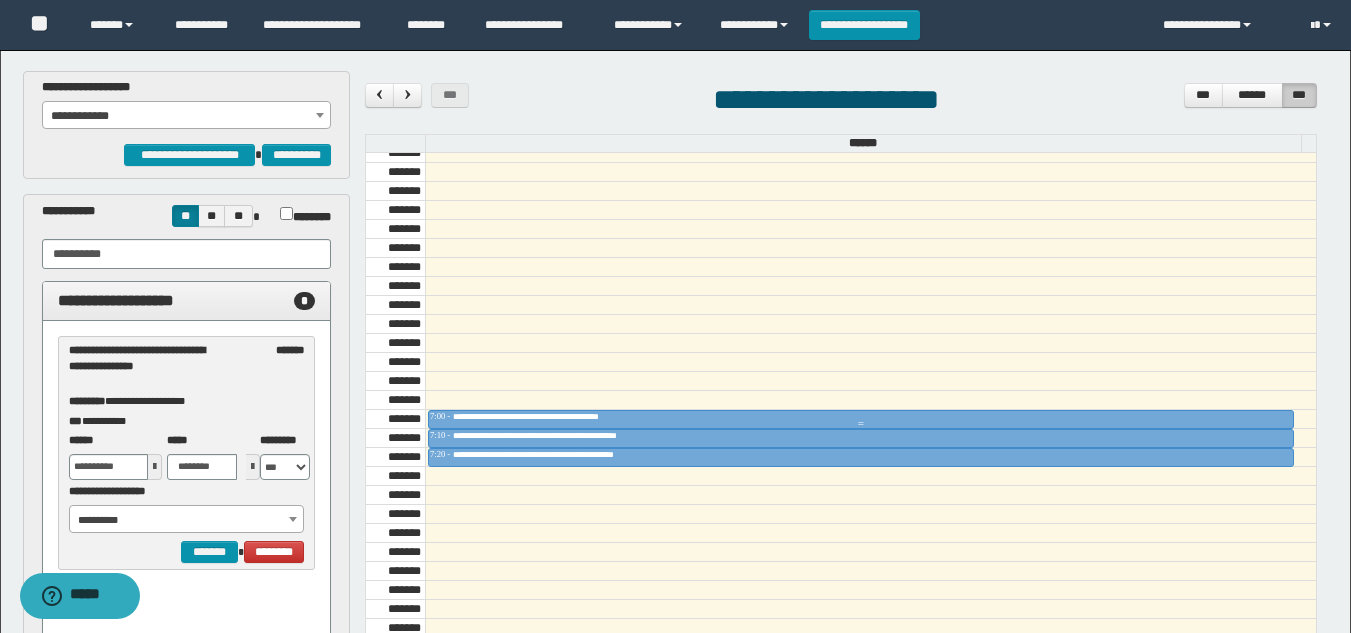 click on "**********" at bounding box center [553, 416] 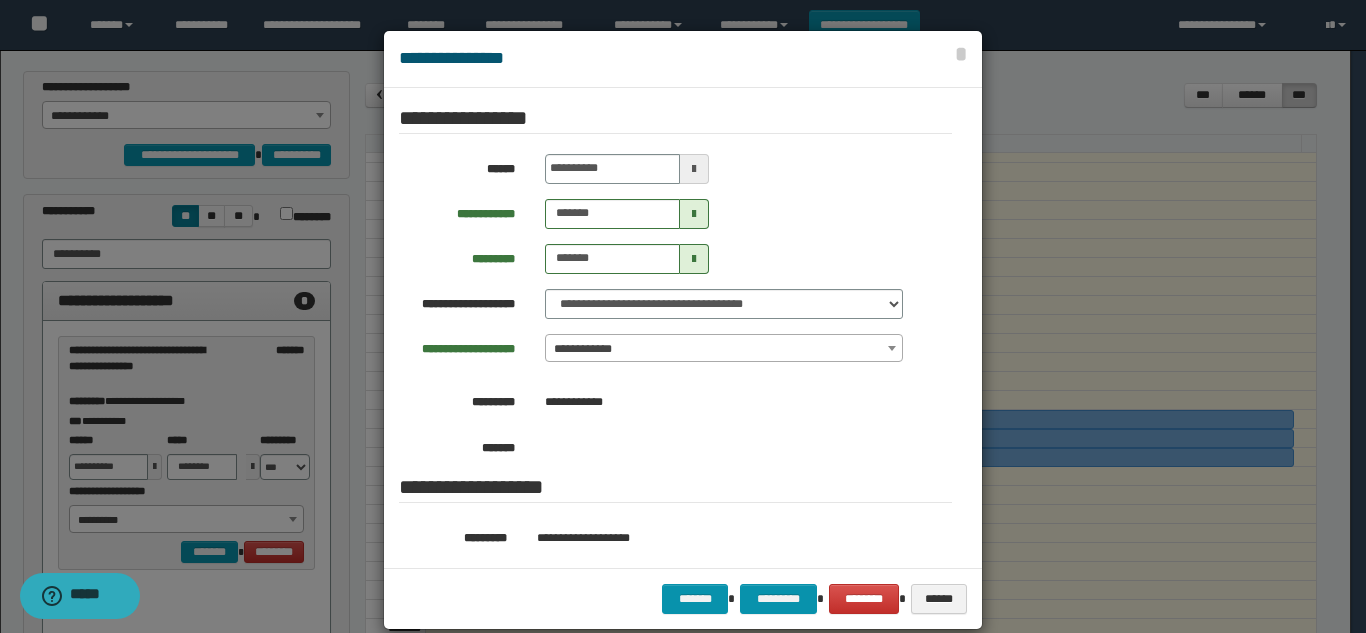 click on "**********" at bounding box center [724, 349] 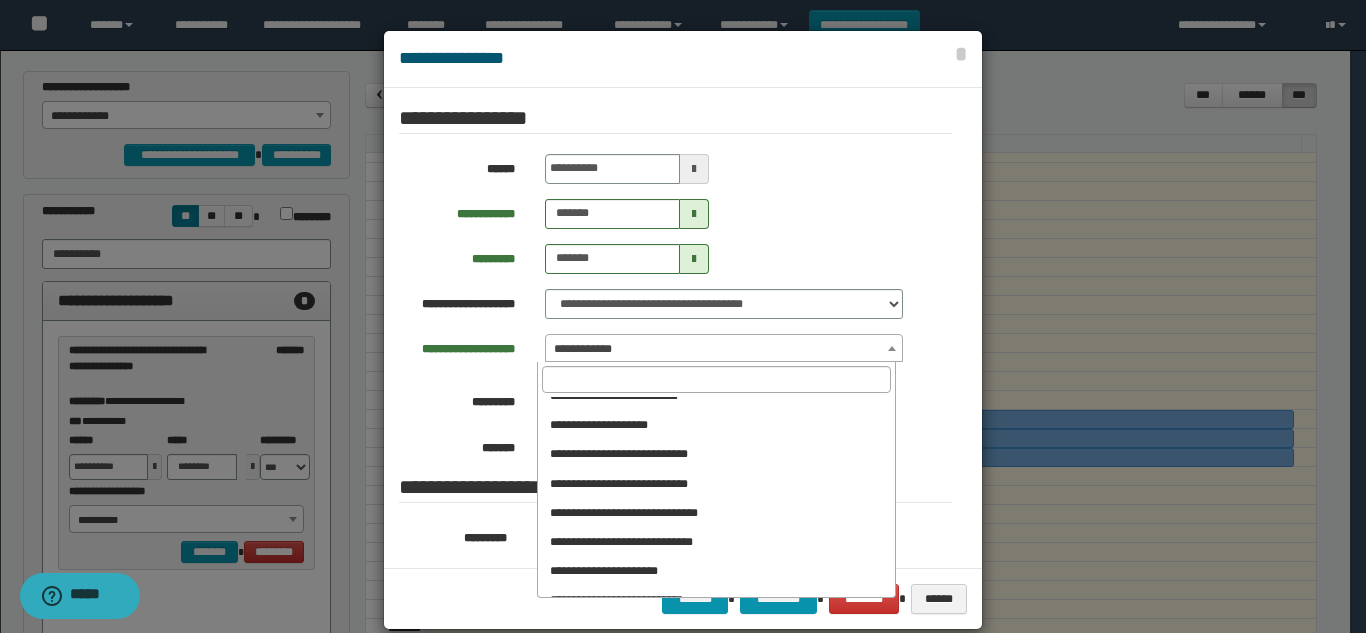 scroll, scrollTop: 1111, scrollLeft: 0, axis: vertical 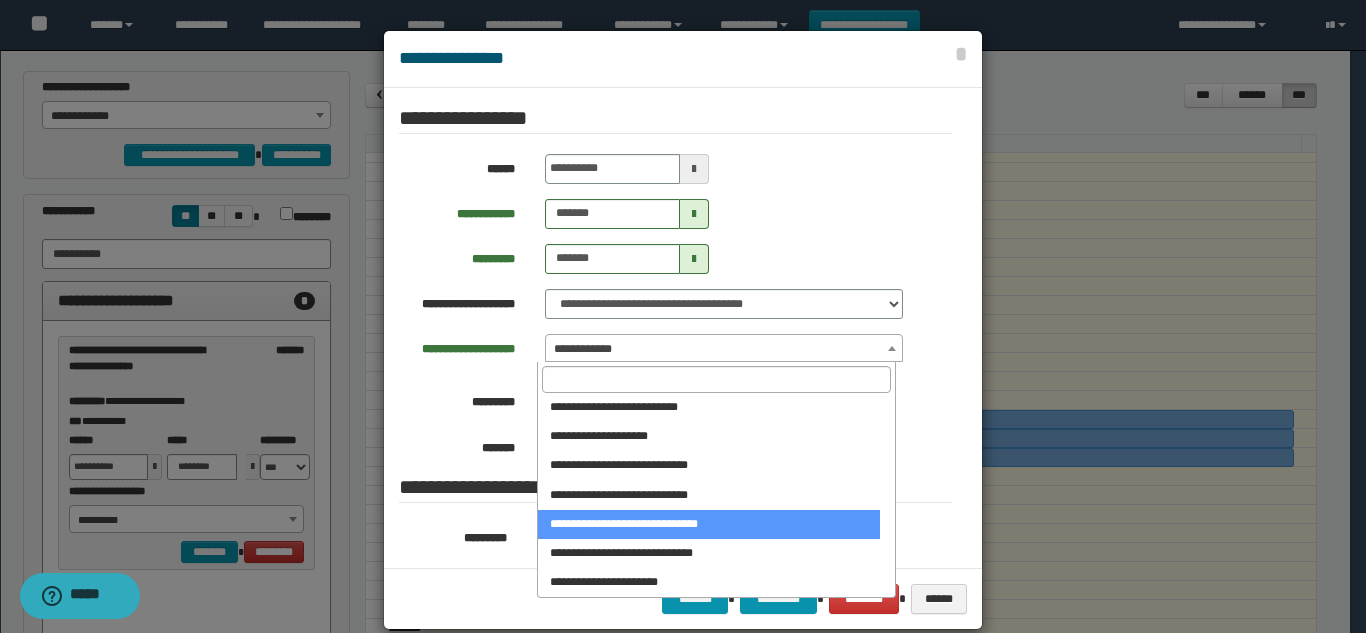 select on "******" 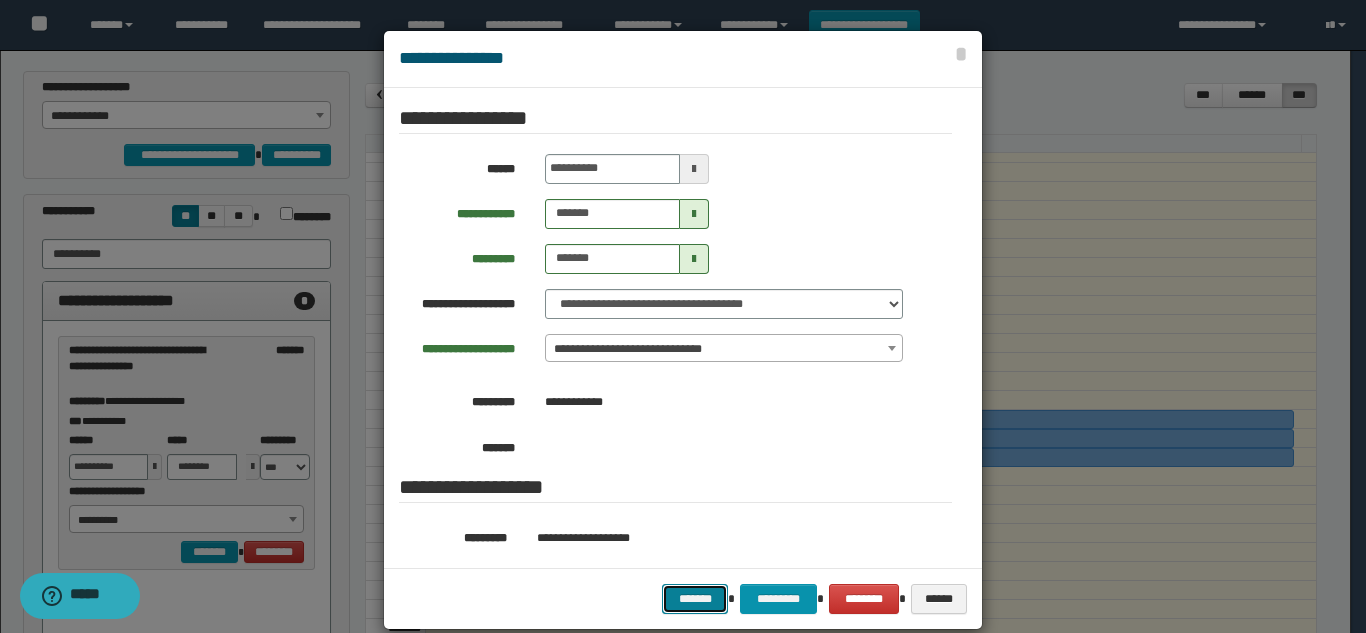 click on "*******" at bounding box center [695, 599] 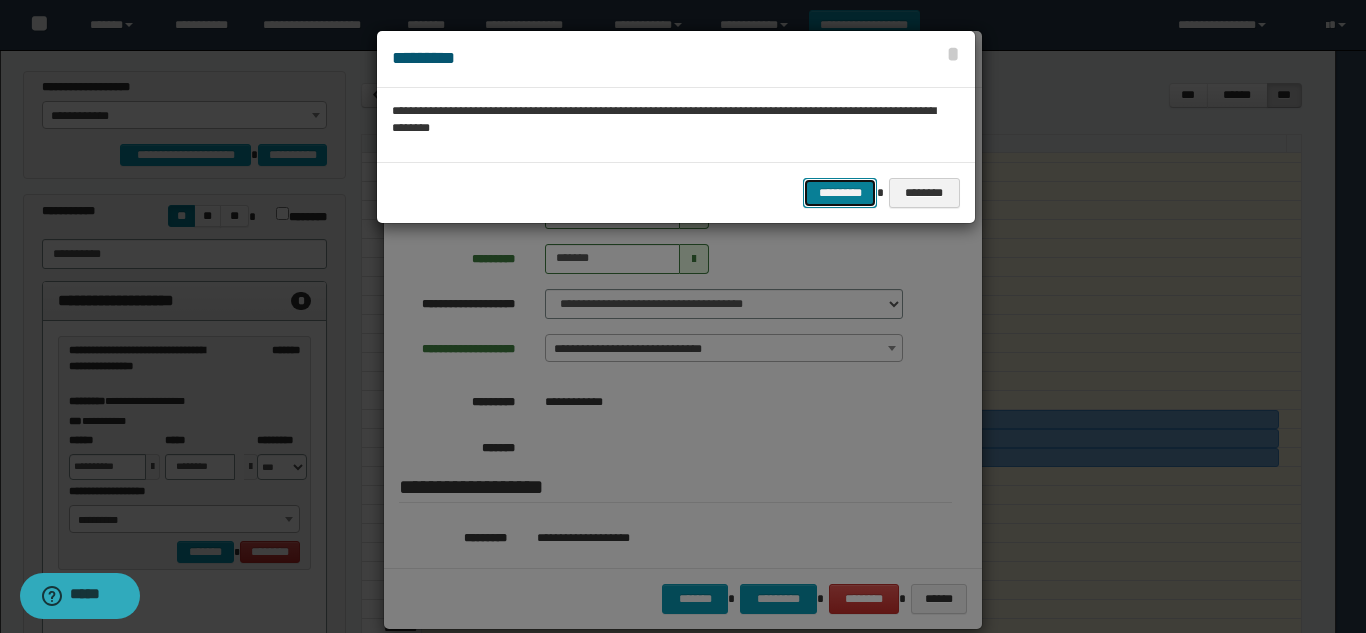 click on "*********" at bounding box center [840, 193] 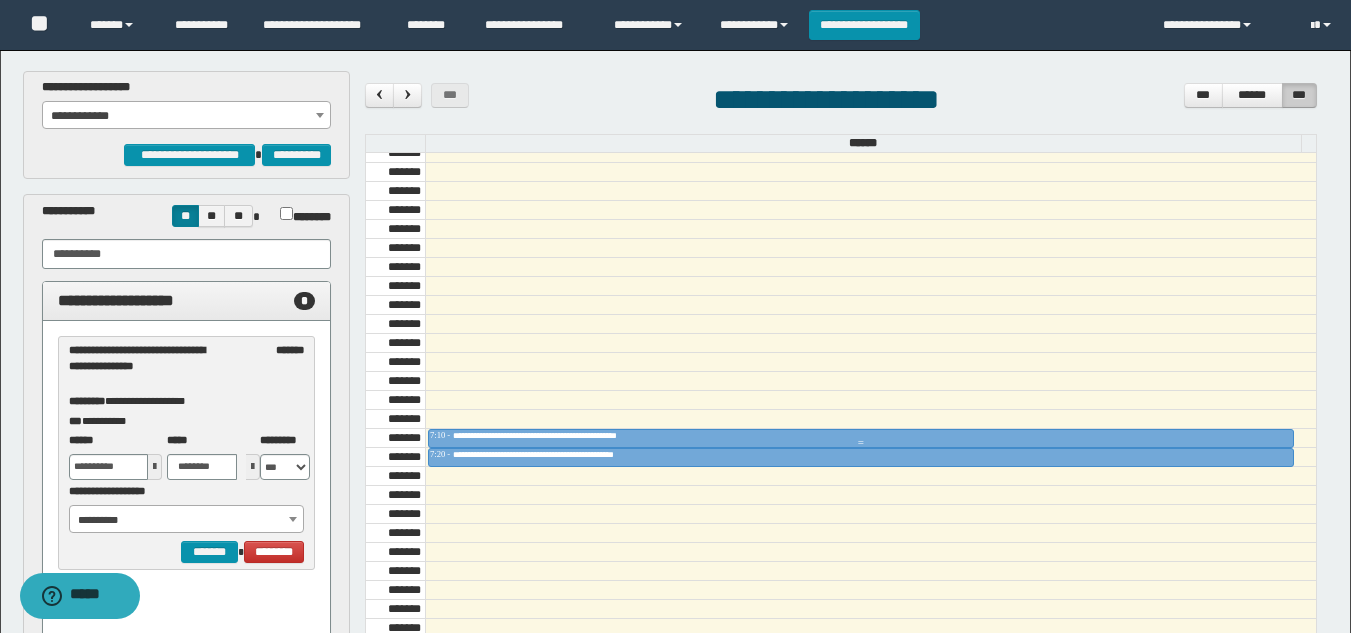 click on "**********" at bounding box center [564, 435] 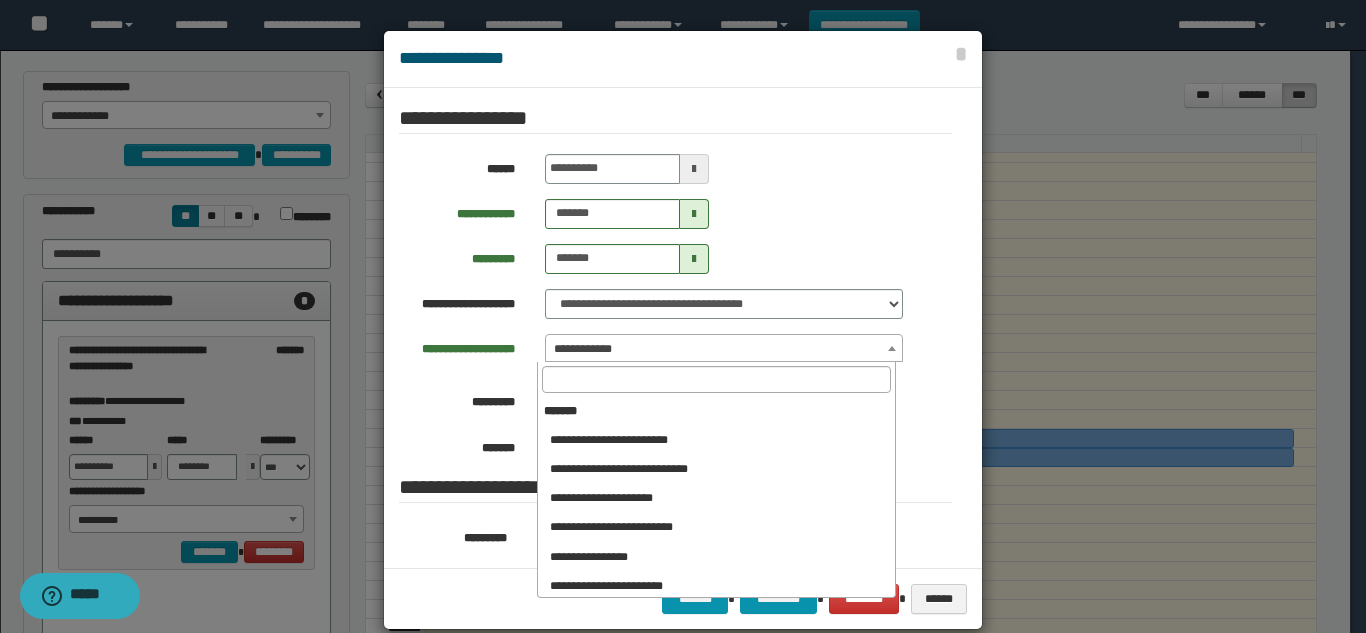 click on "**********" at bounding box center (724, 349) 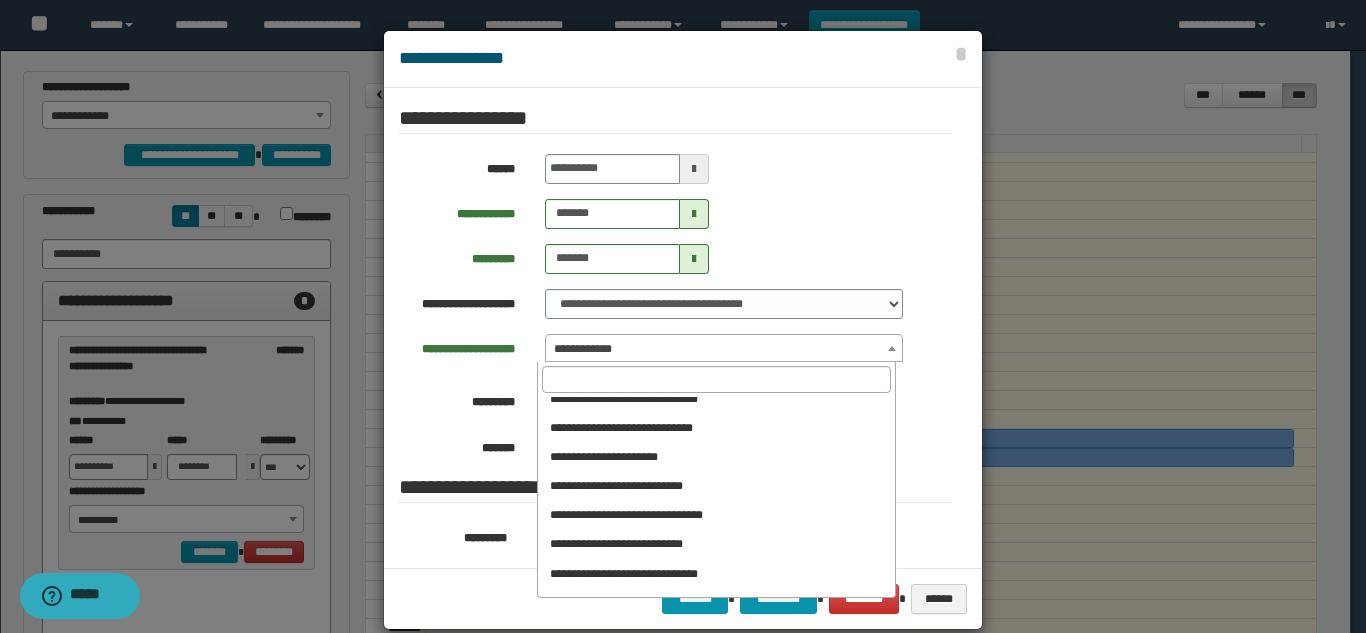 scroll, scrollTop: 1211, scrollLeft: 0, axis: vertical 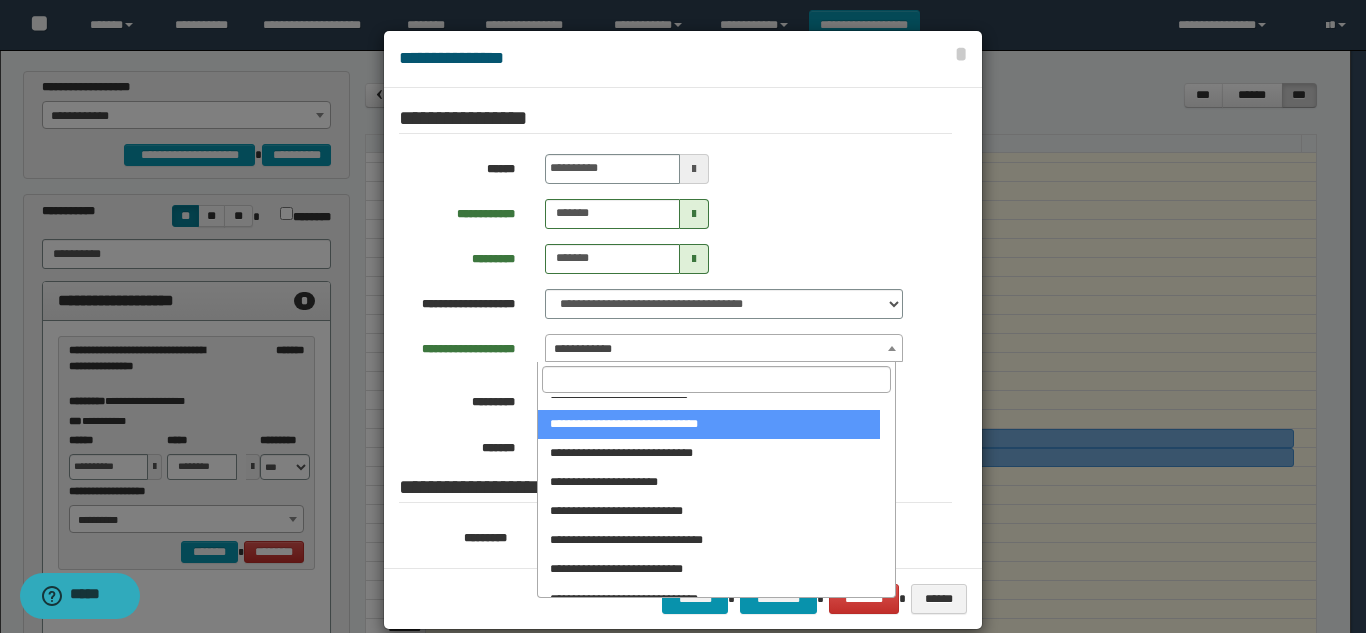 select on "******" 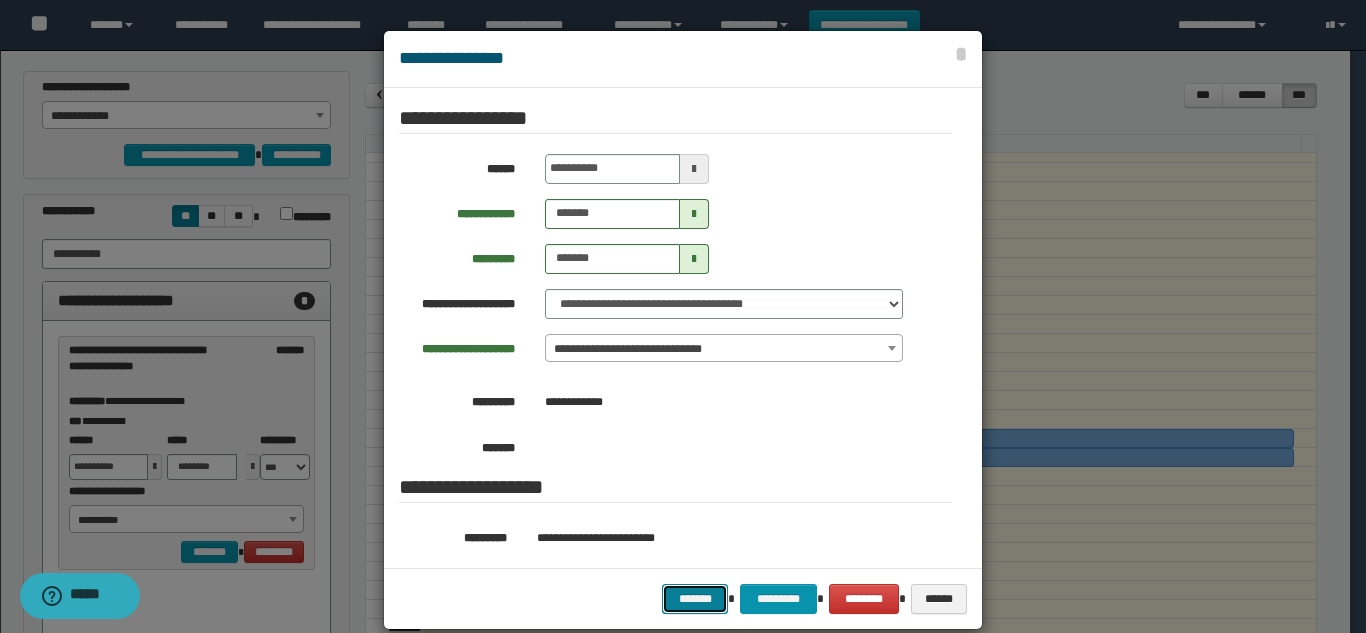 click on "*******" at bounding box center (695, 599) 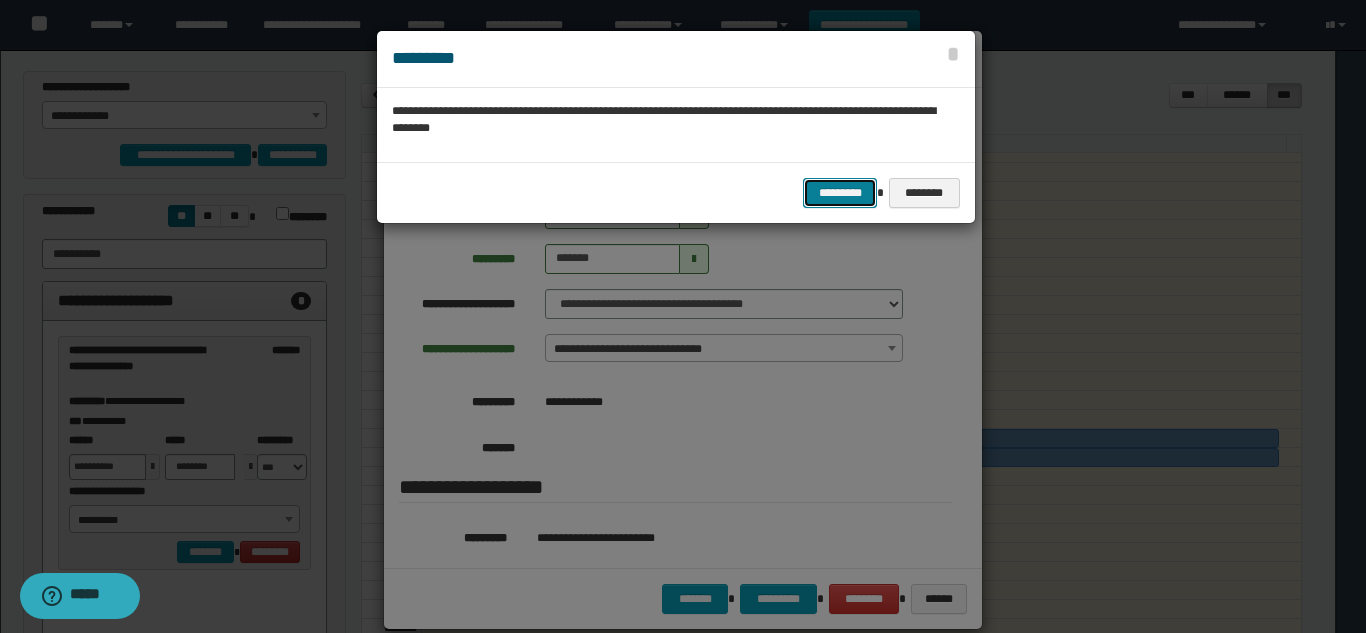 click on "*********" at bounding box center (840, 193) 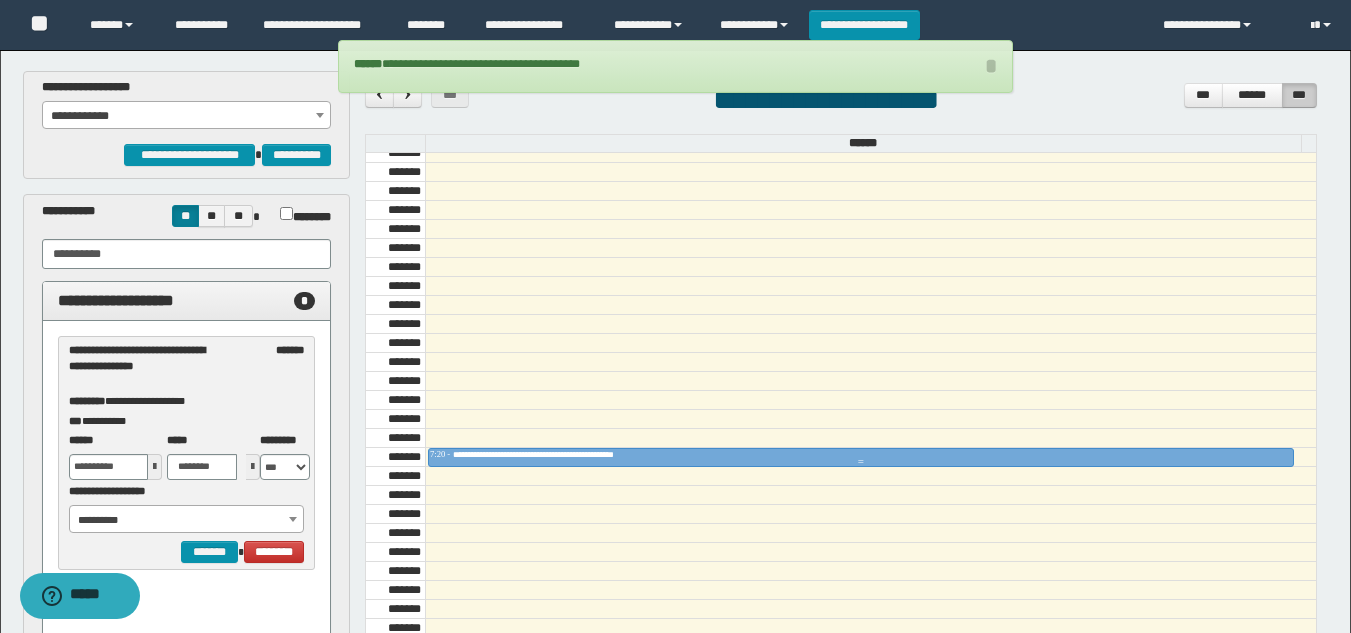 click at bounding box center [861, 462] 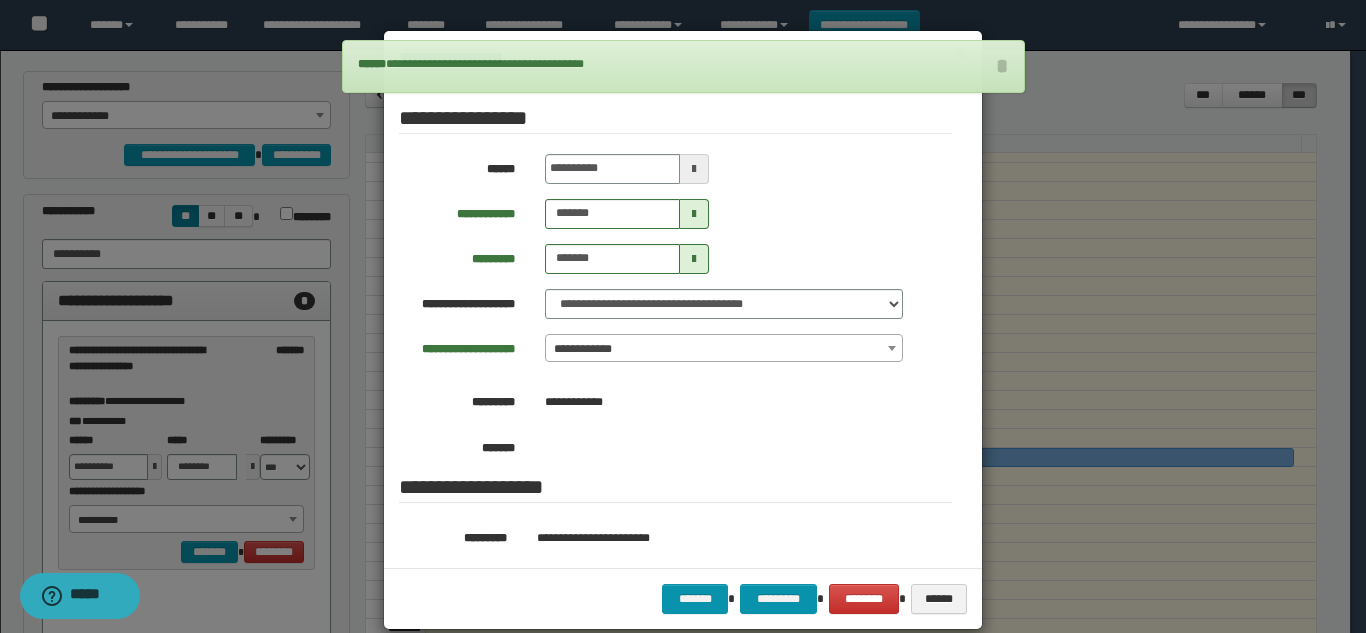 click on "**********" at bounding box center (724, 349) 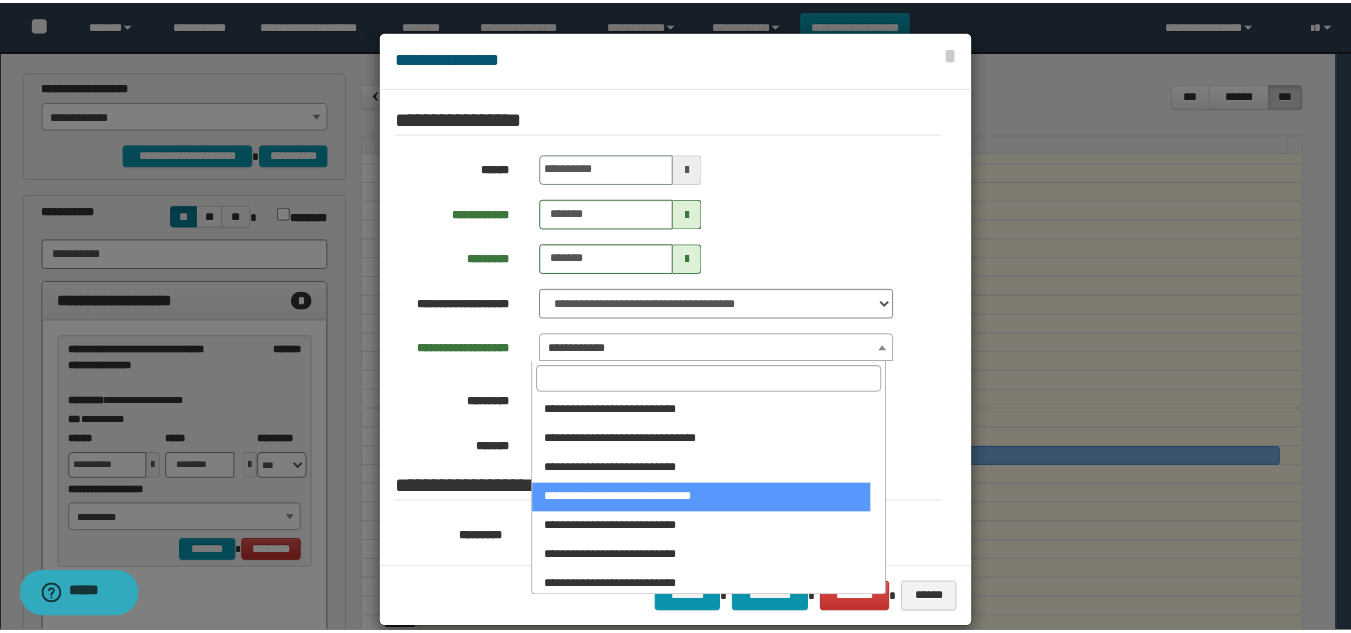 scroll, scrollTop: 1211, scrollLeft: 0, axis: vertical 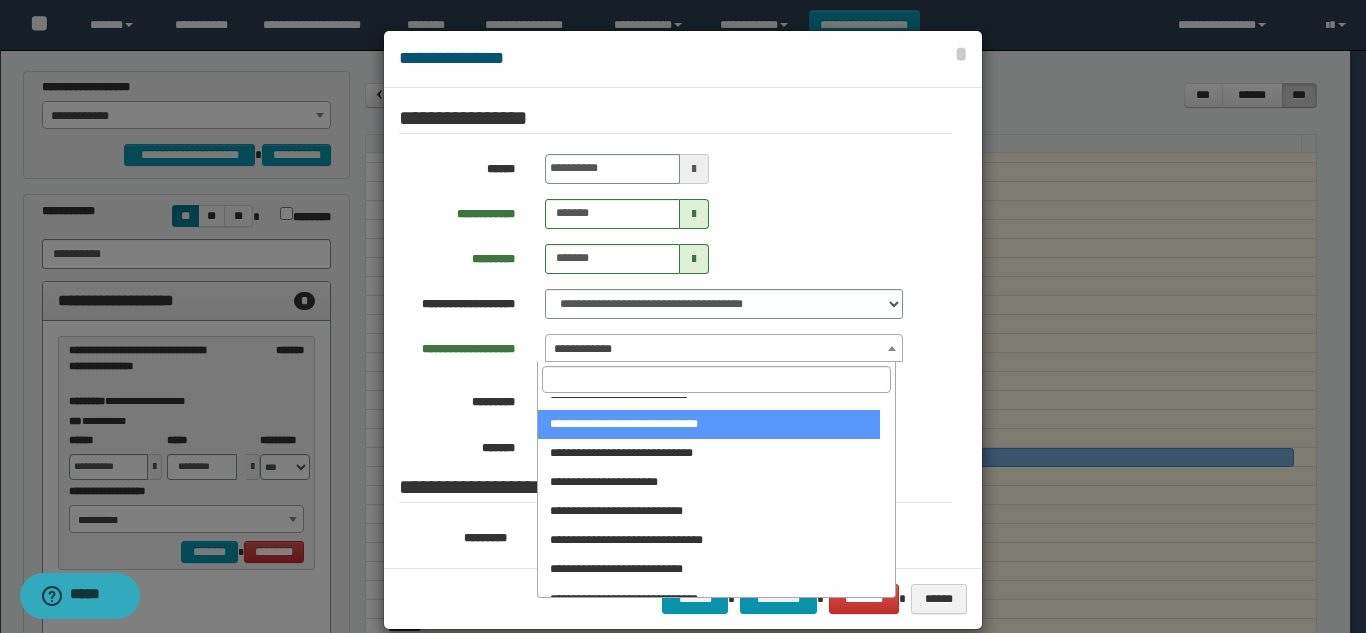 select on "******" 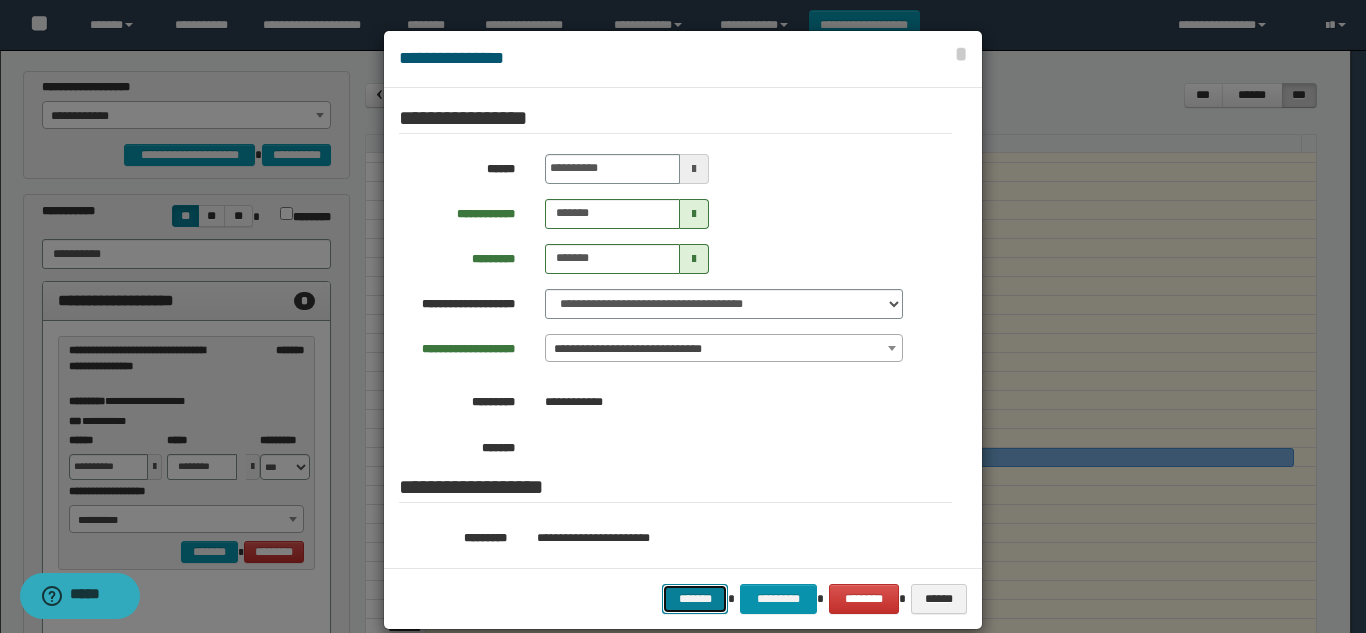 click on "*******" at bounding box center [695, 599] 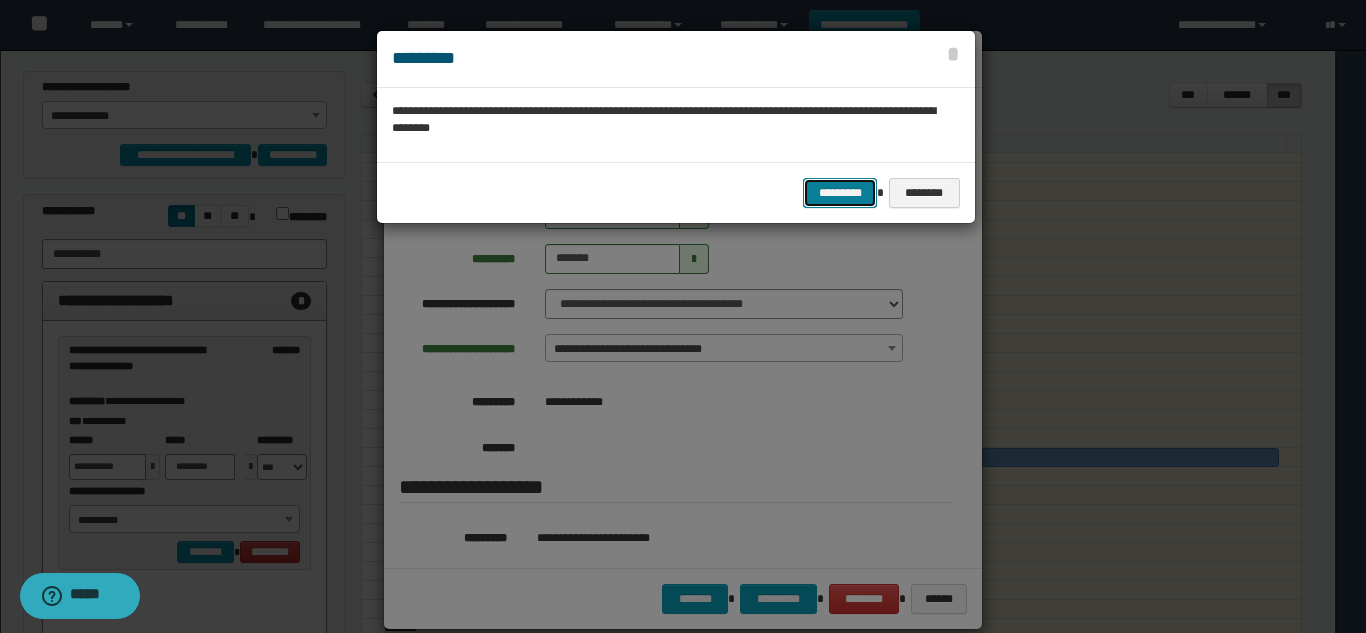 click on "*********" at bounding box center [840, 193] 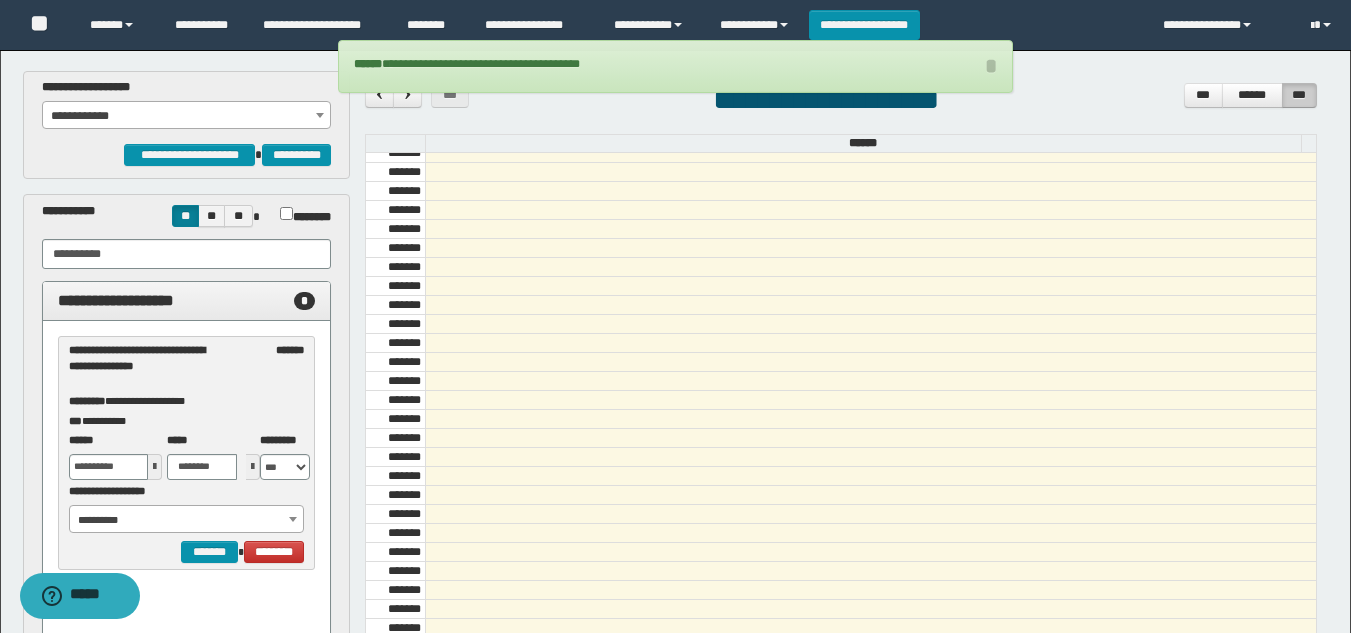click on "**********" at bounding box center (186, 116) 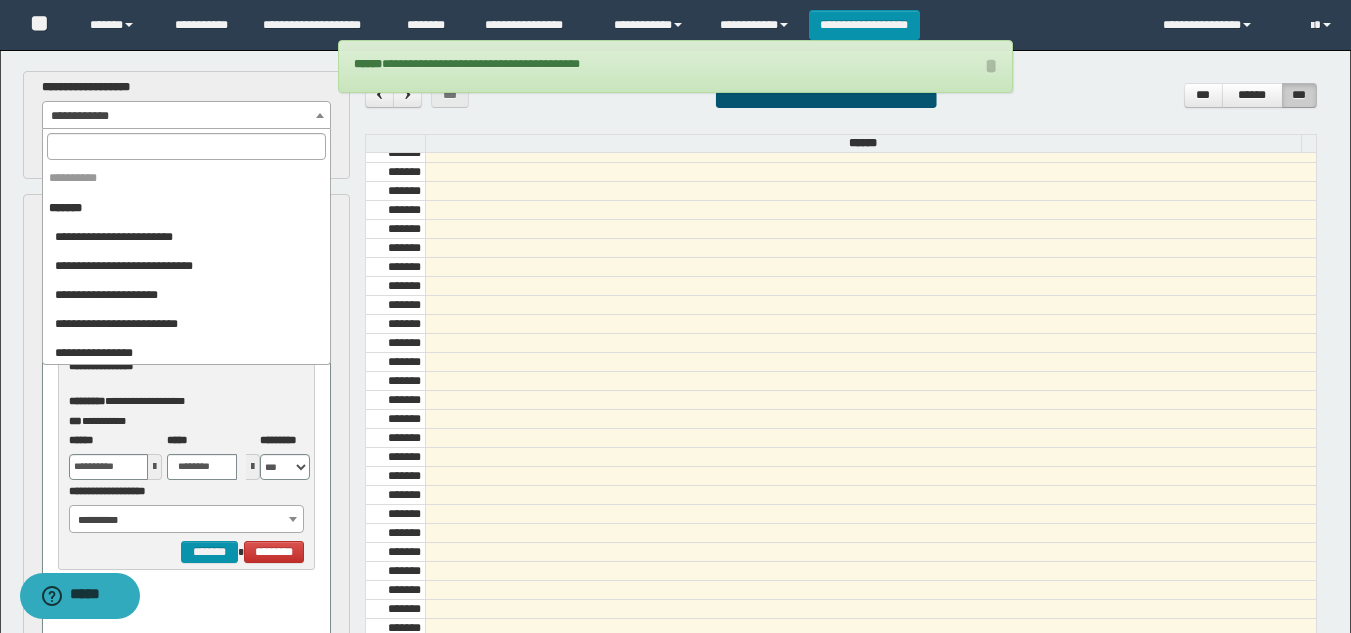 scroll, scrollTop: 2040, scrollLeft: 0, axis: vertical 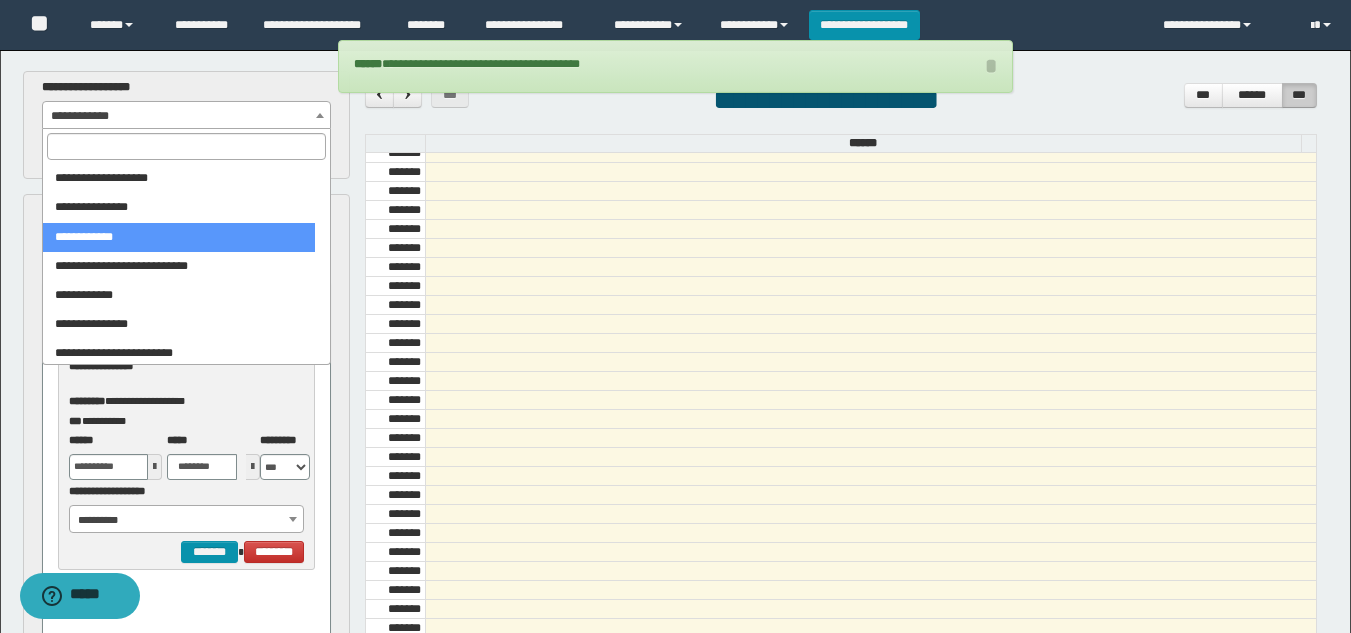 click at bounding box center (186, 146) 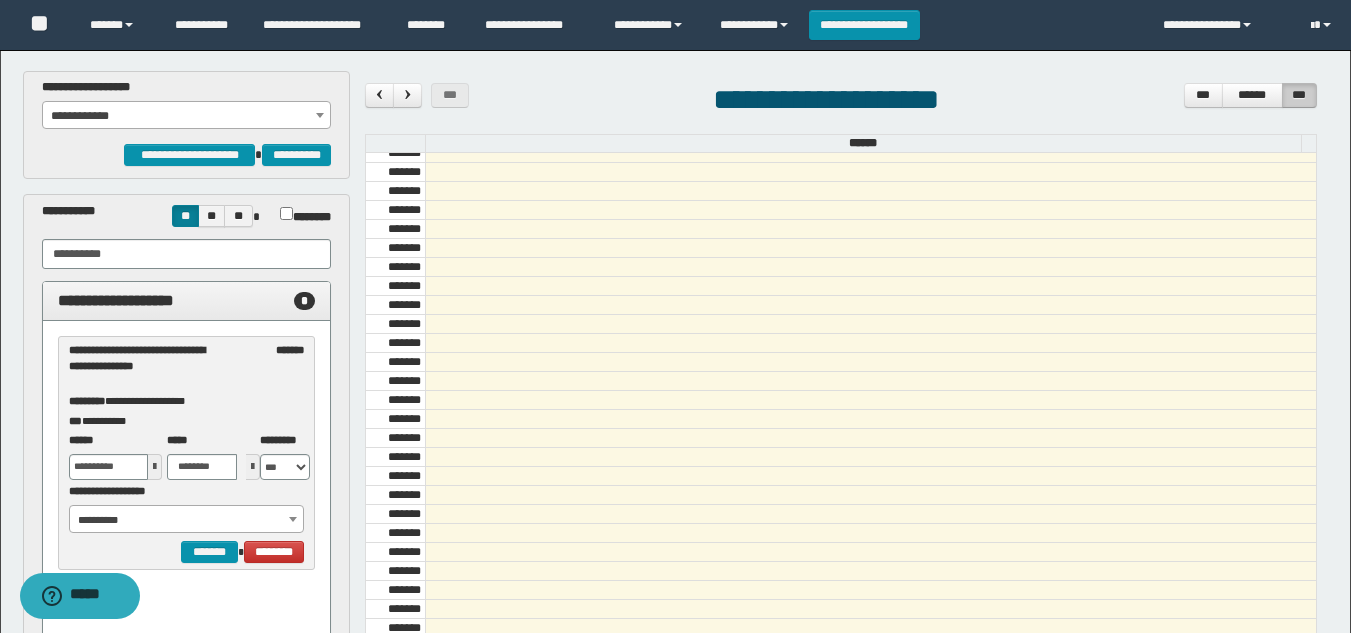 click at bounding box center (870, 324) 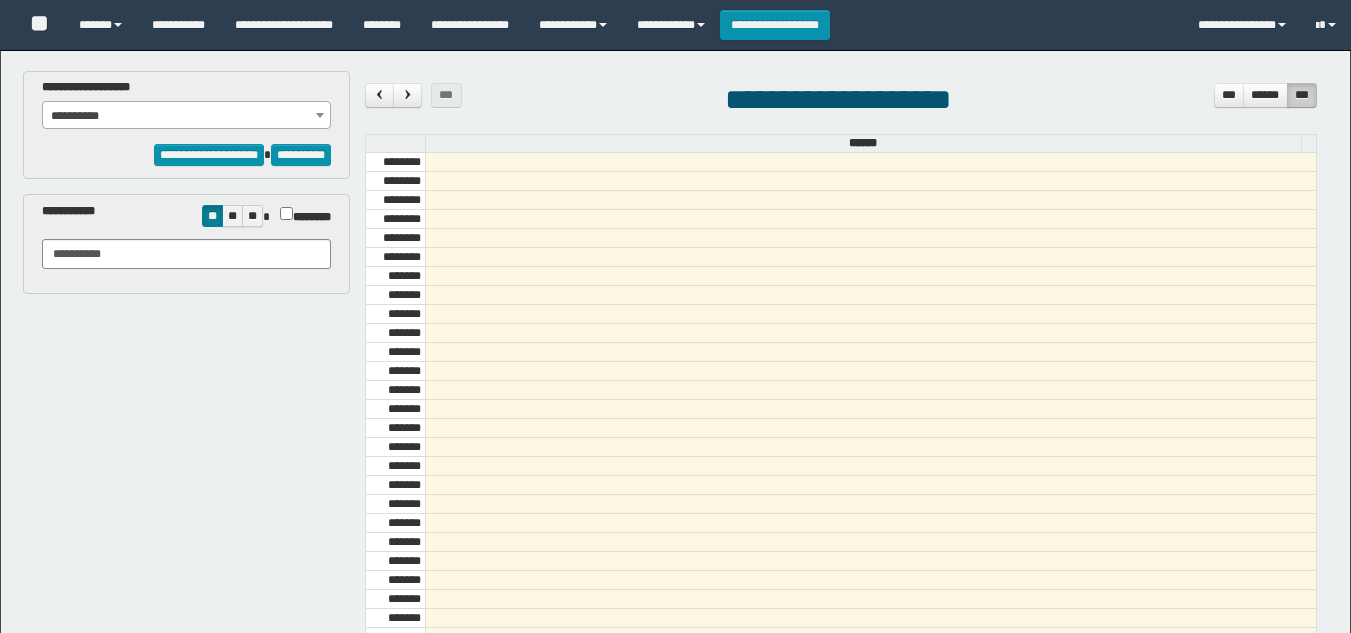 select on "****" 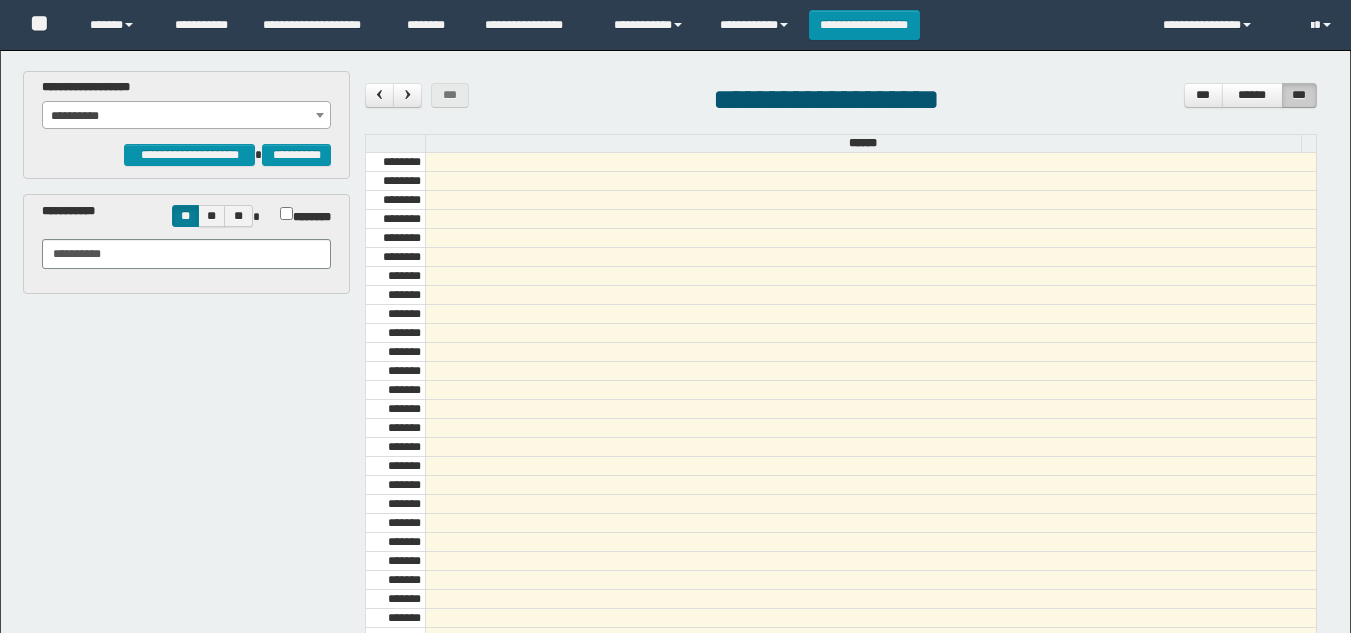 scroll, scrollTop: 100, scrollLeft: 0, axis: vertical 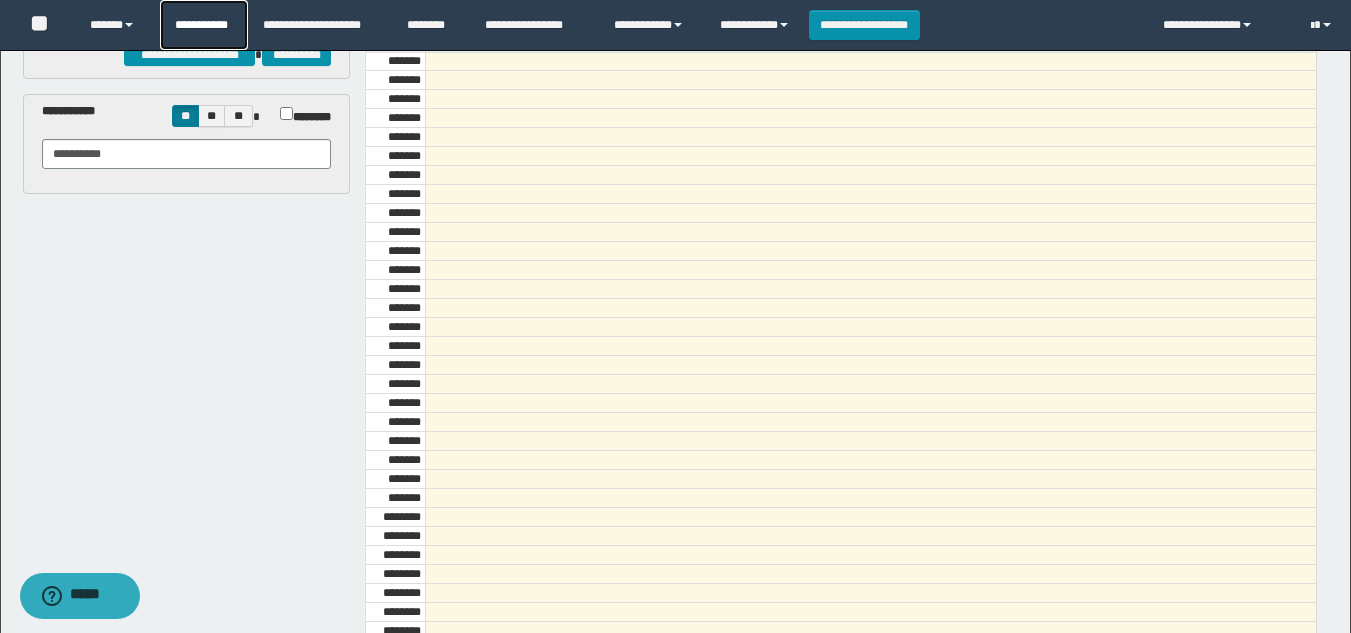click on "**********" at bounding box center [204, 25] 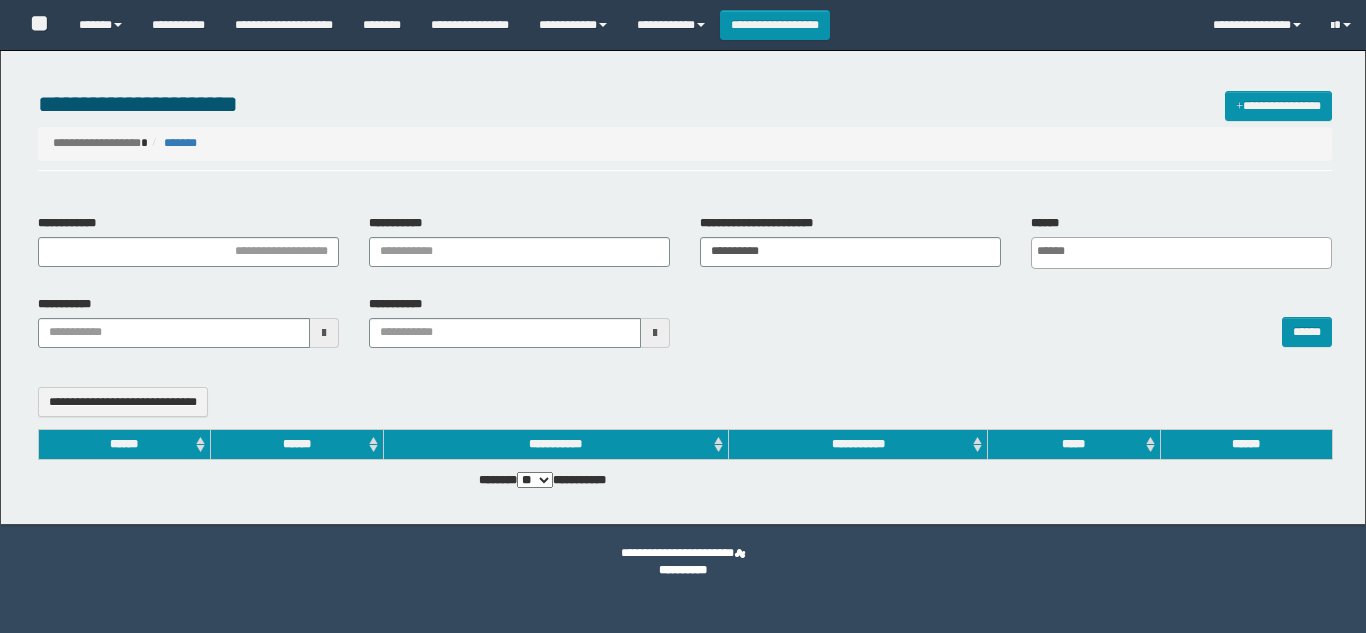 select 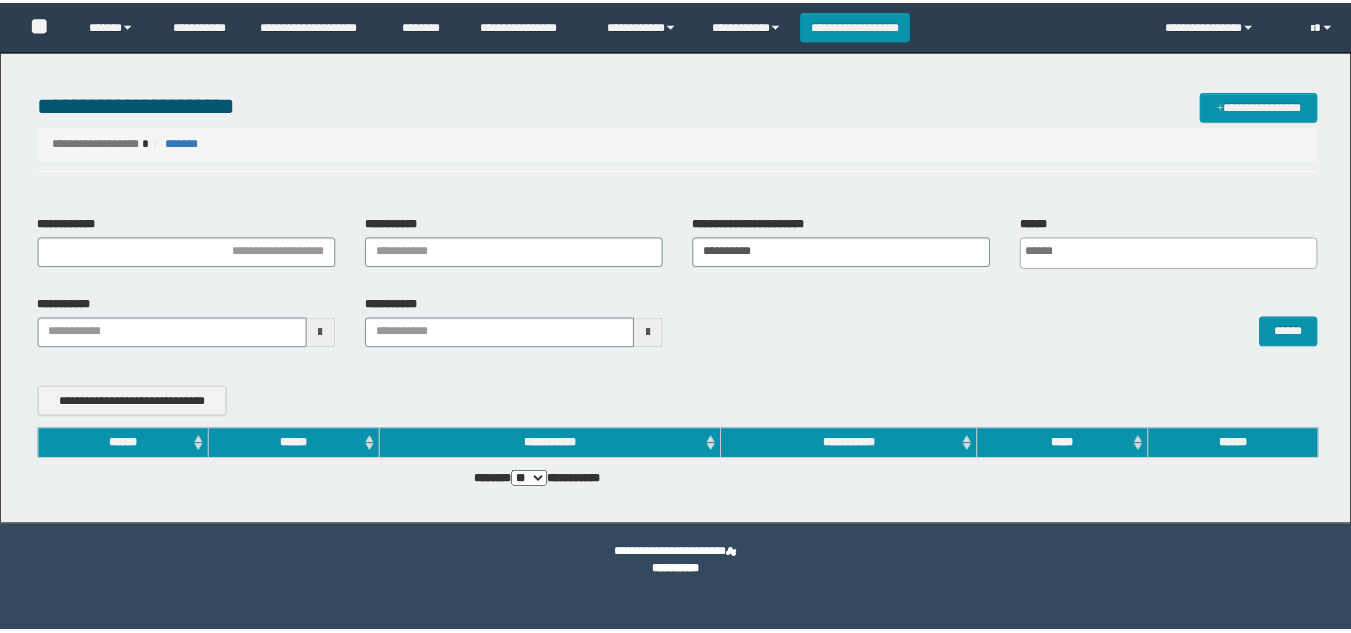 scroll, scrollTop: 0, scrollLeft: 0, axis: both 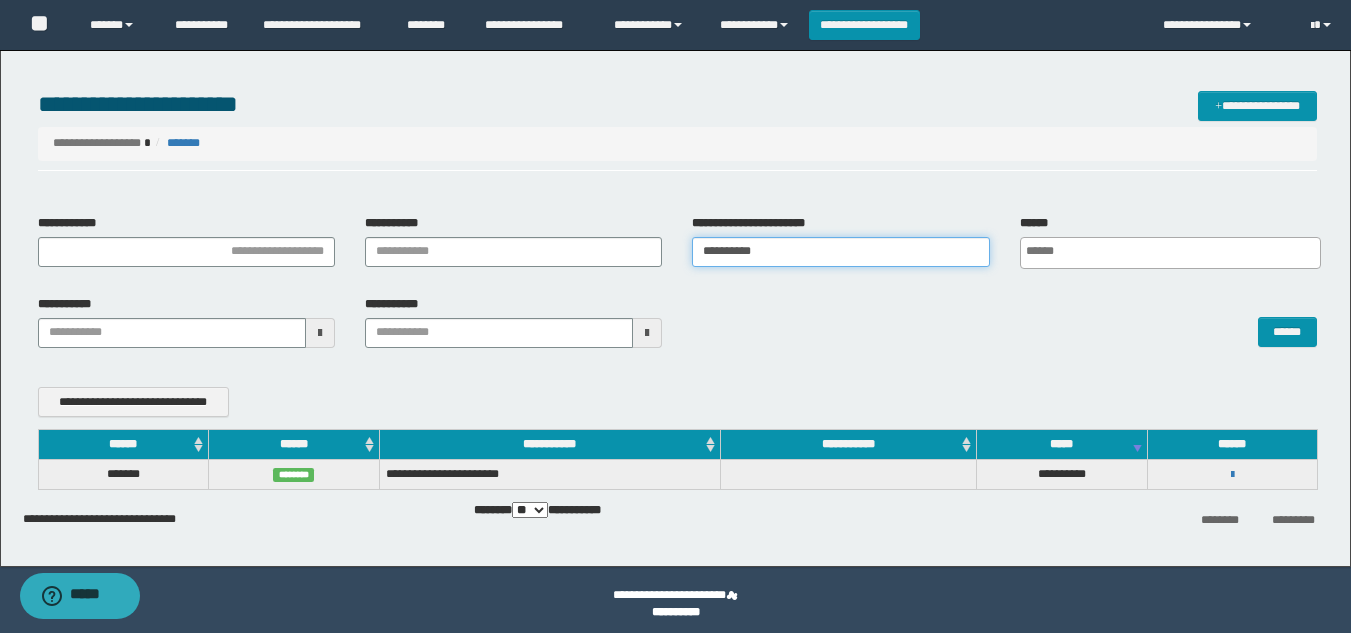 drag, startPoint x: 781, startPoint y: 249, endPoint x: 610, endPoint y: 261, distance: 171.42053 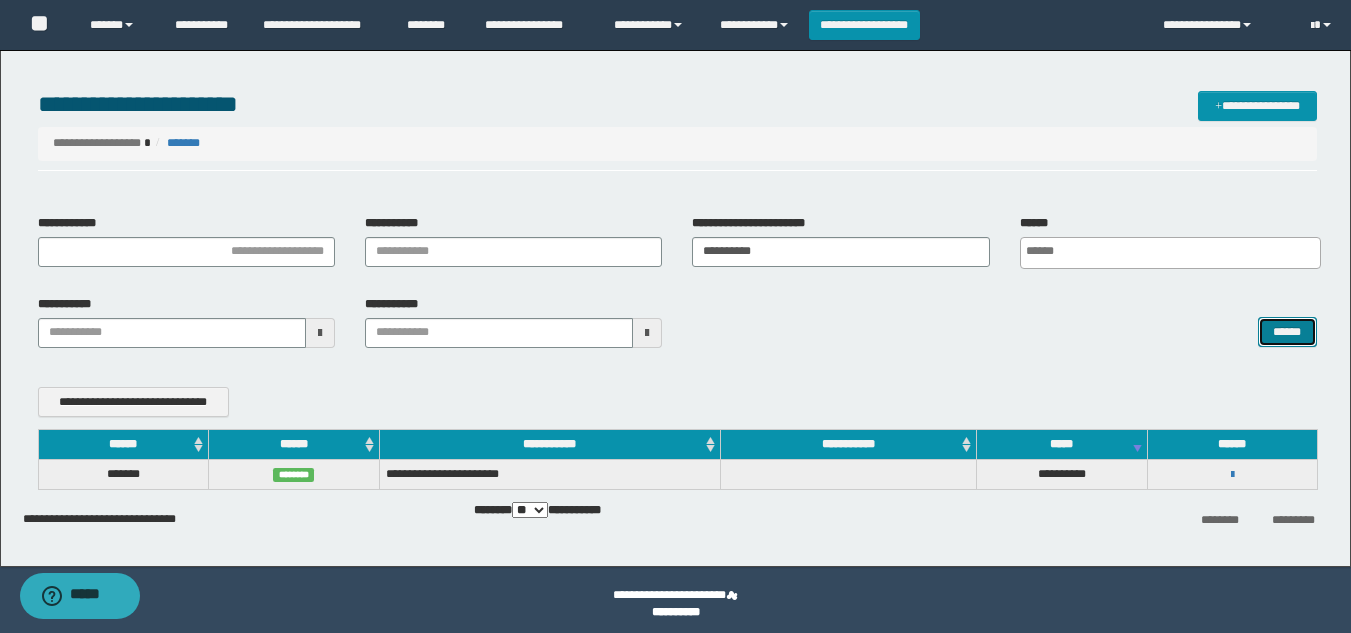 click on "******" at bounding box center (1287, 332) 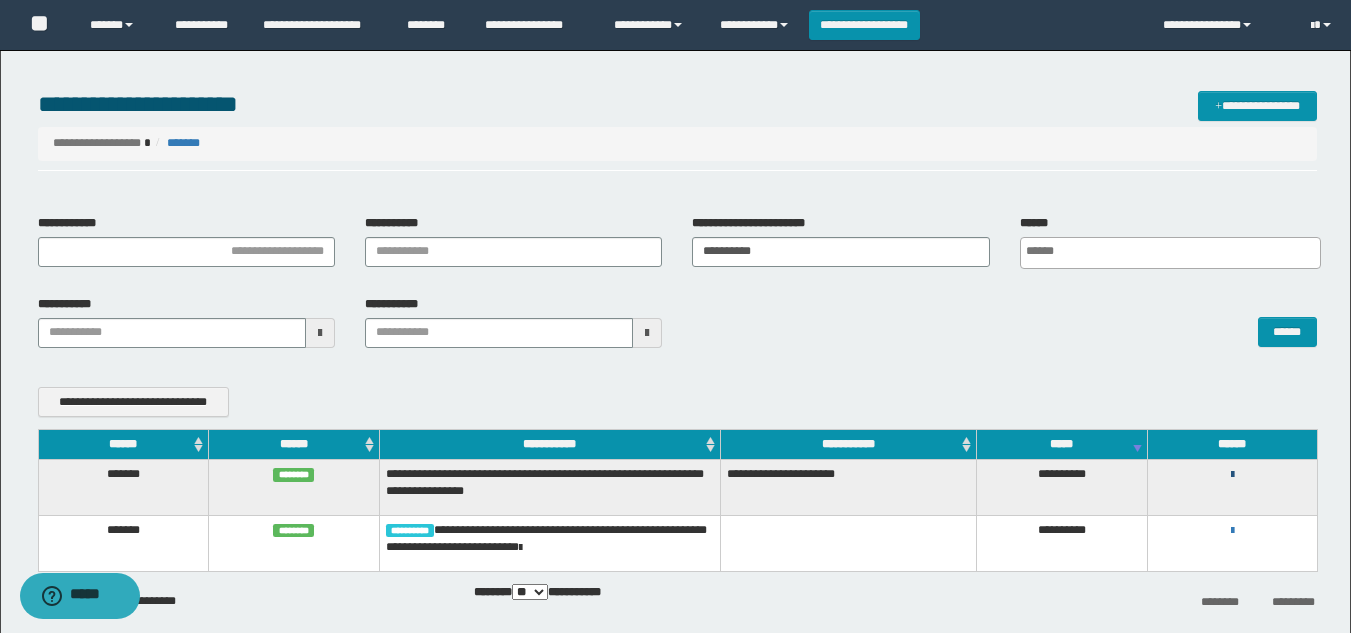 click at bounding box center (1232, 475) 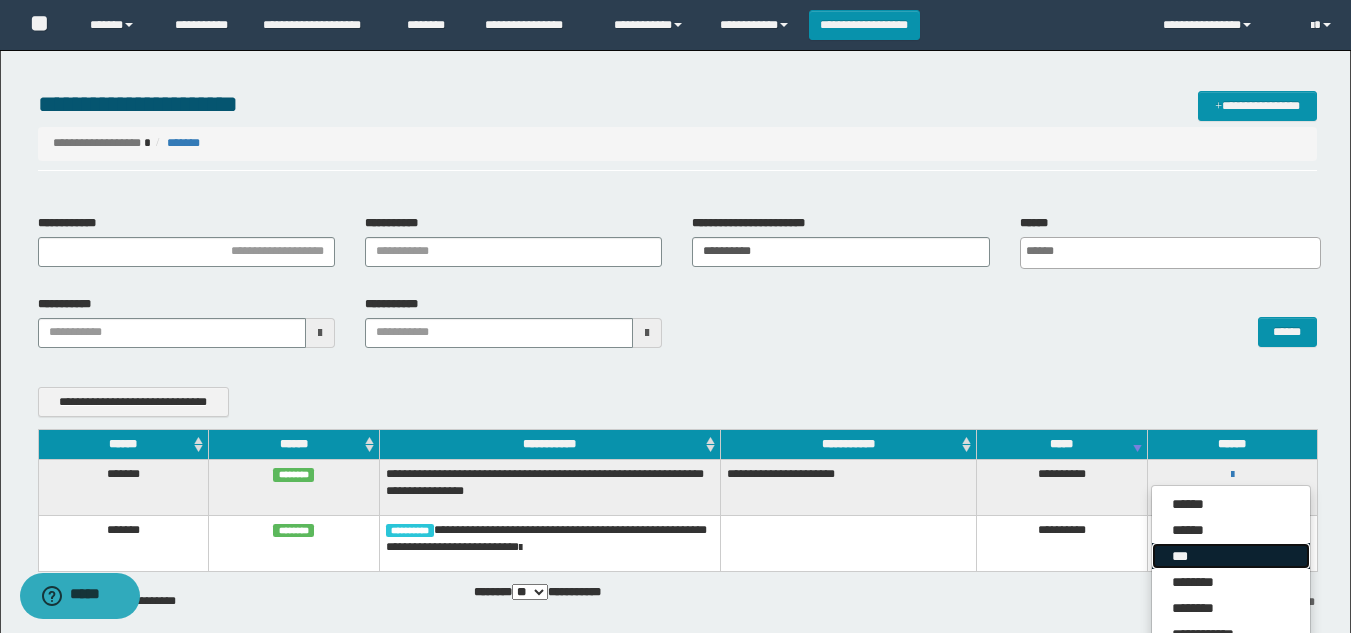 click on "***" at bounding box center [1231, 556] 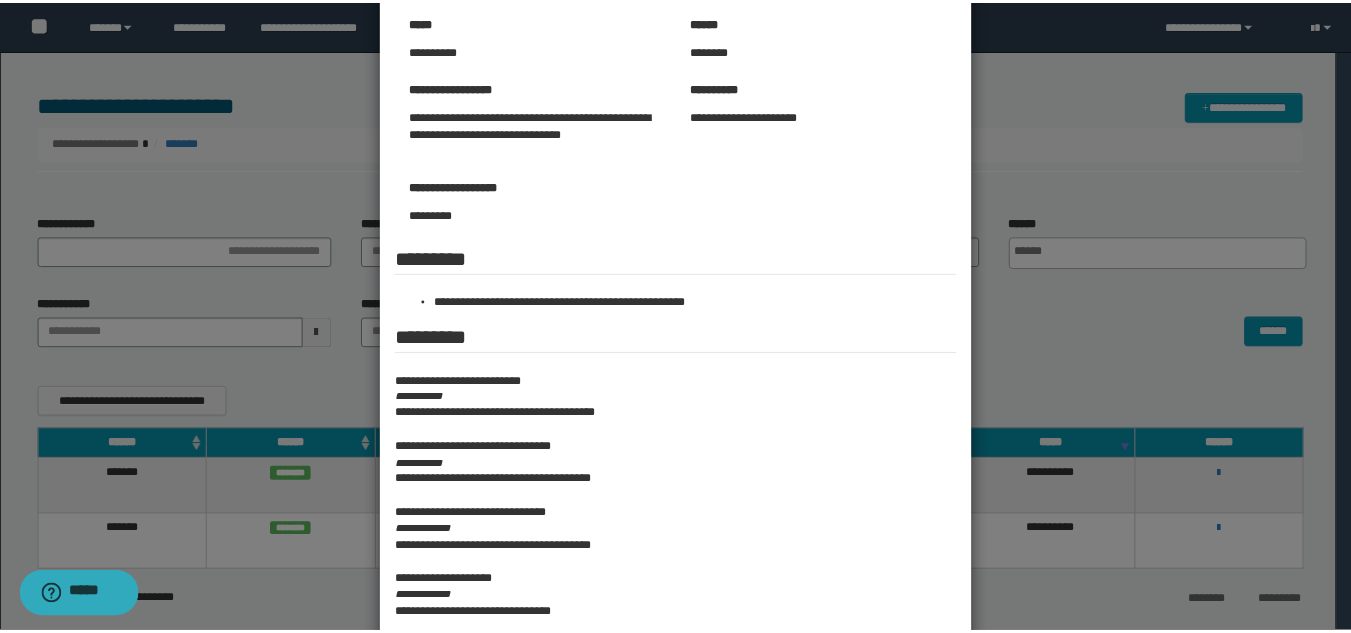 scroll, scrollTop: 300, scrollLeft: 0, axis: vertical 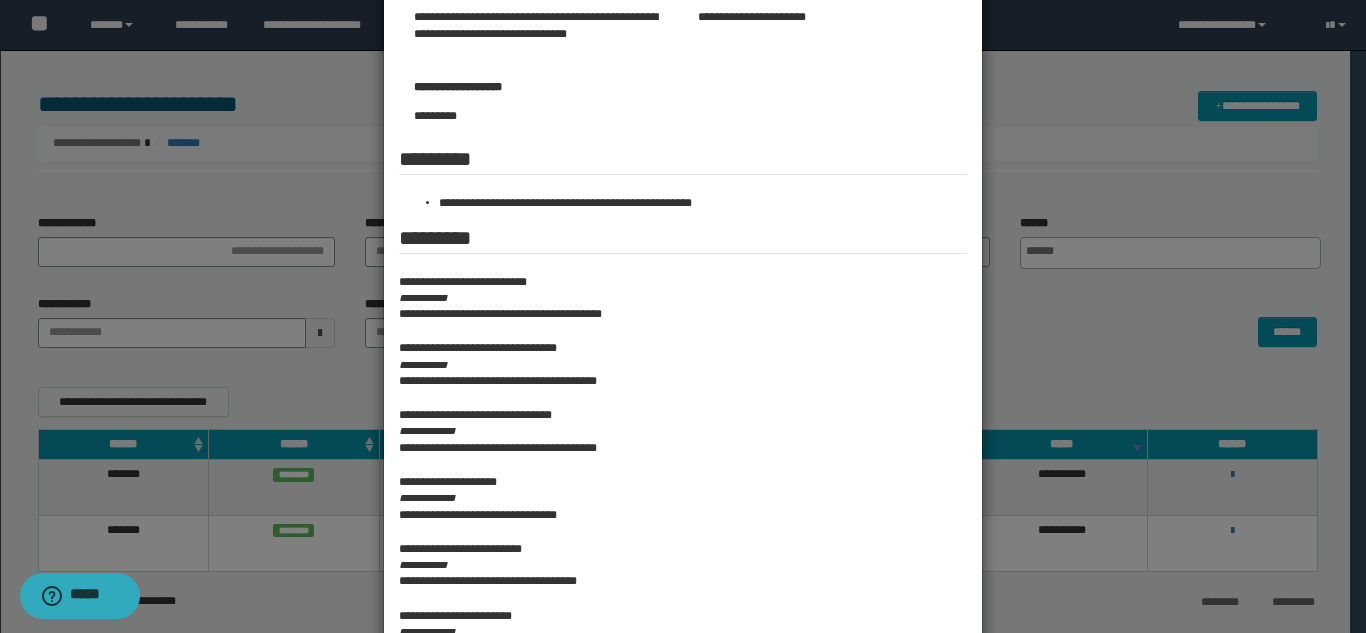 click at bounding box center (683, 251) 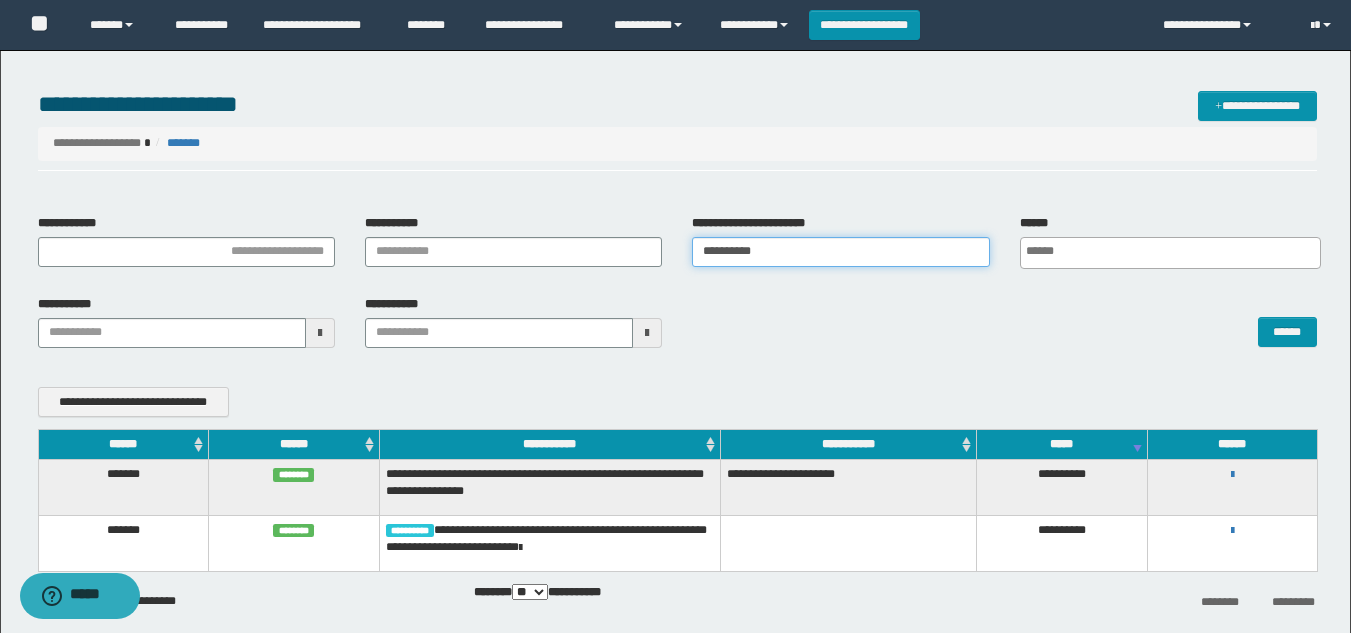 drag, startPoint x: 817, startPoint y: 256, endPoint x: 113, endPoint y: 250, distance: 704.0256 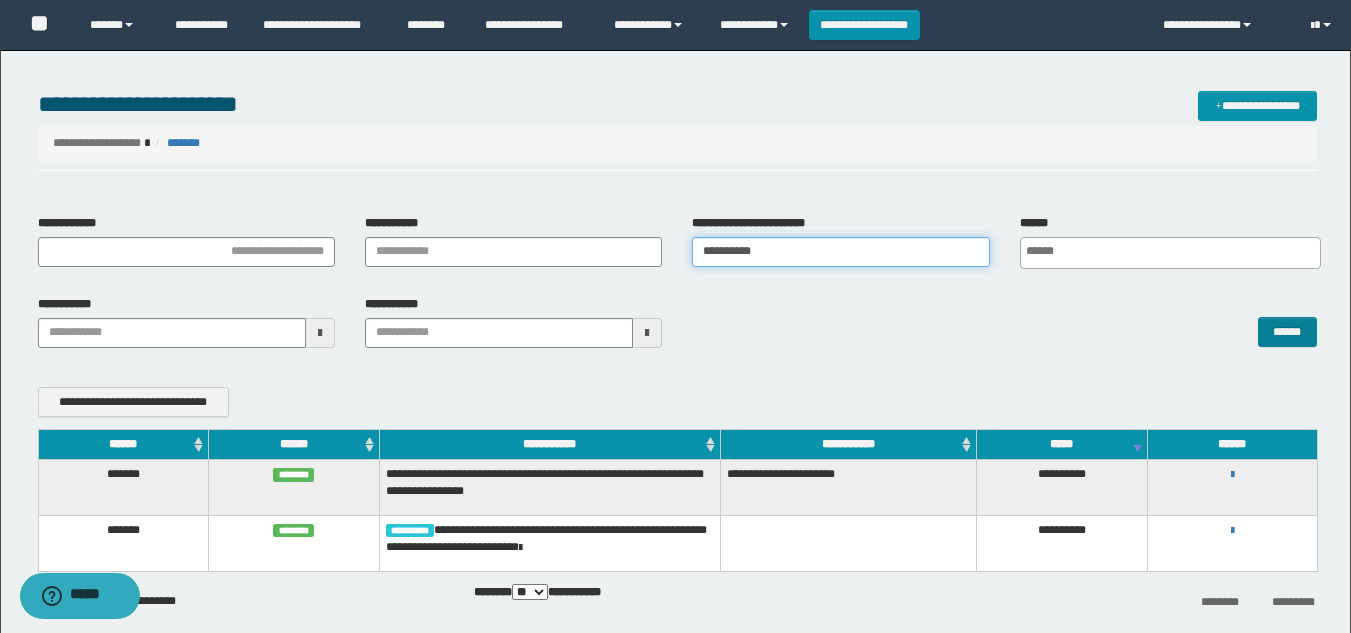 type on "**********" 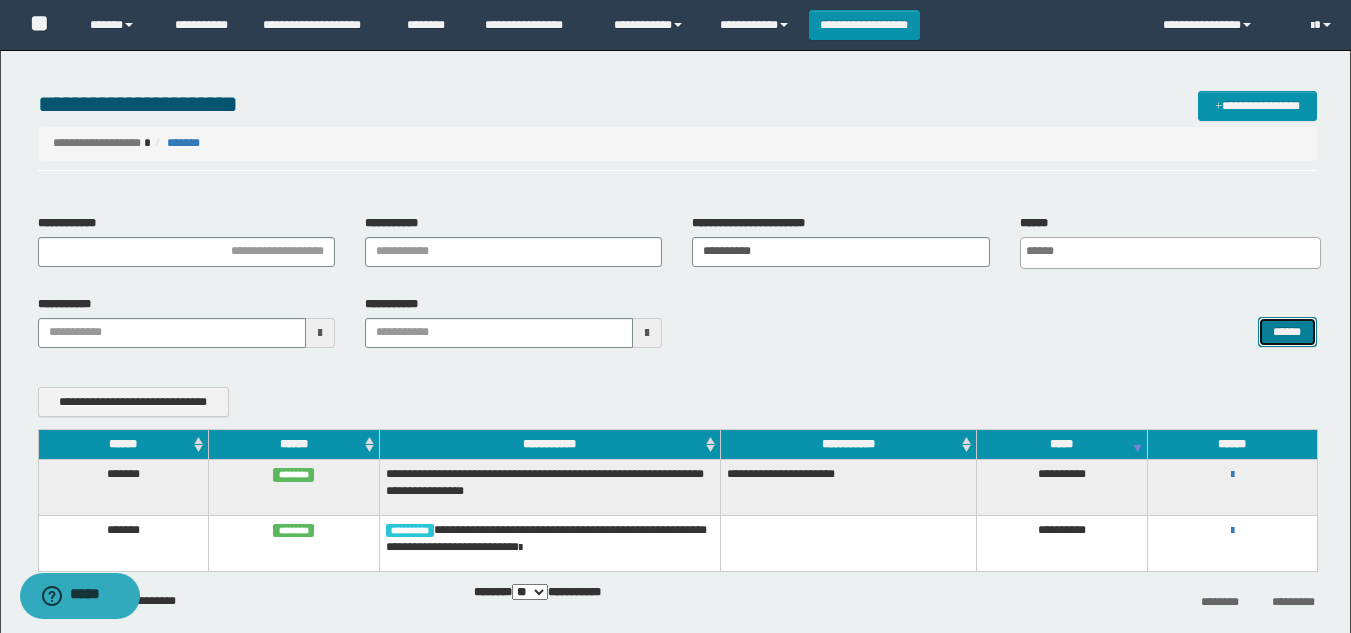 click on "******" at bounding box center [1287, 332] 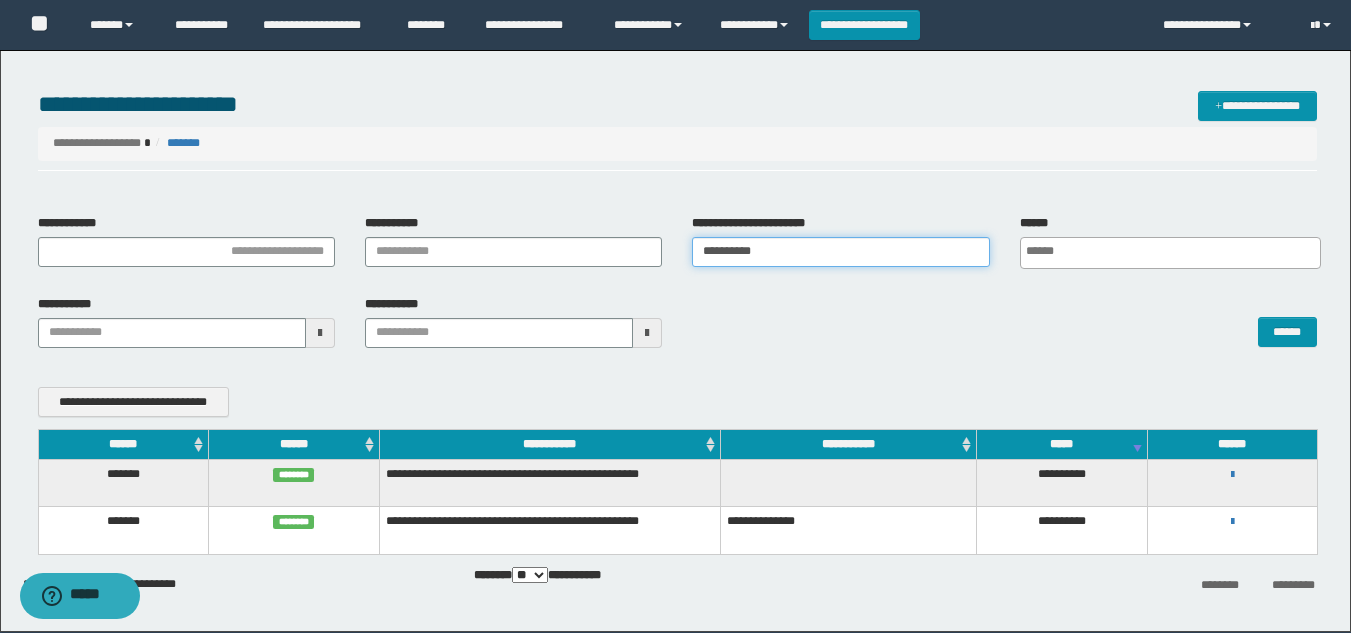 drag, startPoint x: 791, startPoint y: 246, endPoint x: 349, endPoint y: 254, distance: 442.0724 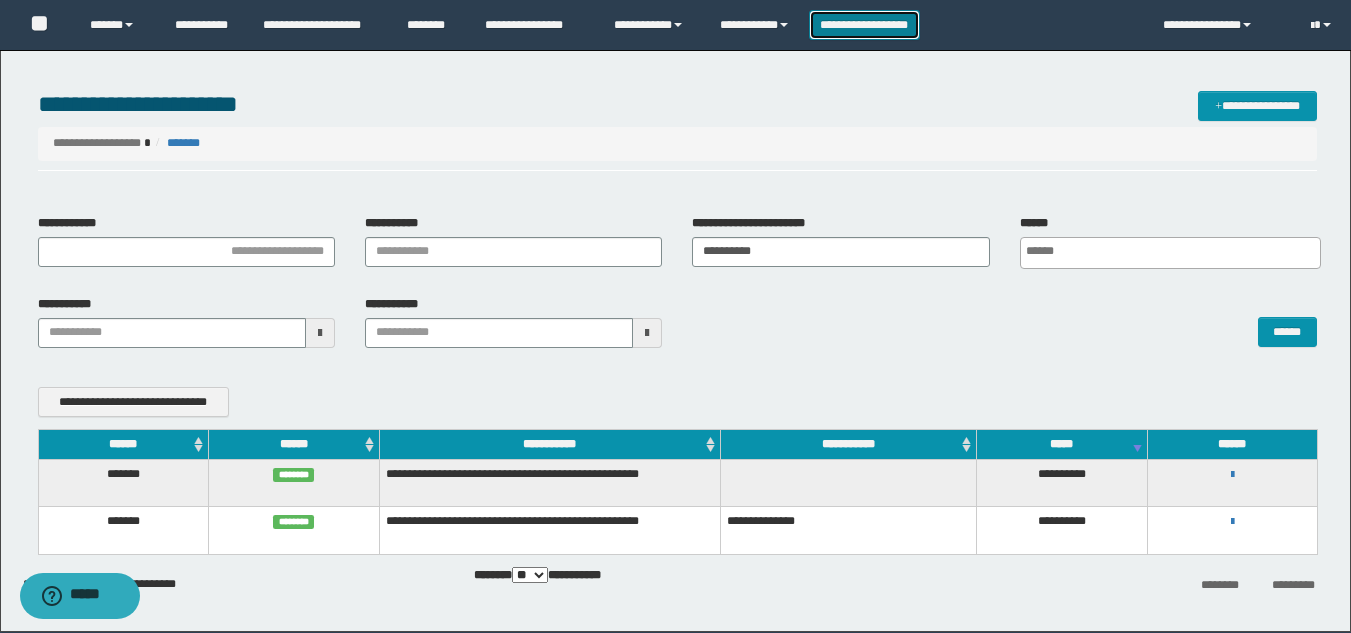 click on "**********" at bounding box center (864, 25) 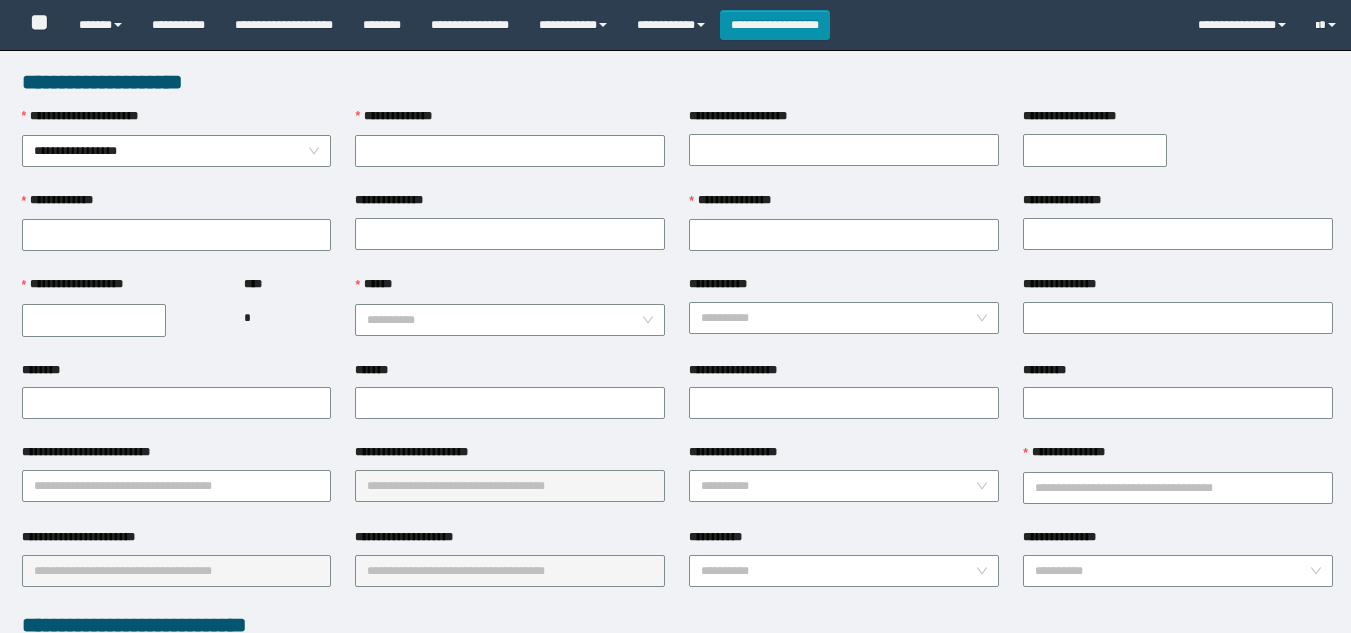 scroll, scrollTop: 0, scrollLeft: 0, axis: both 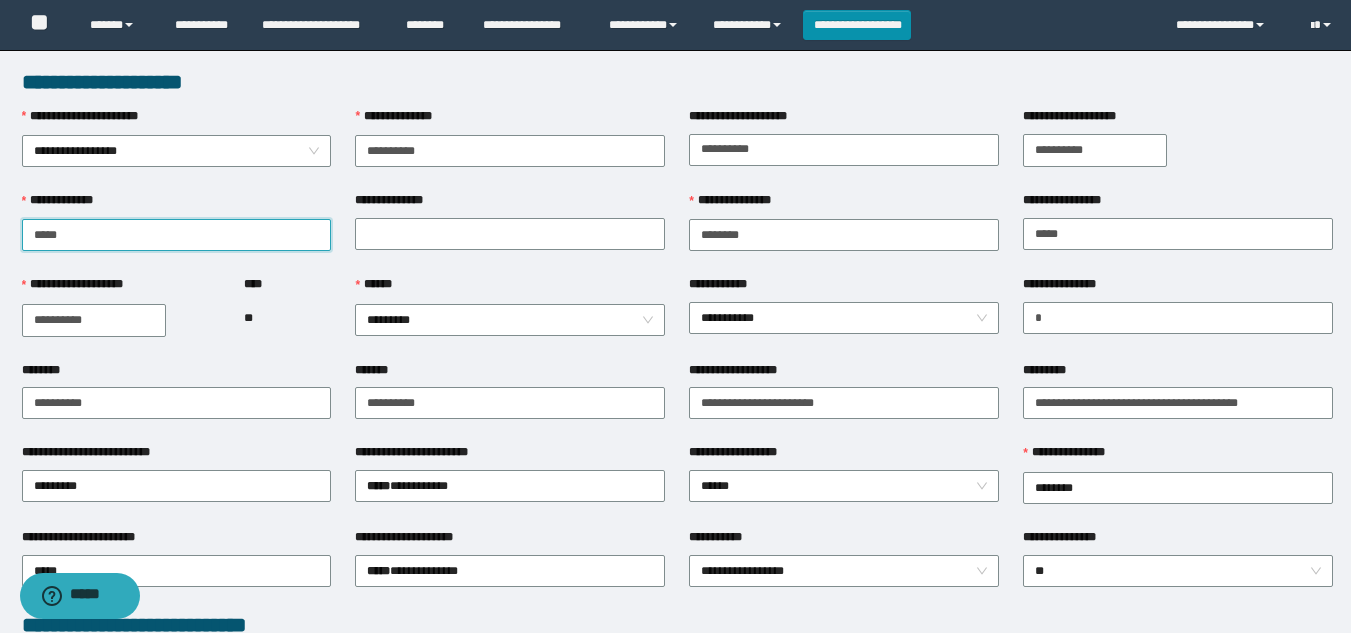 click on "**********" at bounding box center [177, 235] 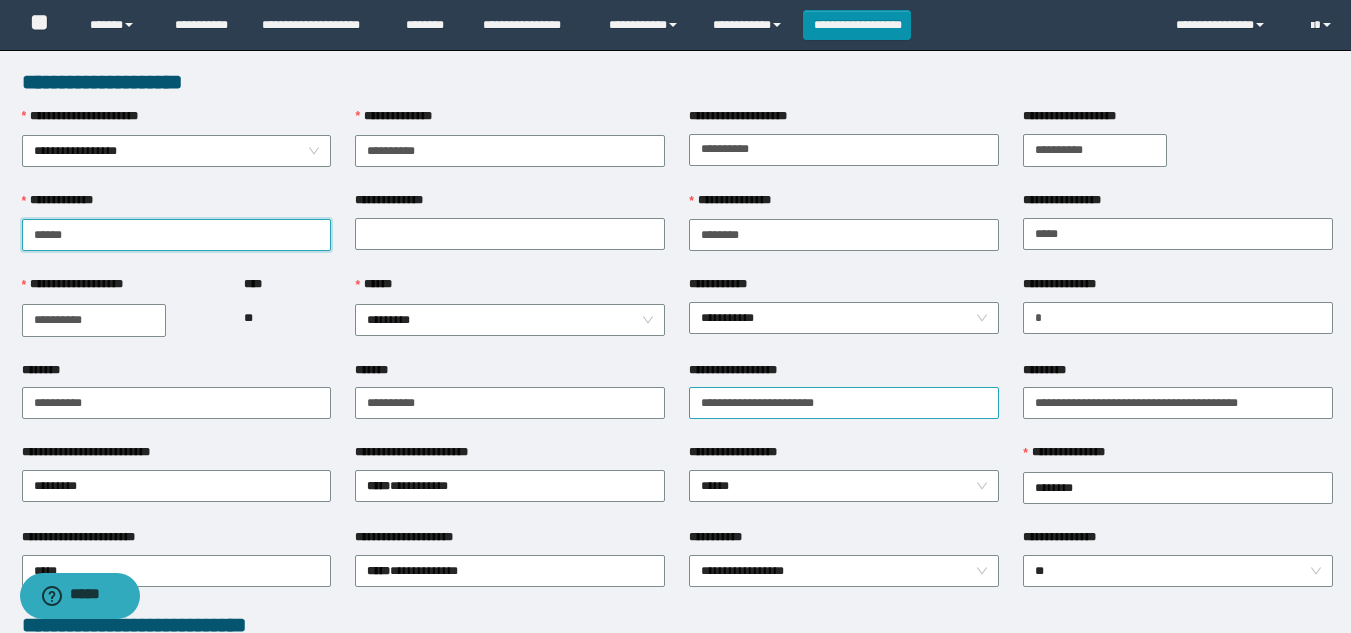 type on "******" 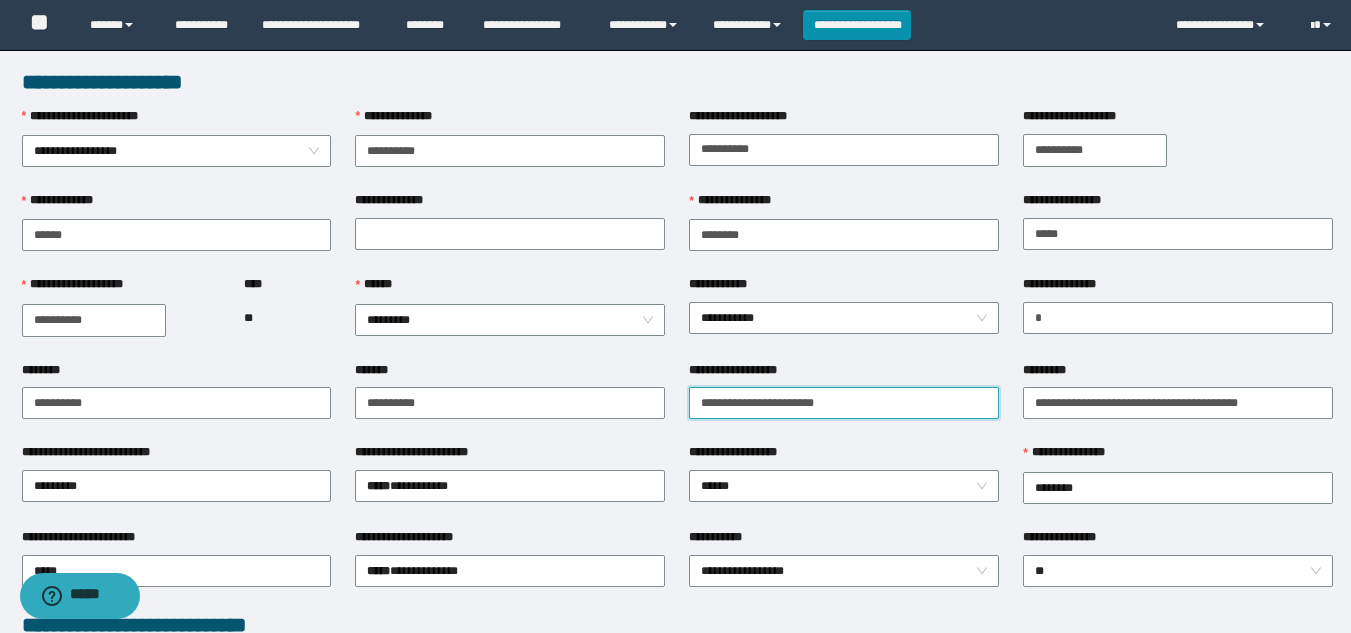 click on "**********" at bounding box center [844, 403] 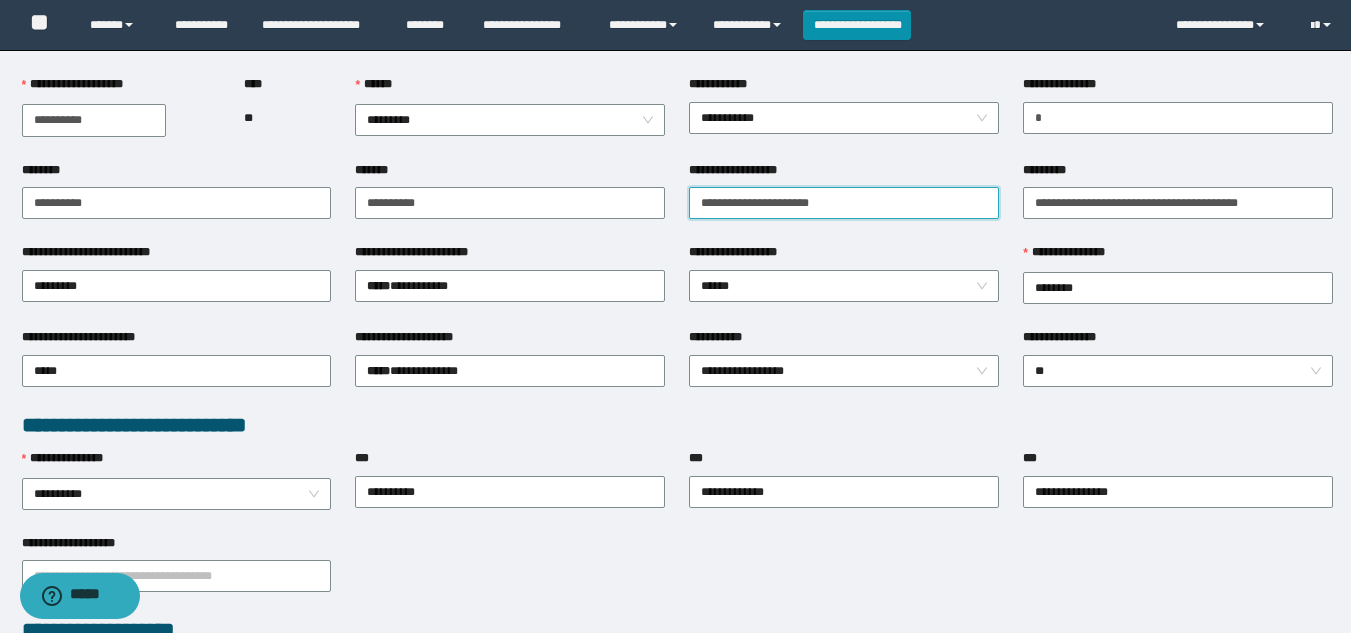 scroll, scrollTop: 300, scrollLeft: 0, axis: vertical 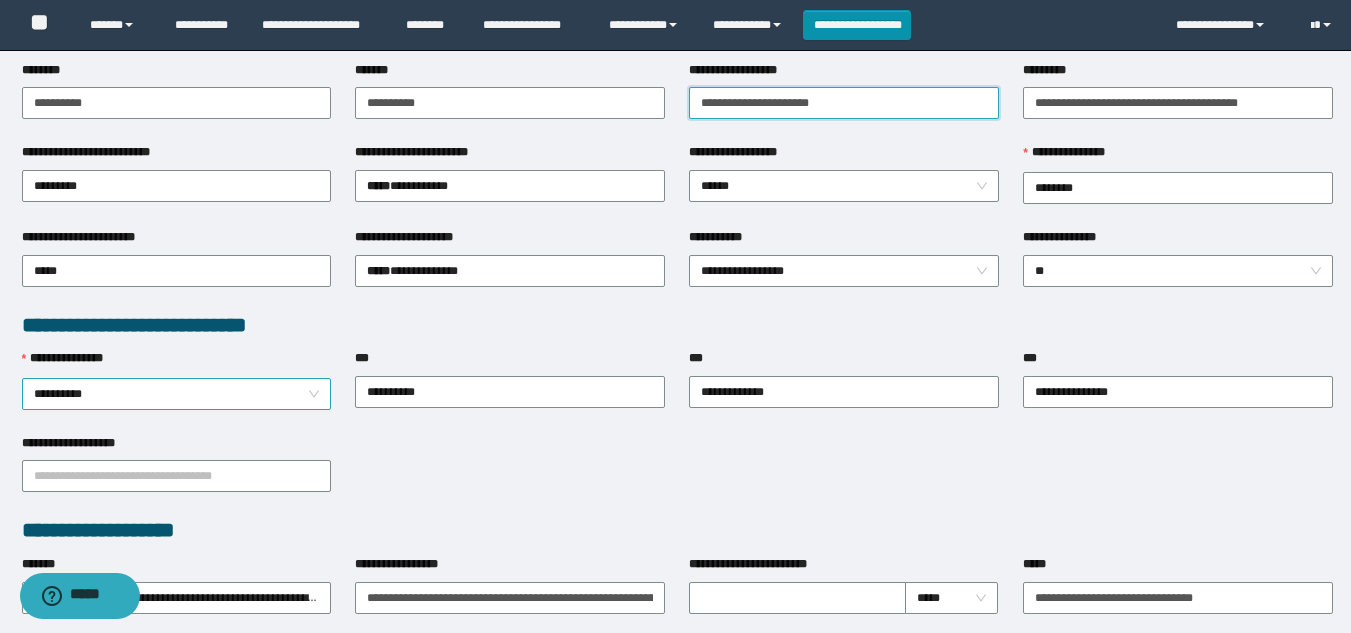click on "**********" at bounding box center [177, 394] 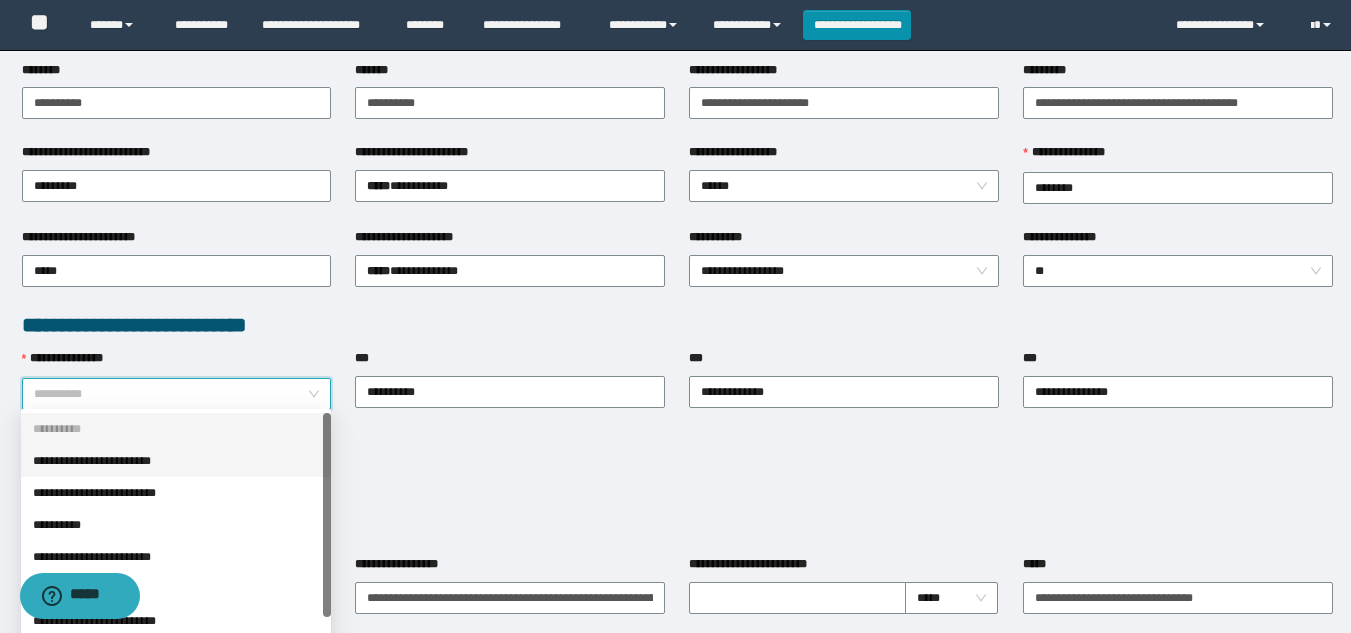 click on "**********" at bounding box center [176, 461] 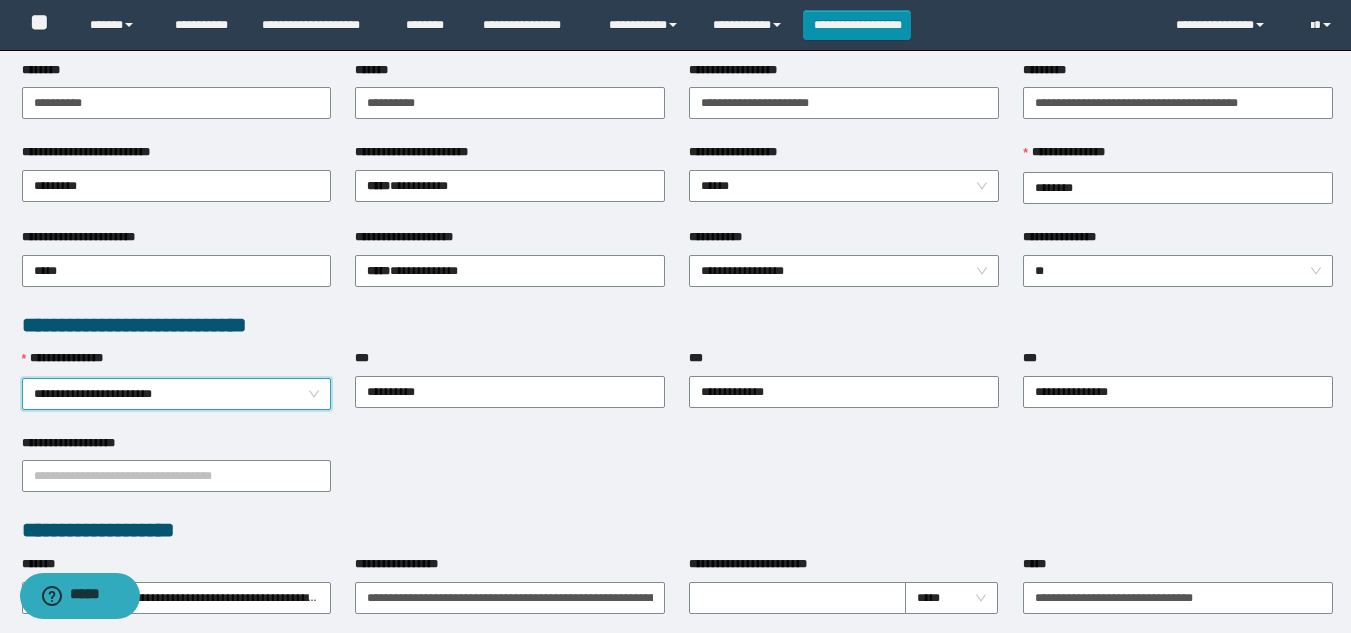 scroll, scrollTop: 400, scrollLeft: 0, axis: vertical 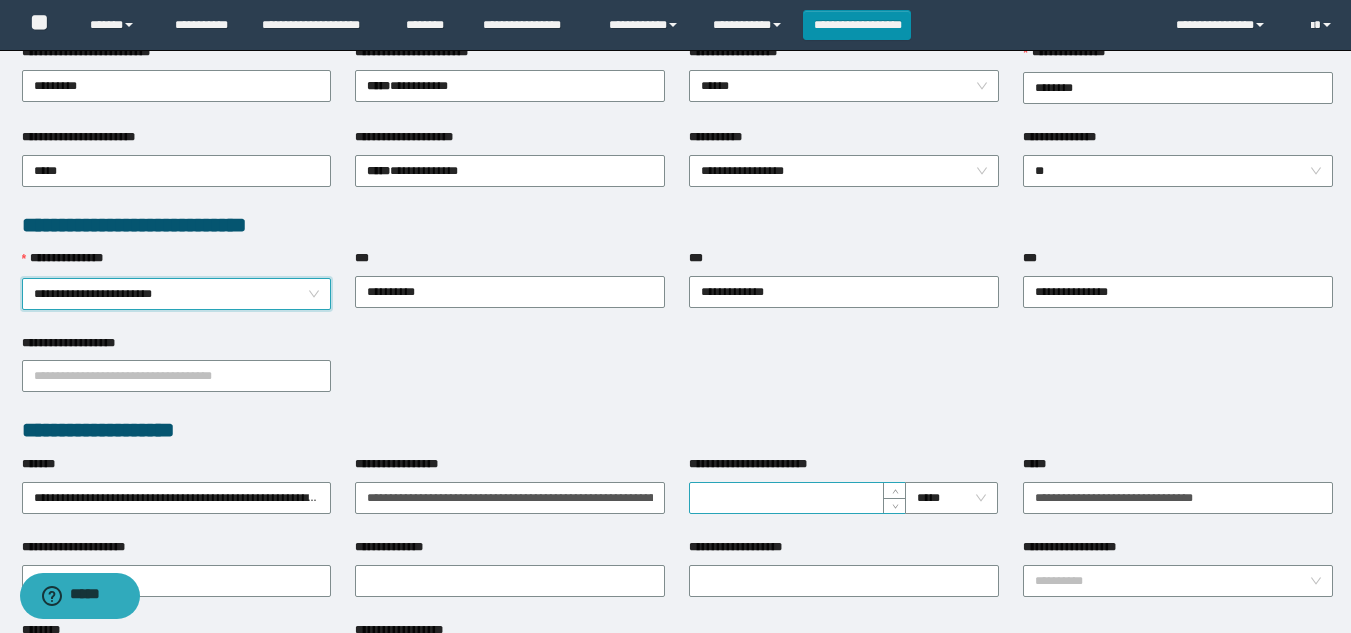 click on "**********" at bounding box center (797, 498) 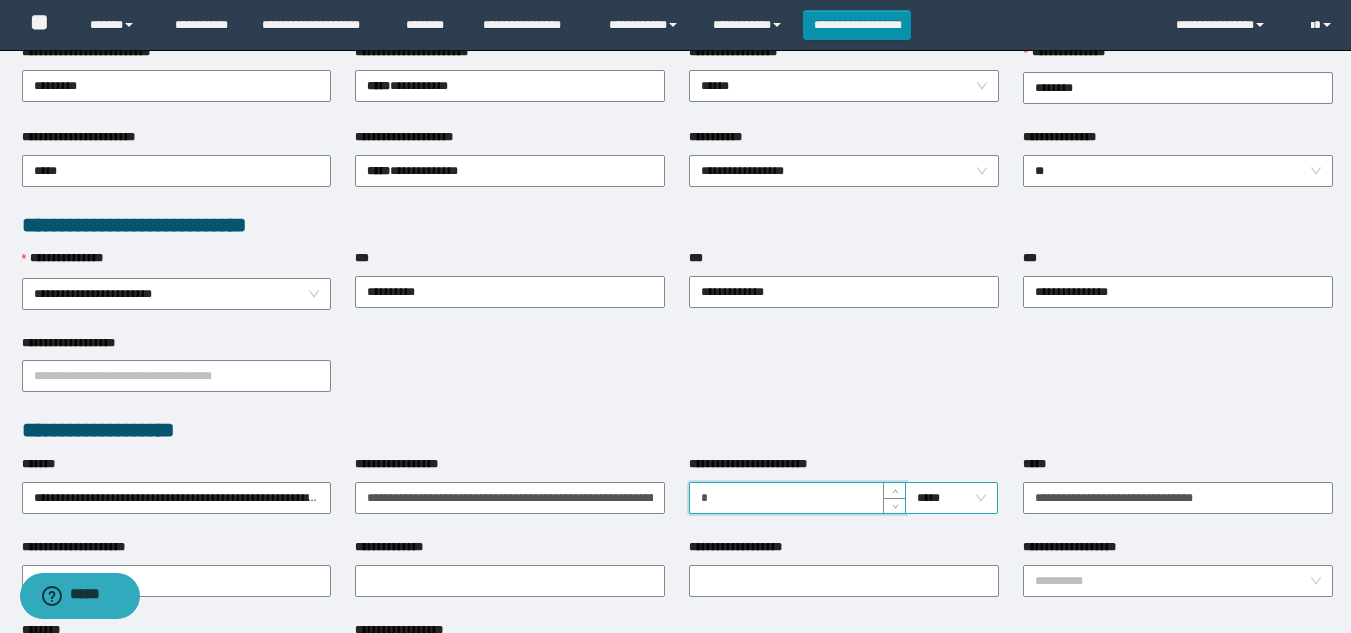 click on "*****" at bounding box center [951, 498] 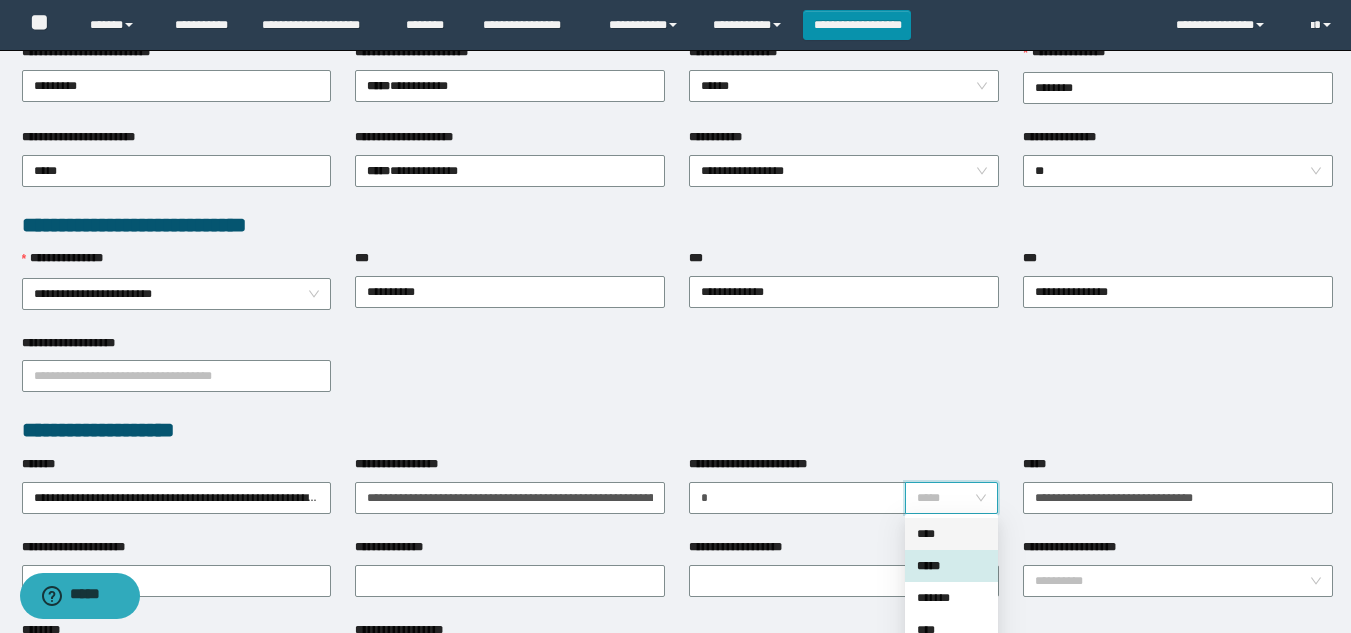click on "****" at bounding box center [951, 534] 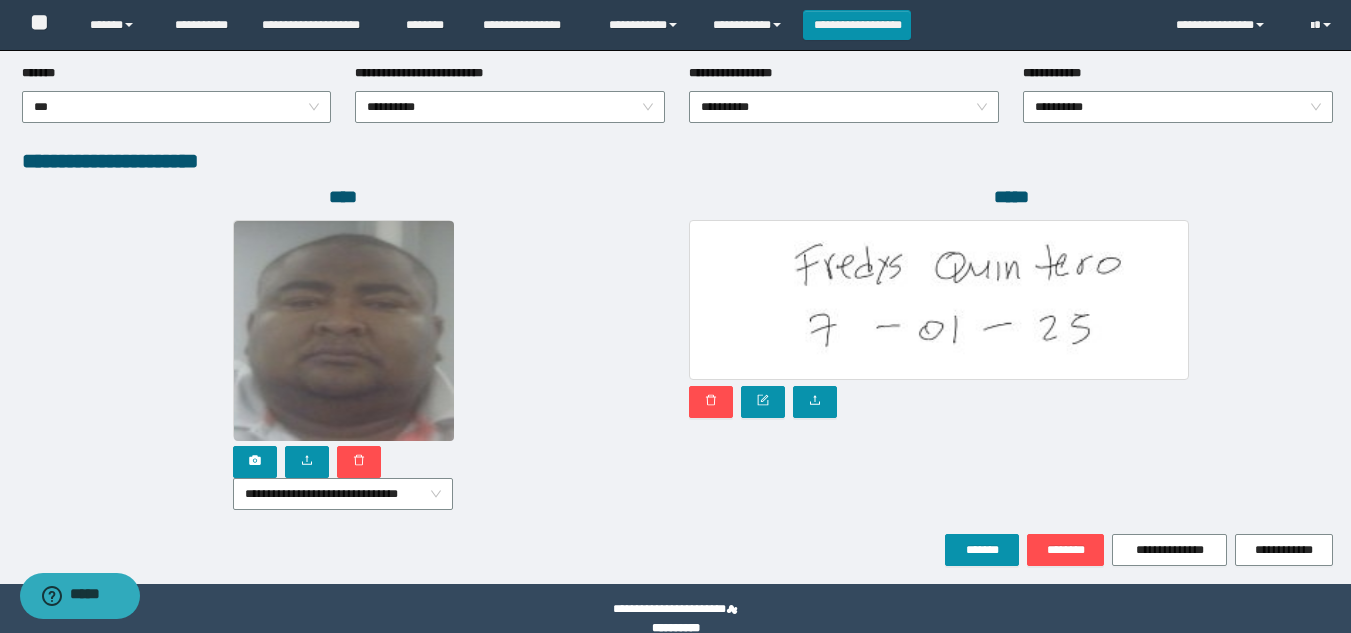 scroll, scrollTop: 1104, scrollLeft: 0, axis: vertical 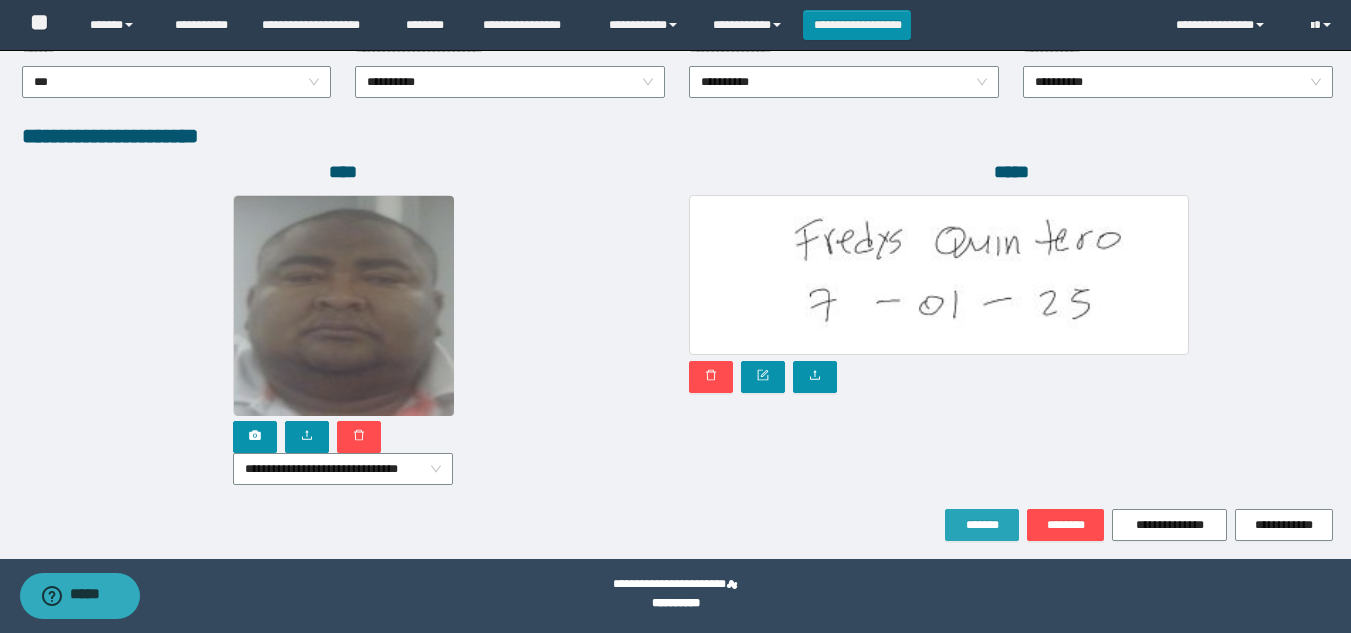 click on "*******" at bounding box center (982, 525) 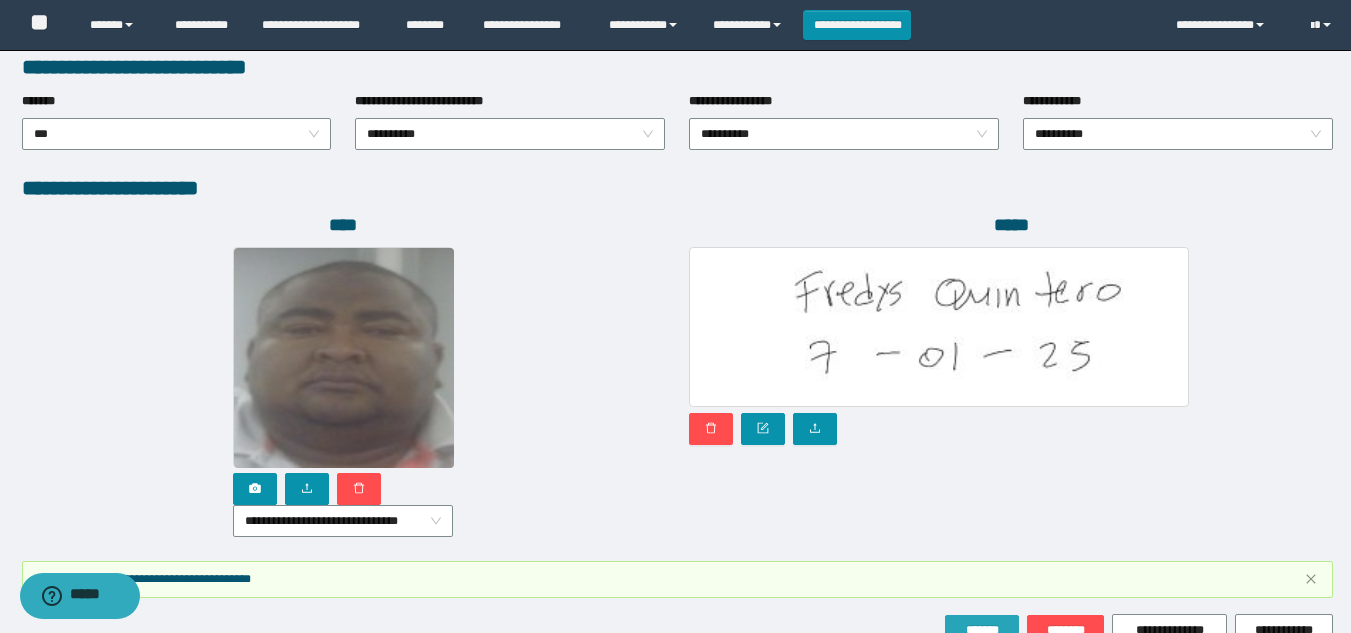 scroll, scrollTop: 1157, scrollLeft: 0, axis: vertical 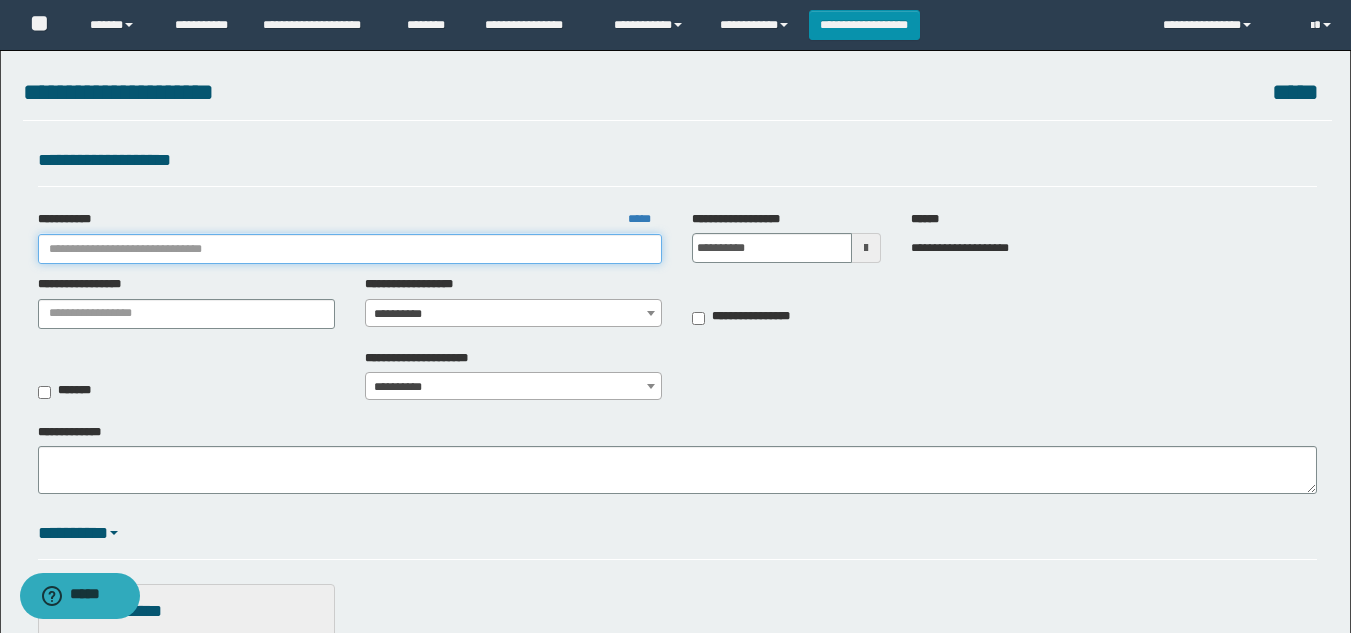 click on "**********" at bounding box center (350, 249) 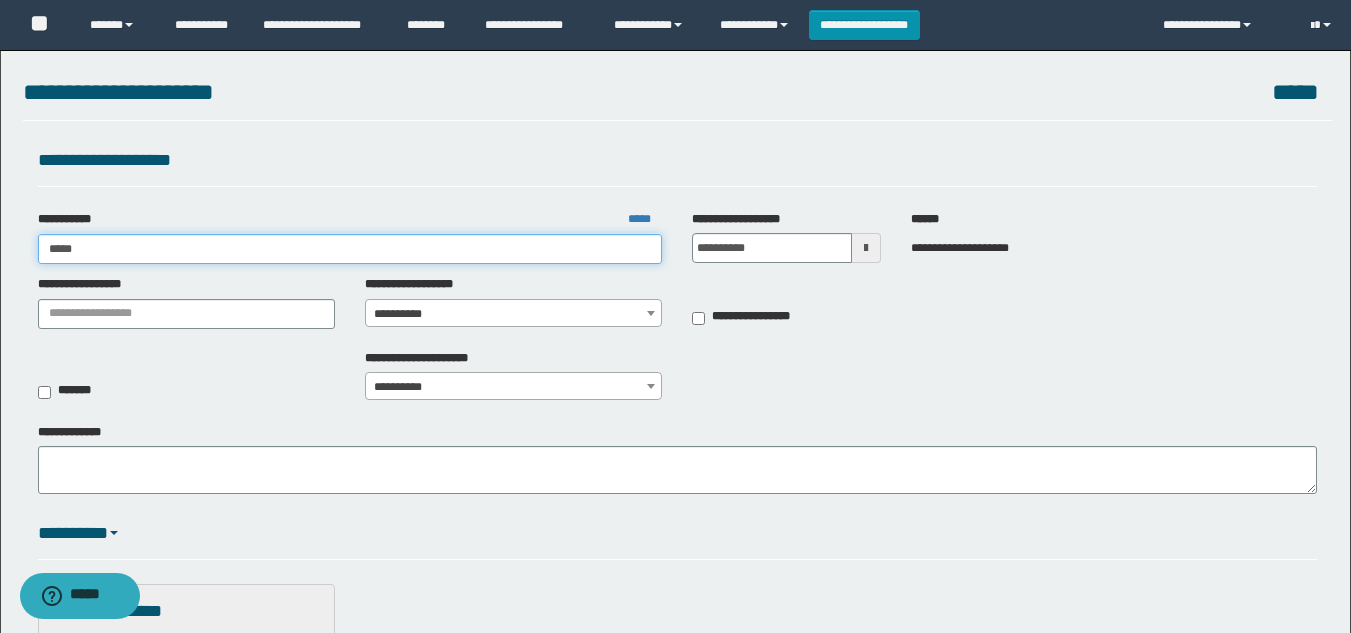 type on "******" 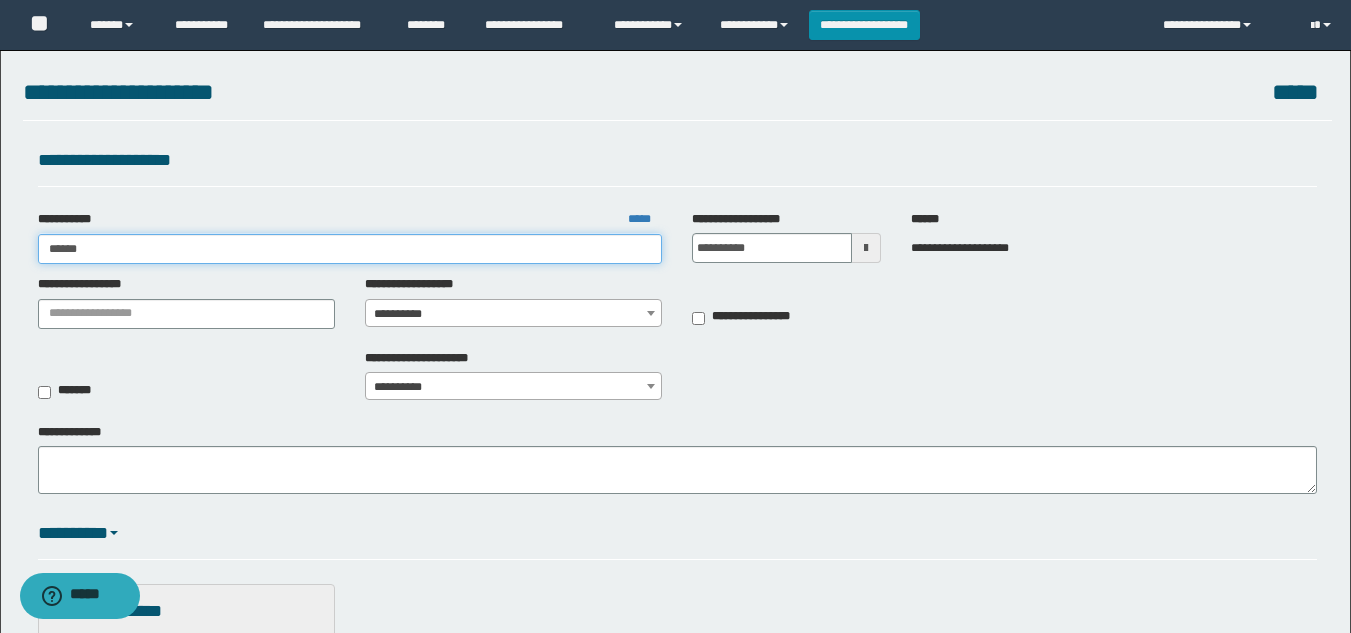 type on "******" 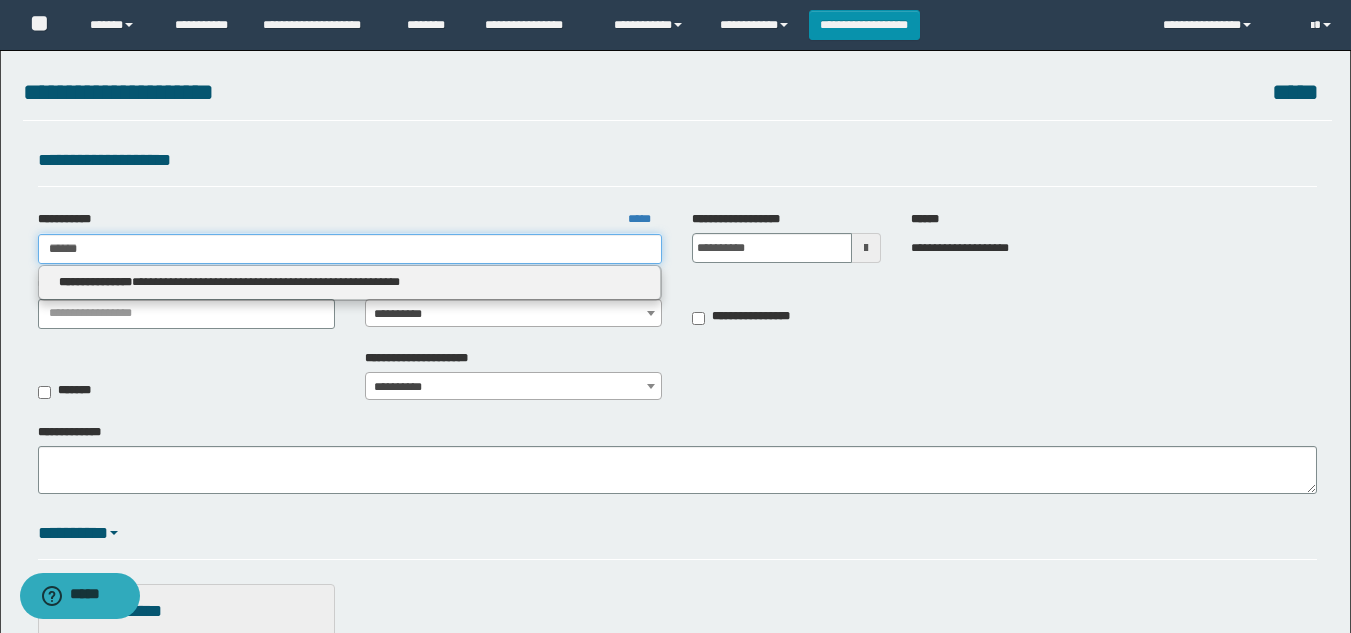 type on "******" 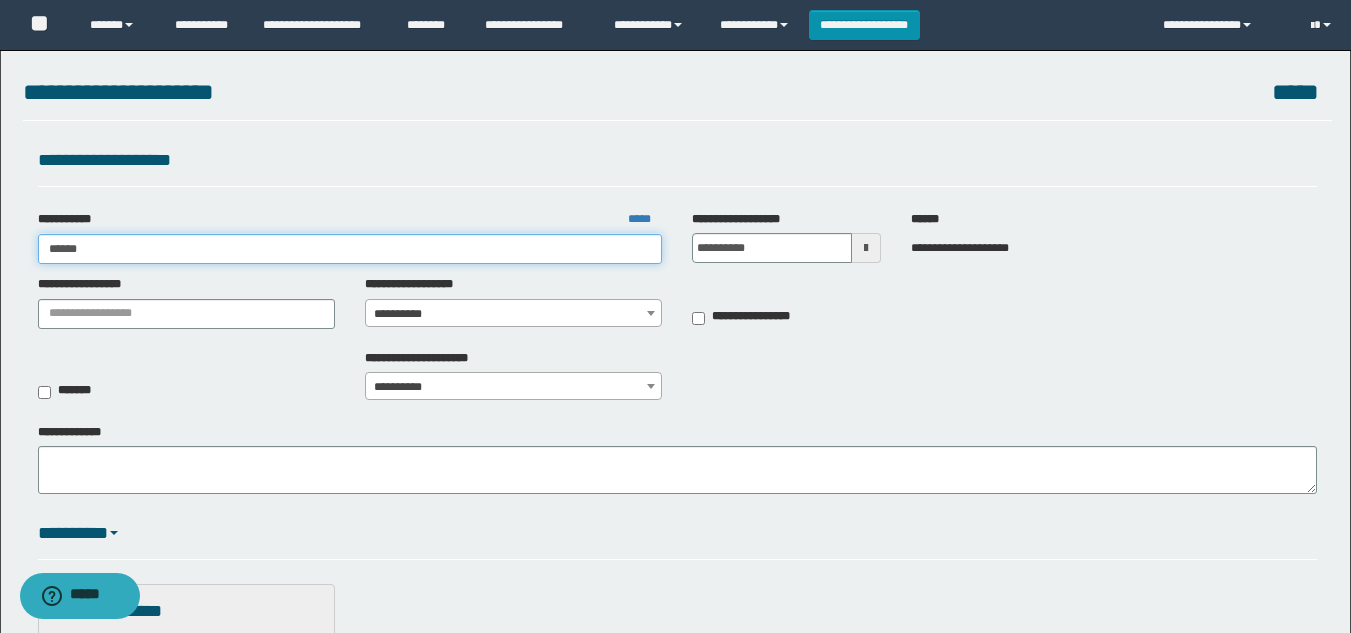 type on "******" 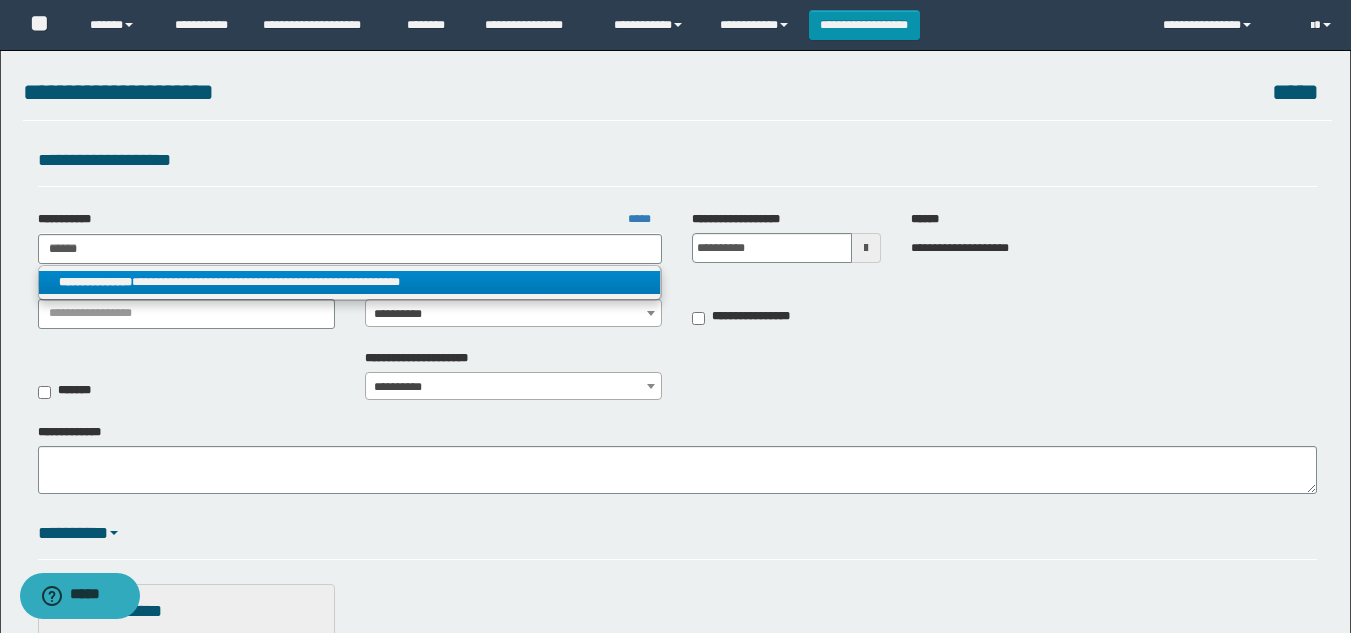 click on "**********" at bounding box center (350, 282) 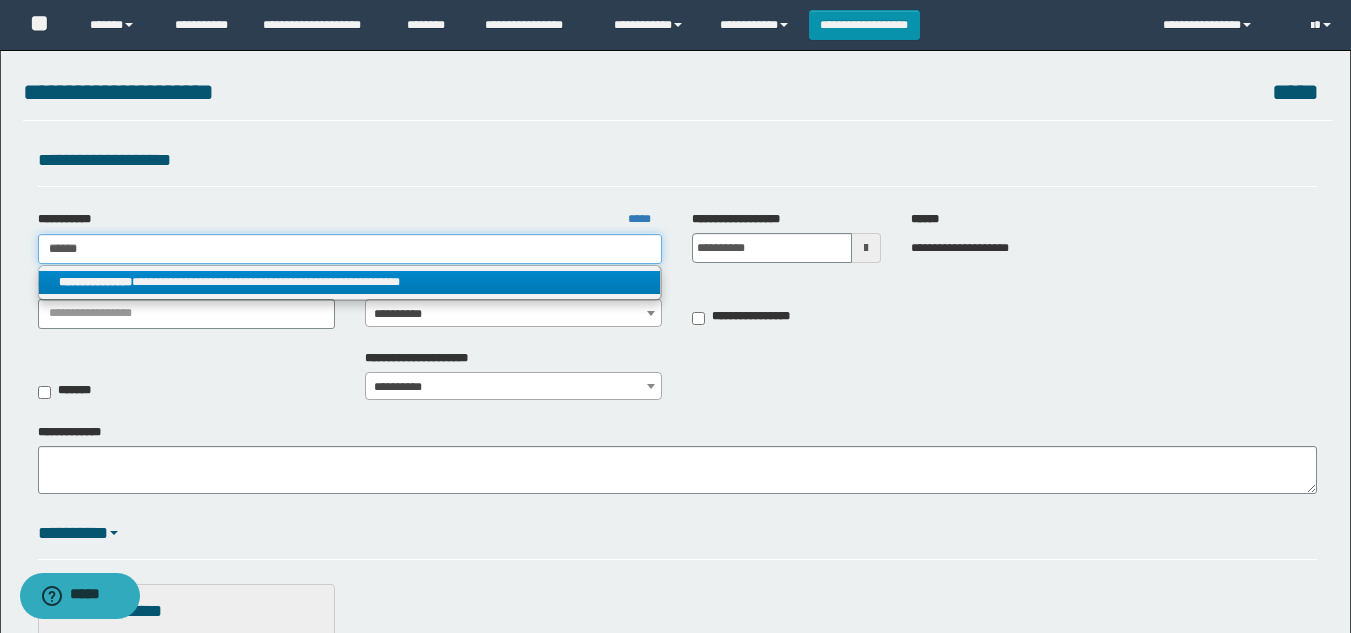 type 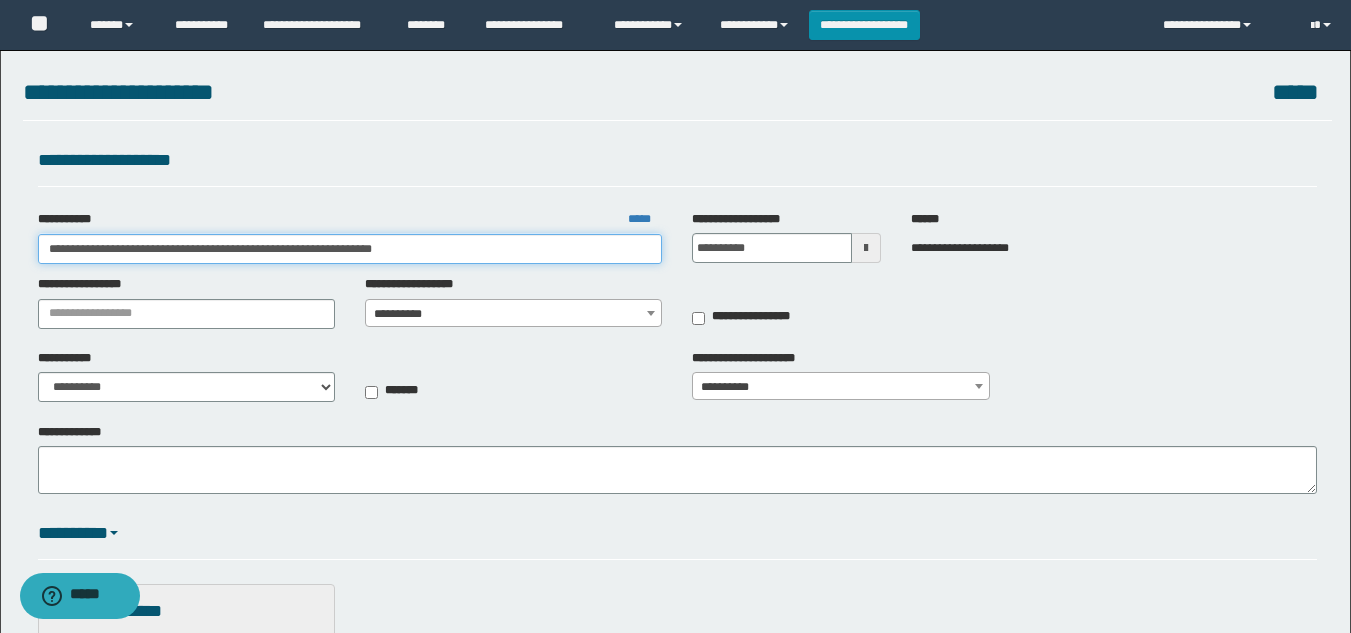 drag, startPoint x: 478, startPoint y: 242, endPoint x: 127, endPoint y: 258, distance: 351.36447 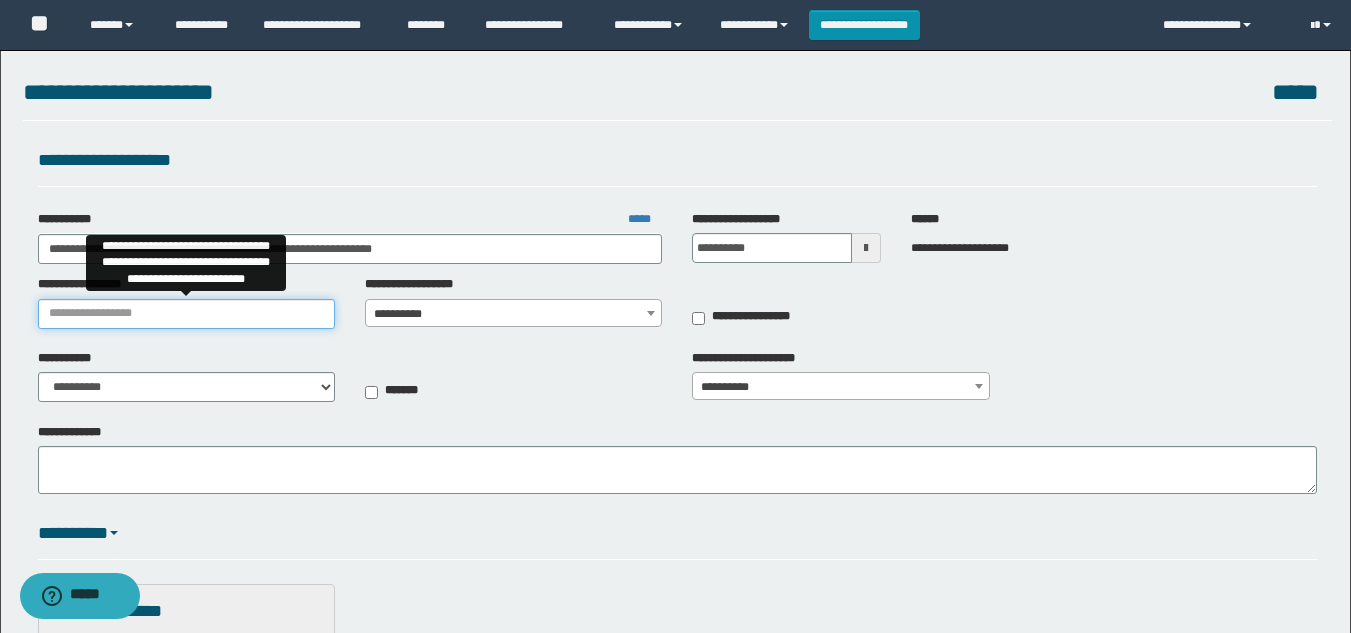 click on "**********" at bounding box center (186, 314) 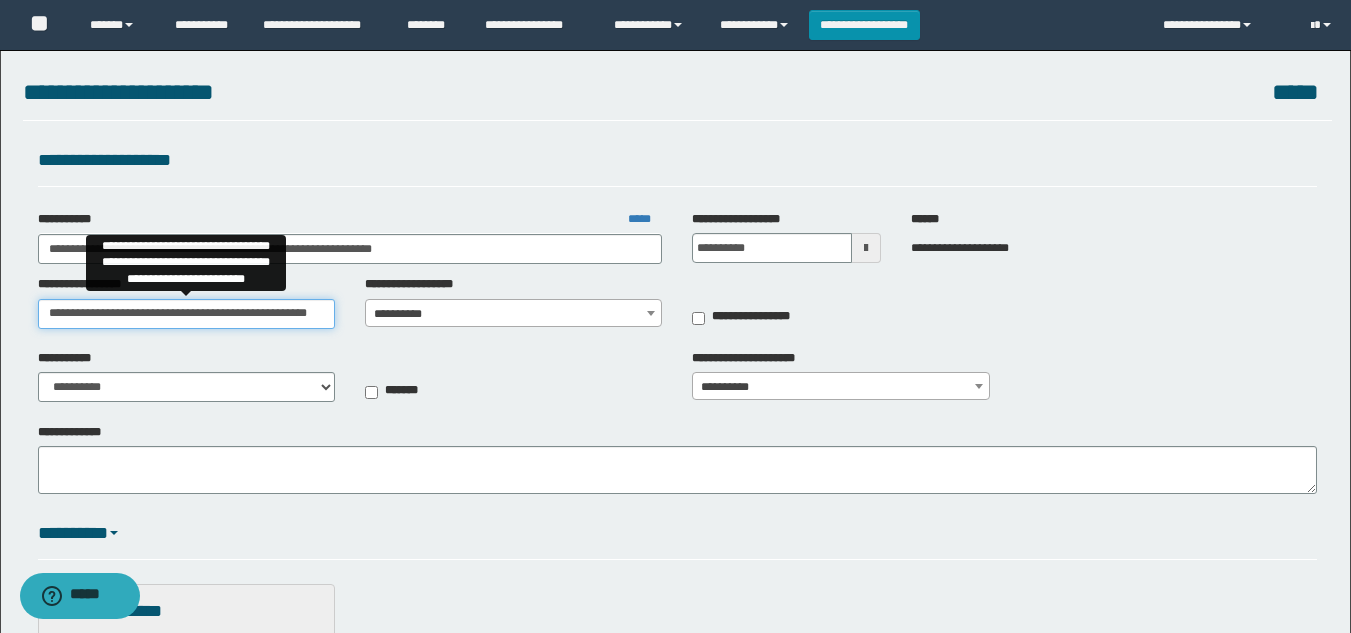 scroll, scrollTop: 0, scrollLeft: 63, axis: horizontal 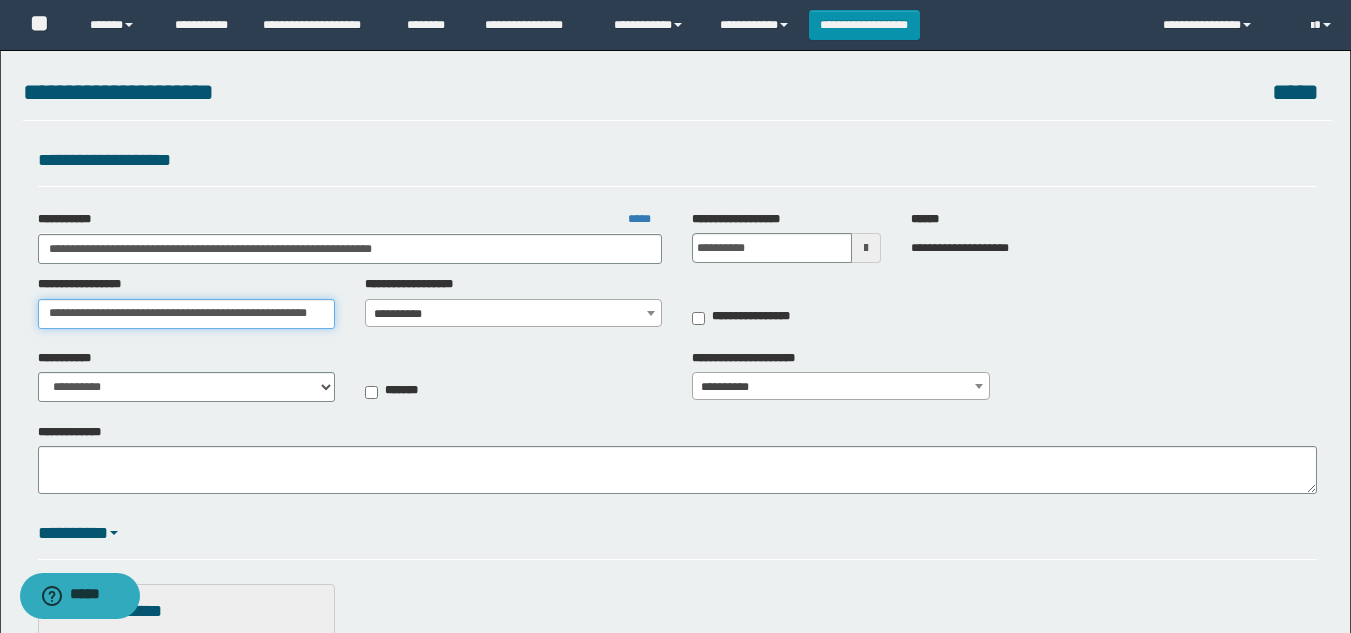 type on "**********" 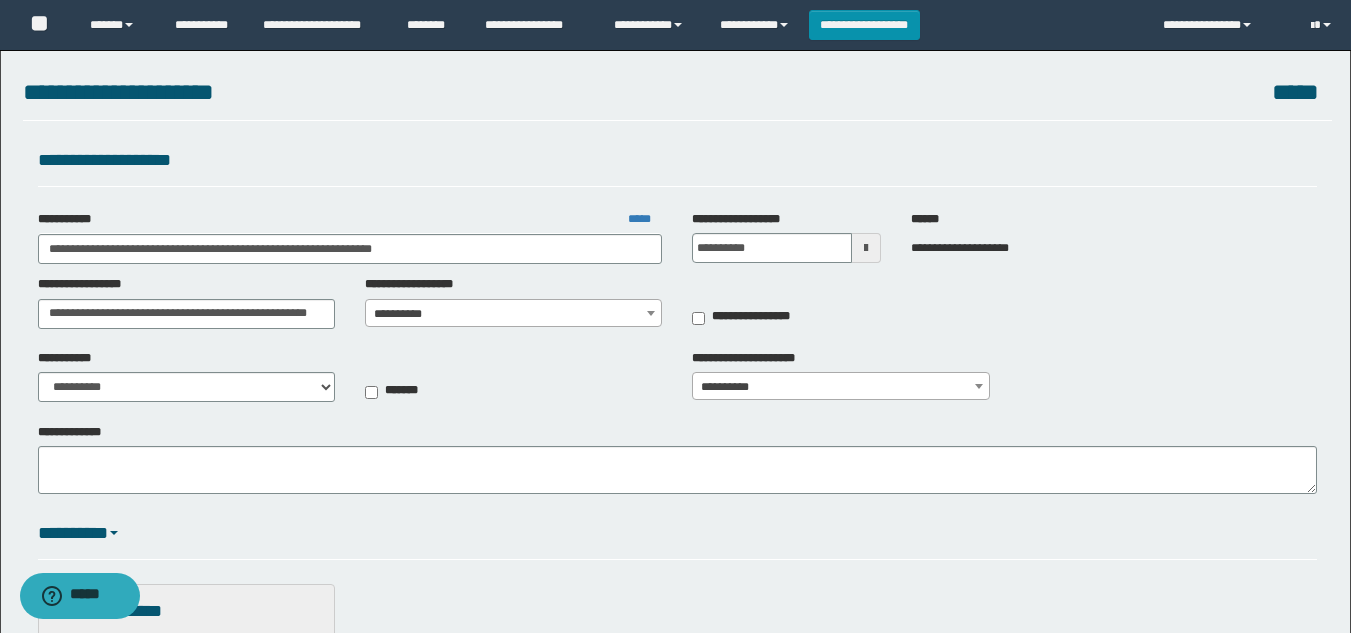 click on "**********" at bounding box center [513, 314] 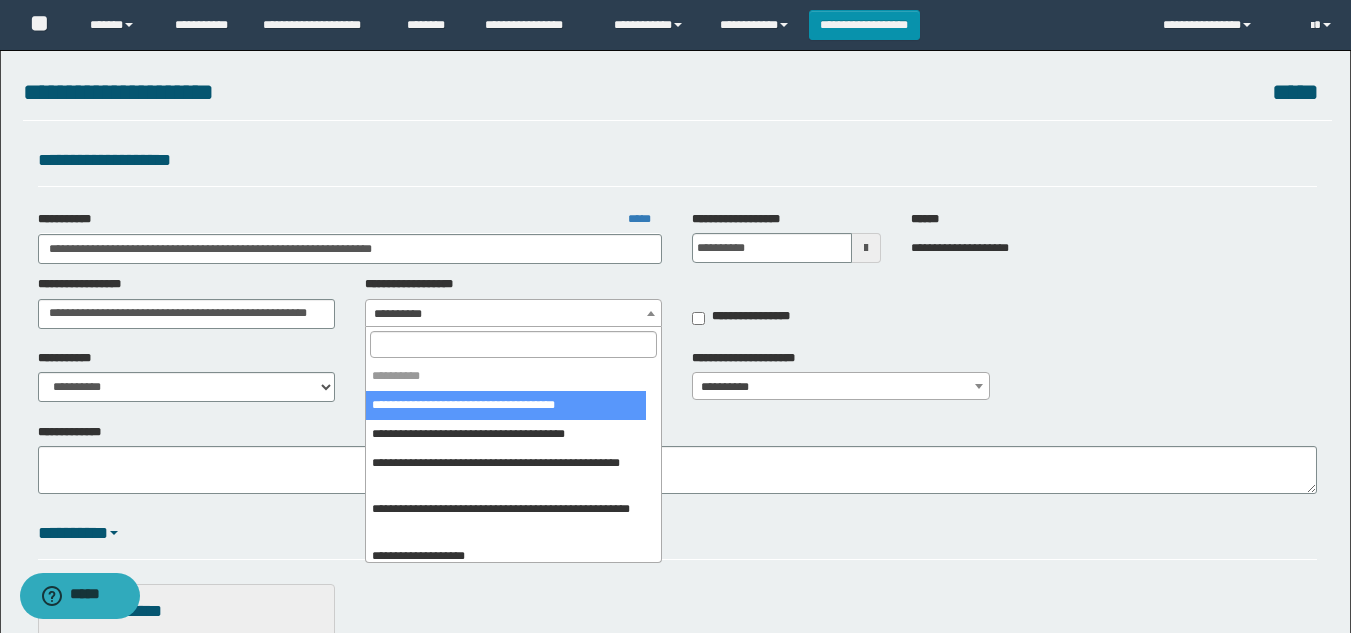 click at bounding box center [513, 344] 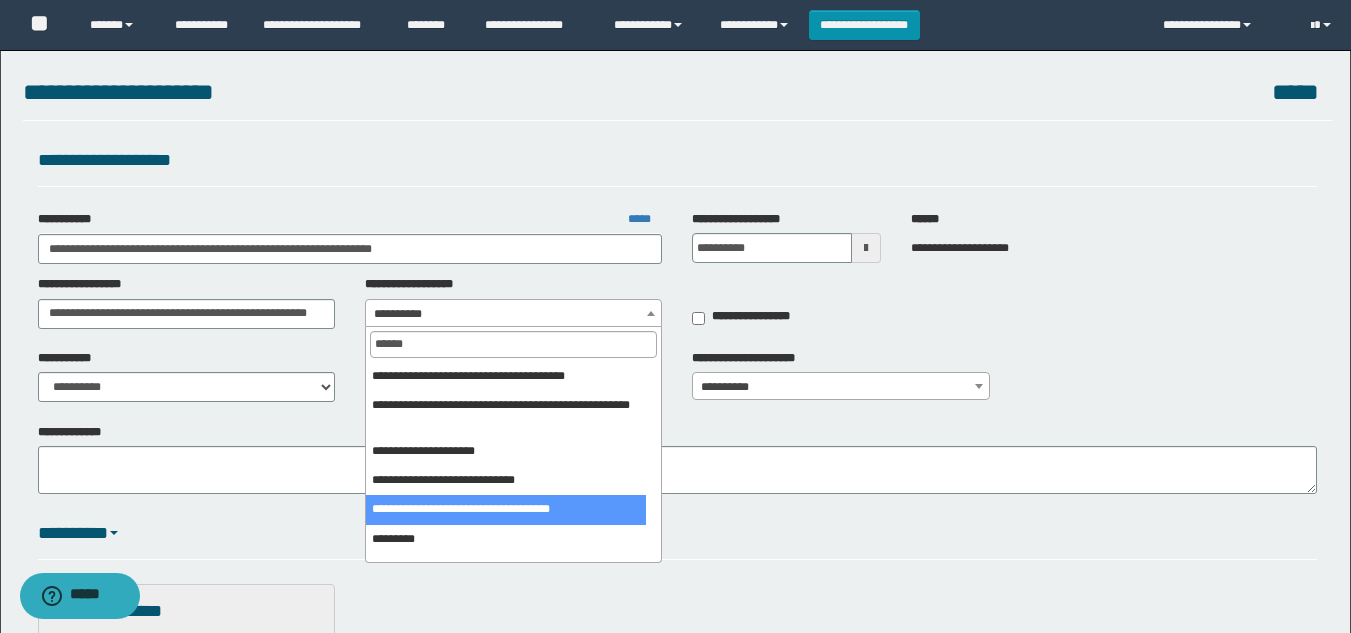type on "******" 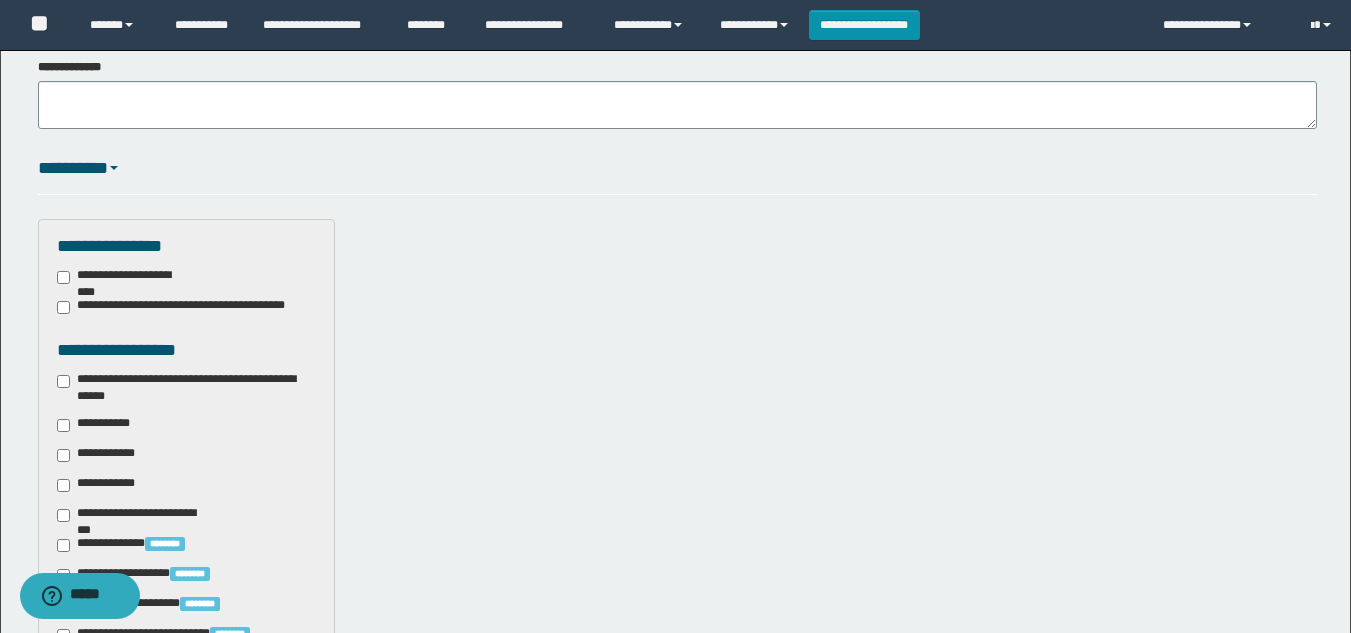 scroll, scrollTop: 400, scrollLeft: 0, axis: vertical 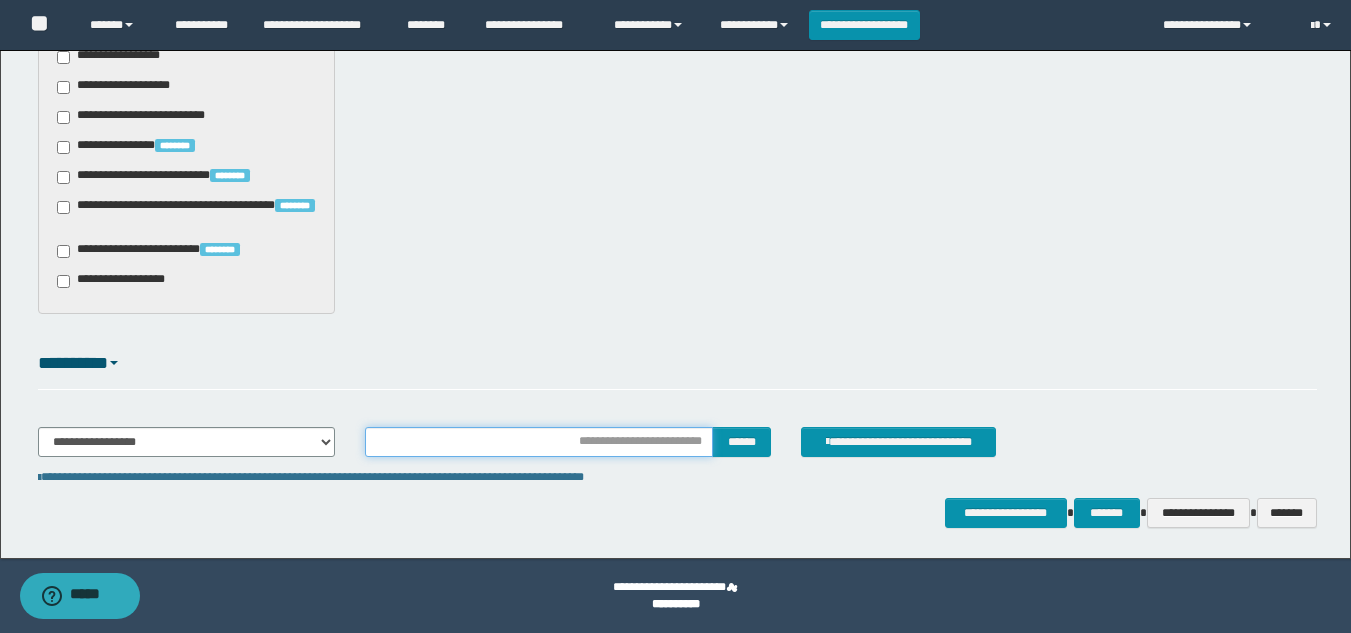 click at bounding box center [539, 442] 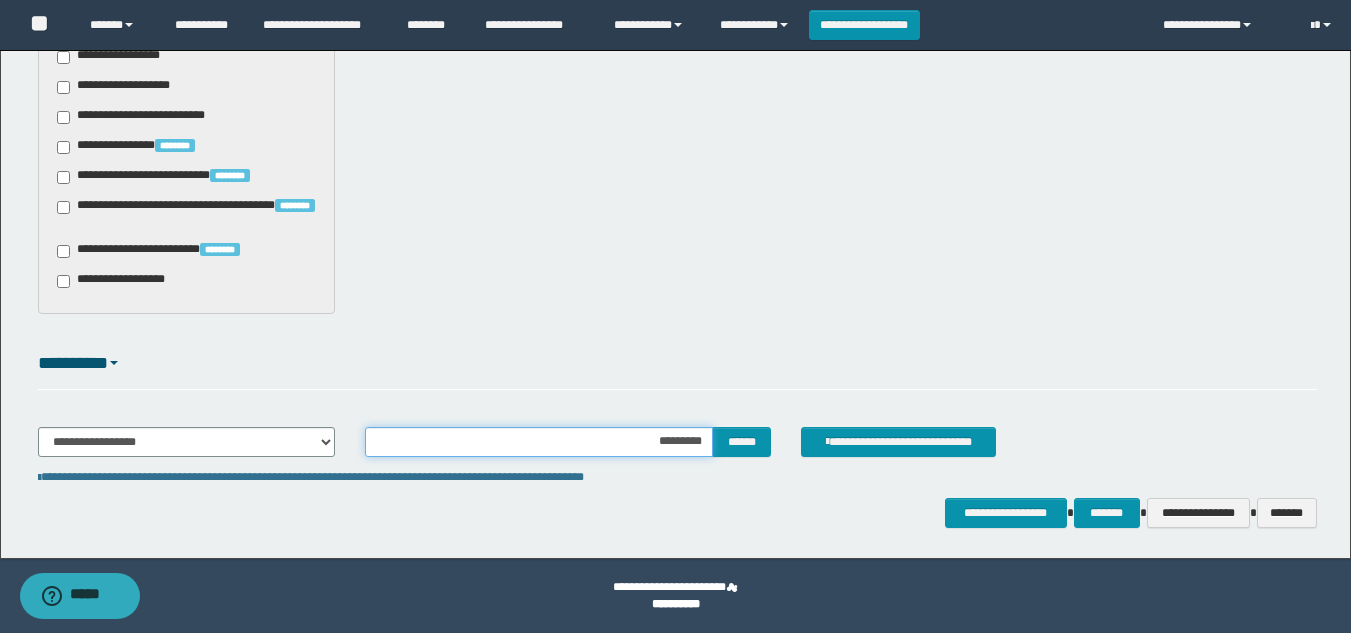 type on "**********" 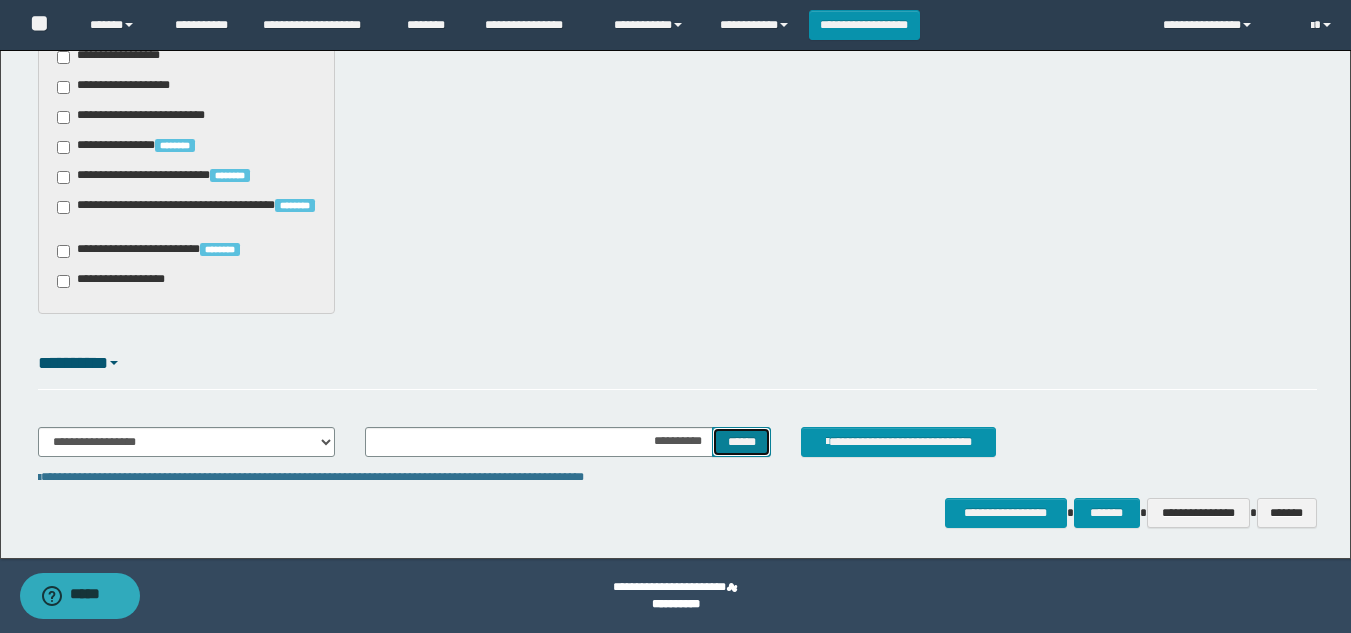 click on "******" at bounding box center (741, 442) 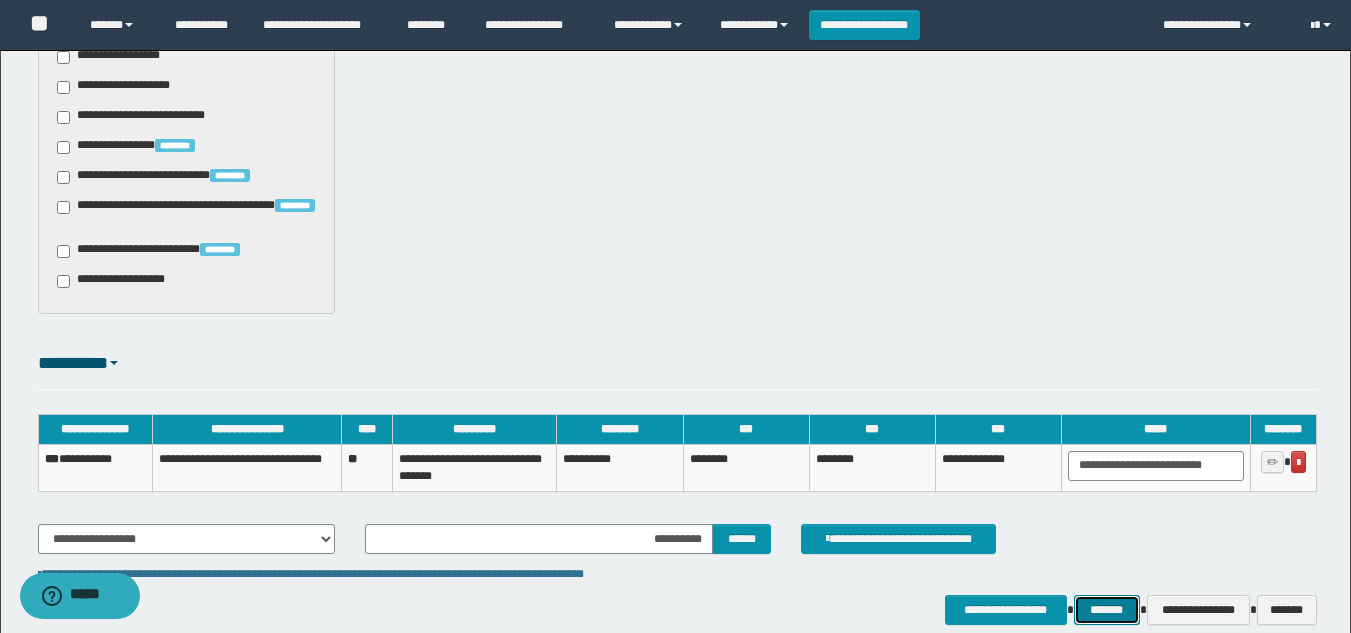 click on "*******" at bounding box center (1107, 610) 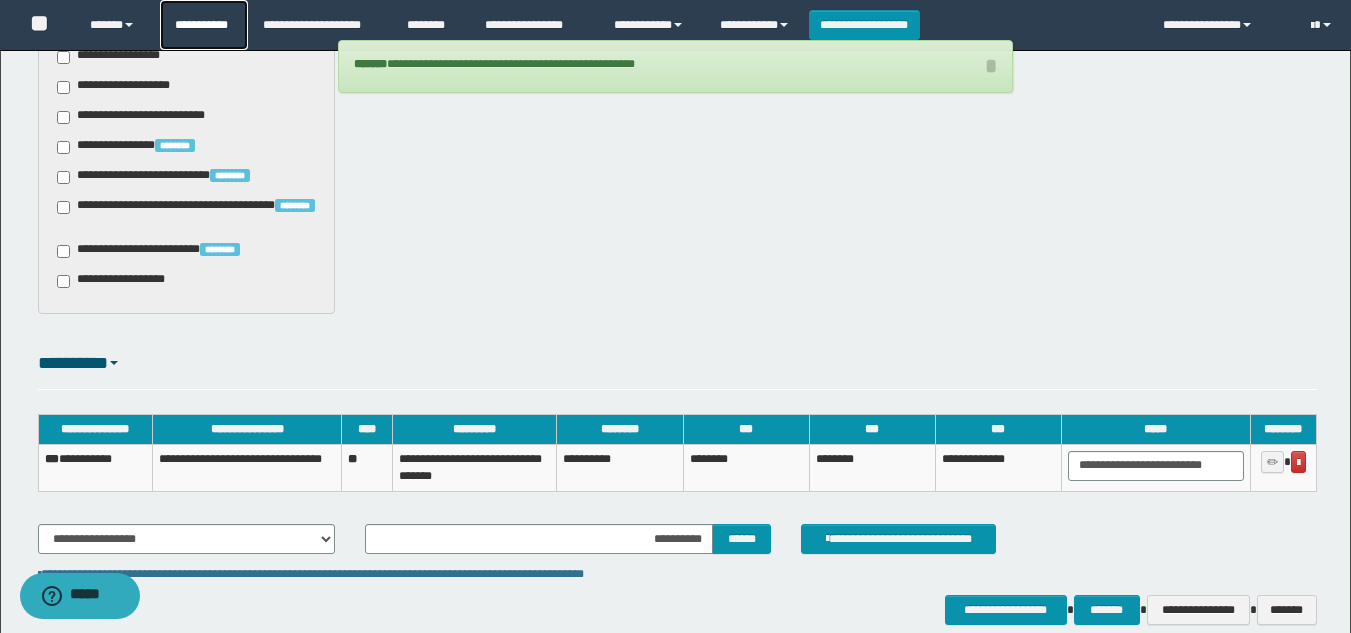 click on "**********" at bounding box center (204, 25) 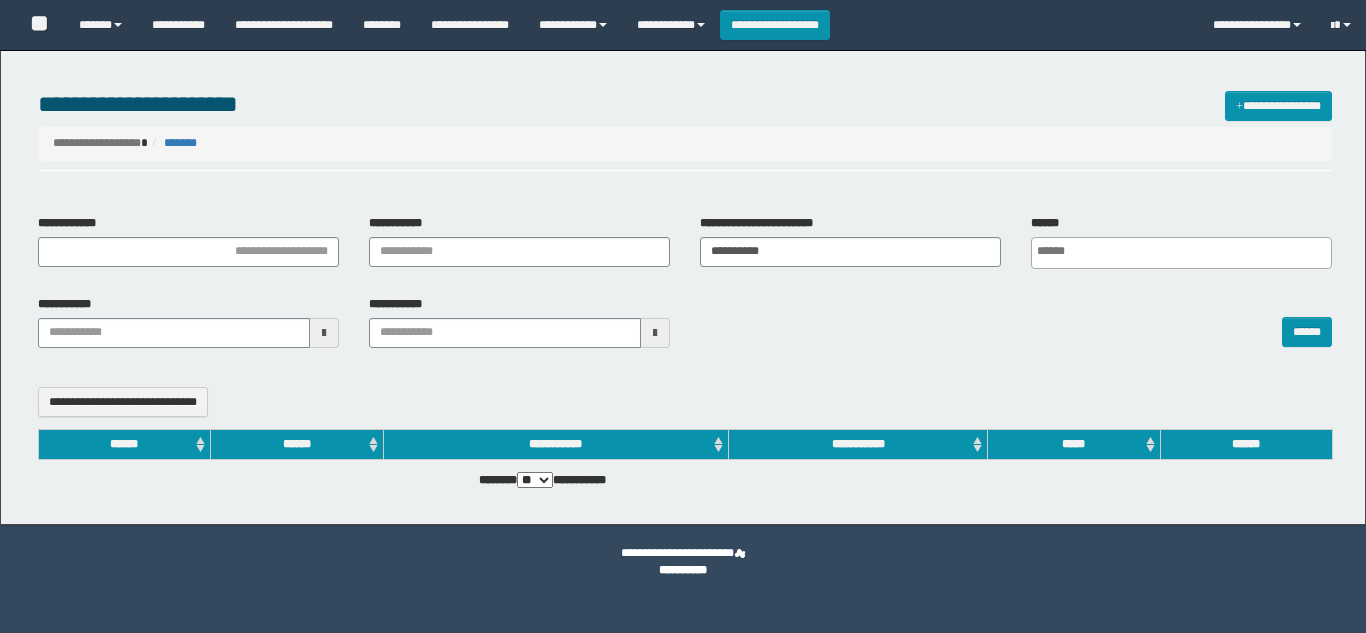 select 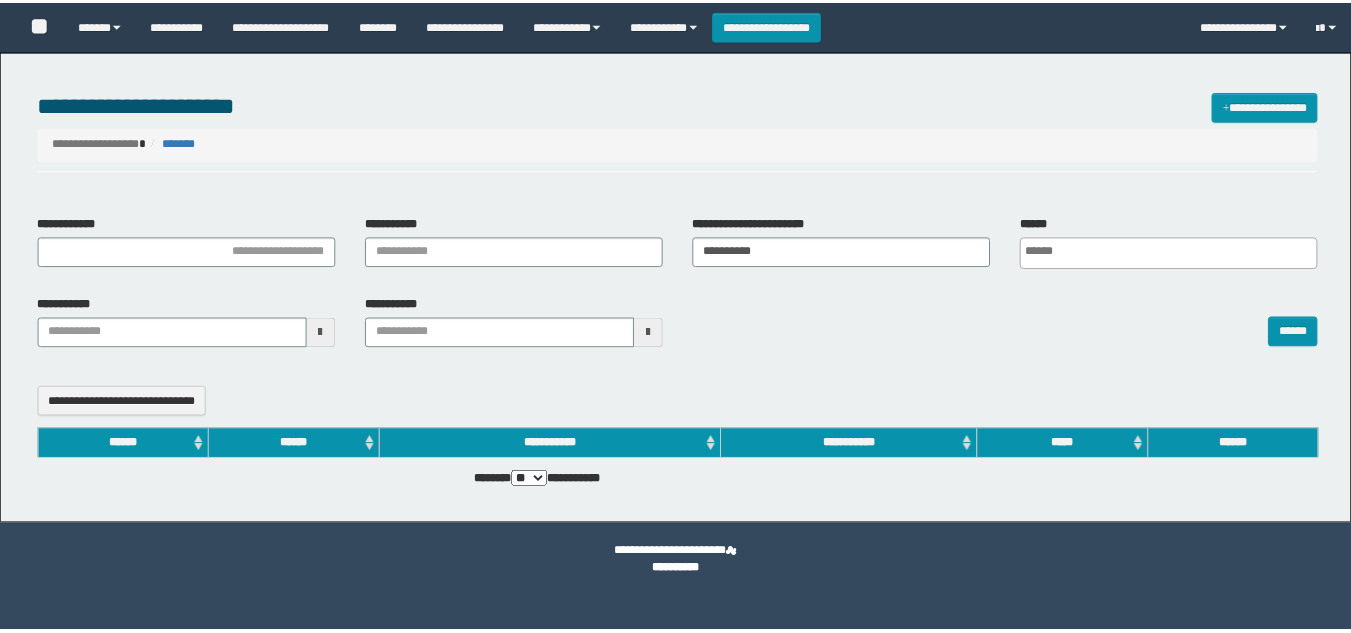scroll, scrollTop: 0, scrollLeft: 0, axis: both 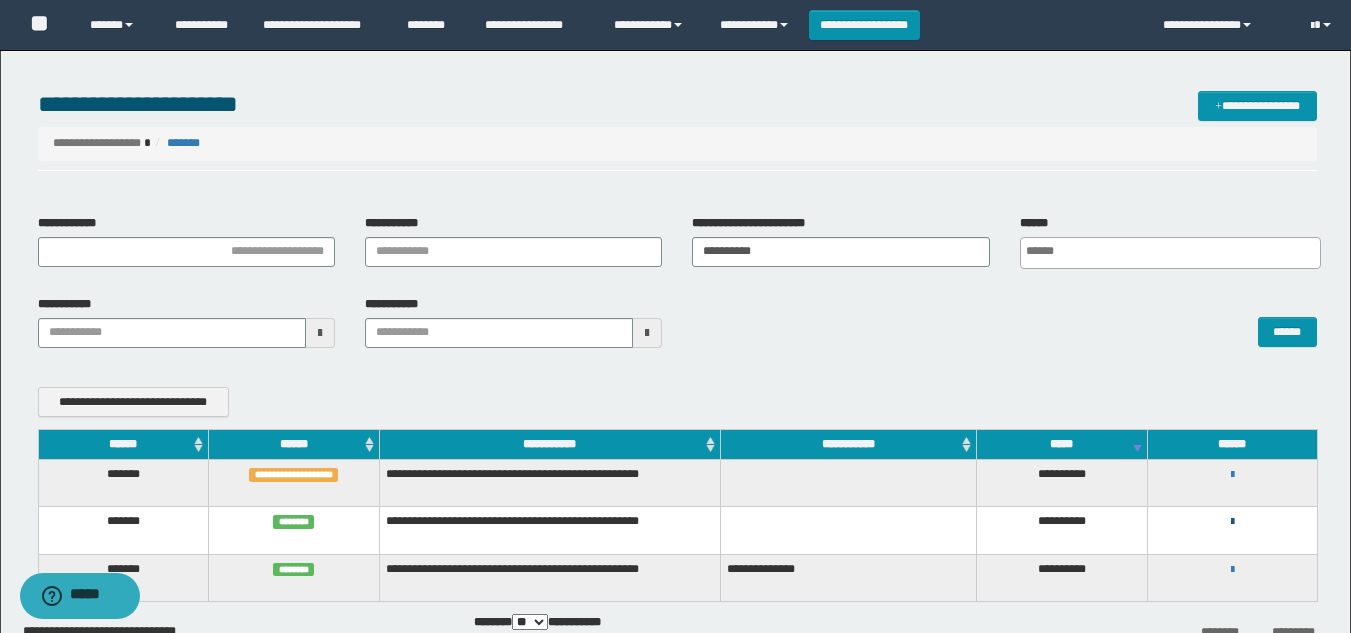 click at bounding box center [1232, 522] 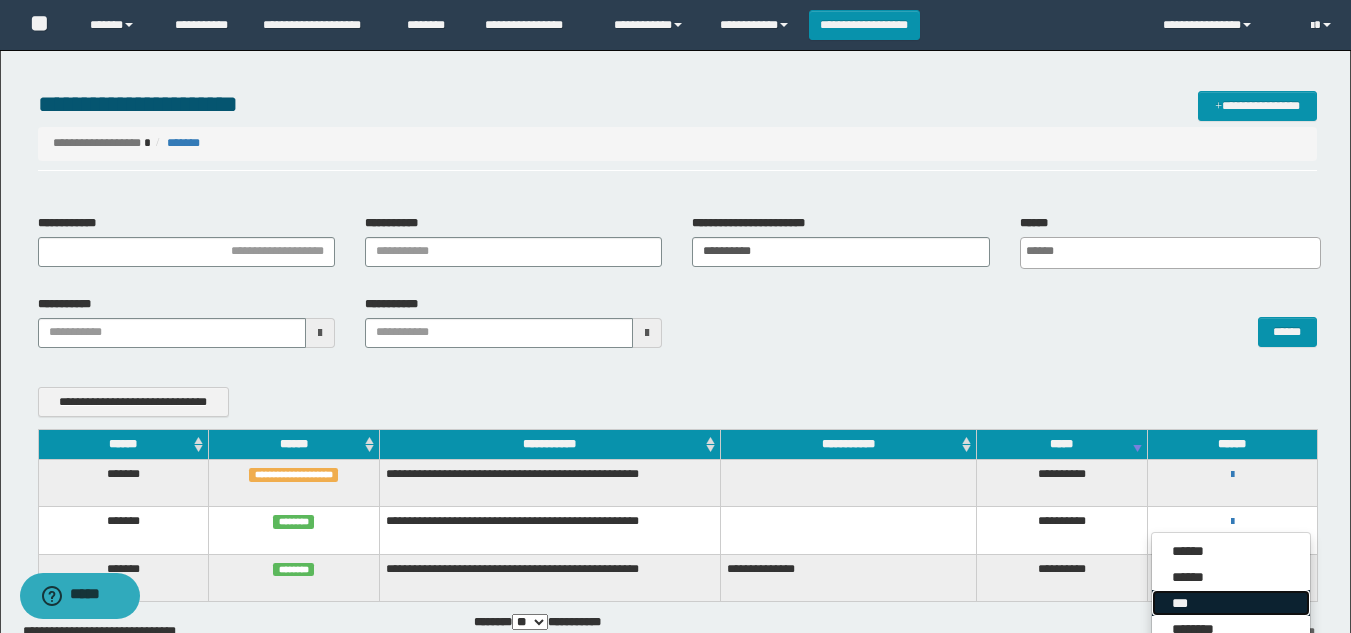 click on "***" at bounding box center [1231, 603] 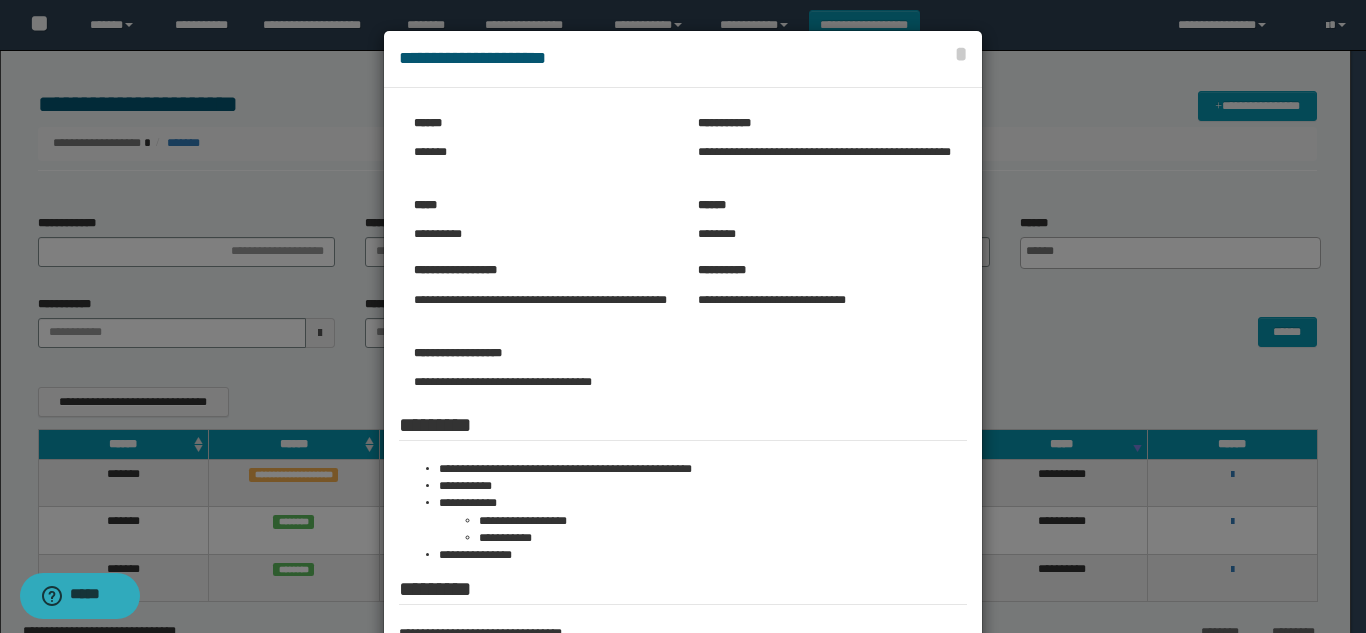 click at bounding box center (683, 409) 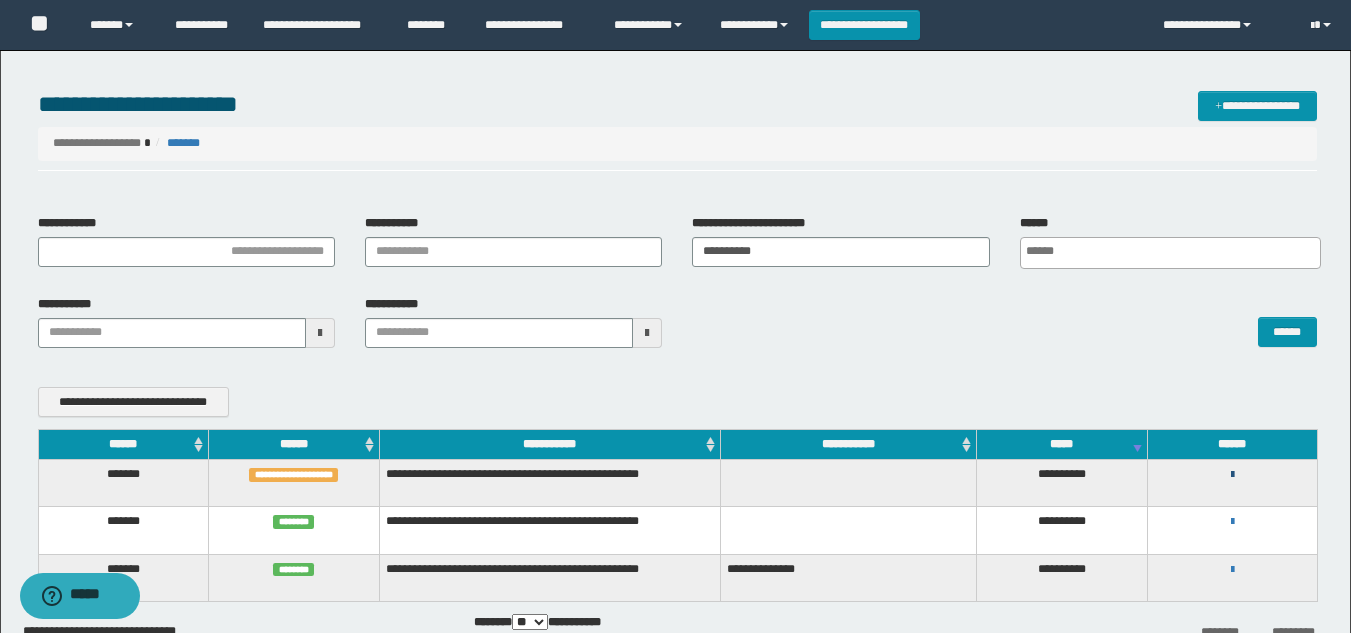 click at bounding box center [1232, 475] 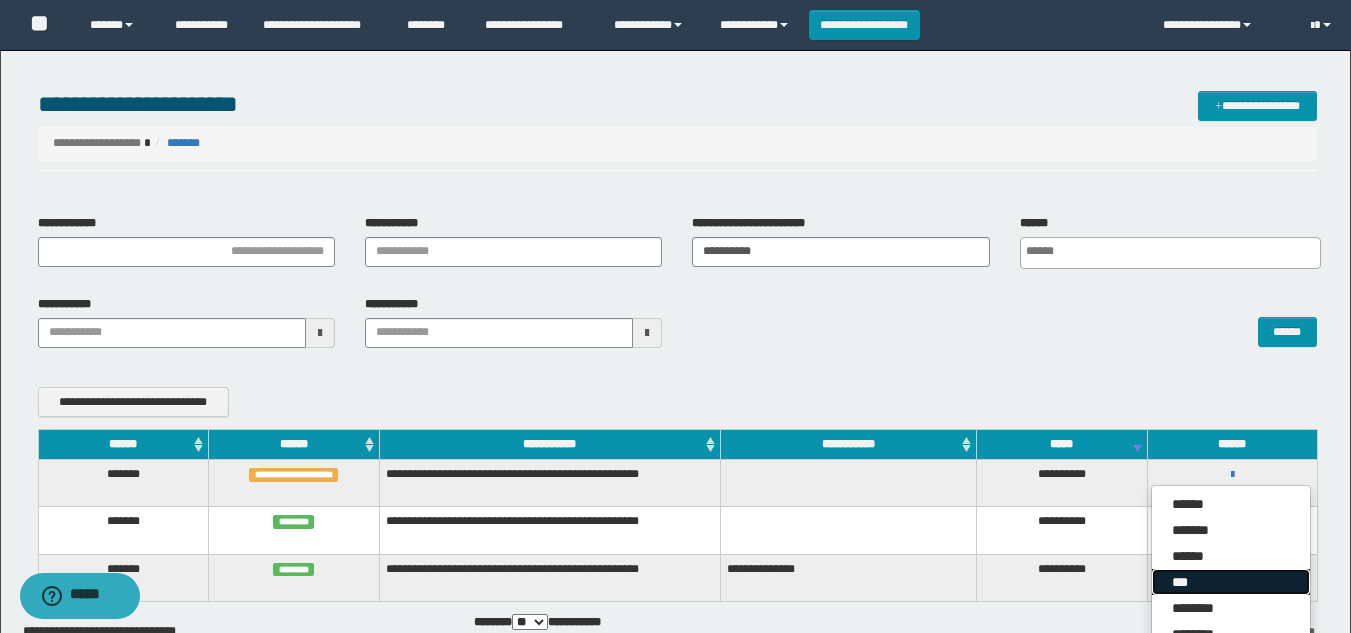 click on "***" at bounding box center [1231, 582] 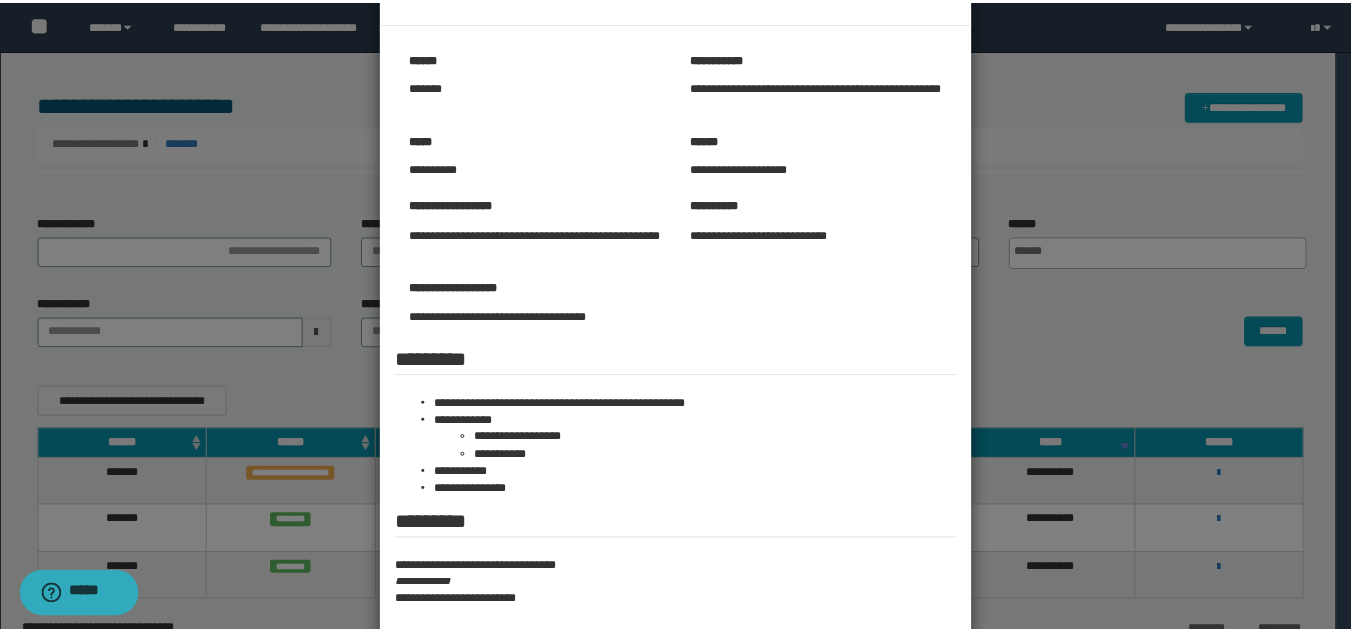 scroll, scrollTop: 186, scrollLeft: 0, axis: vertical 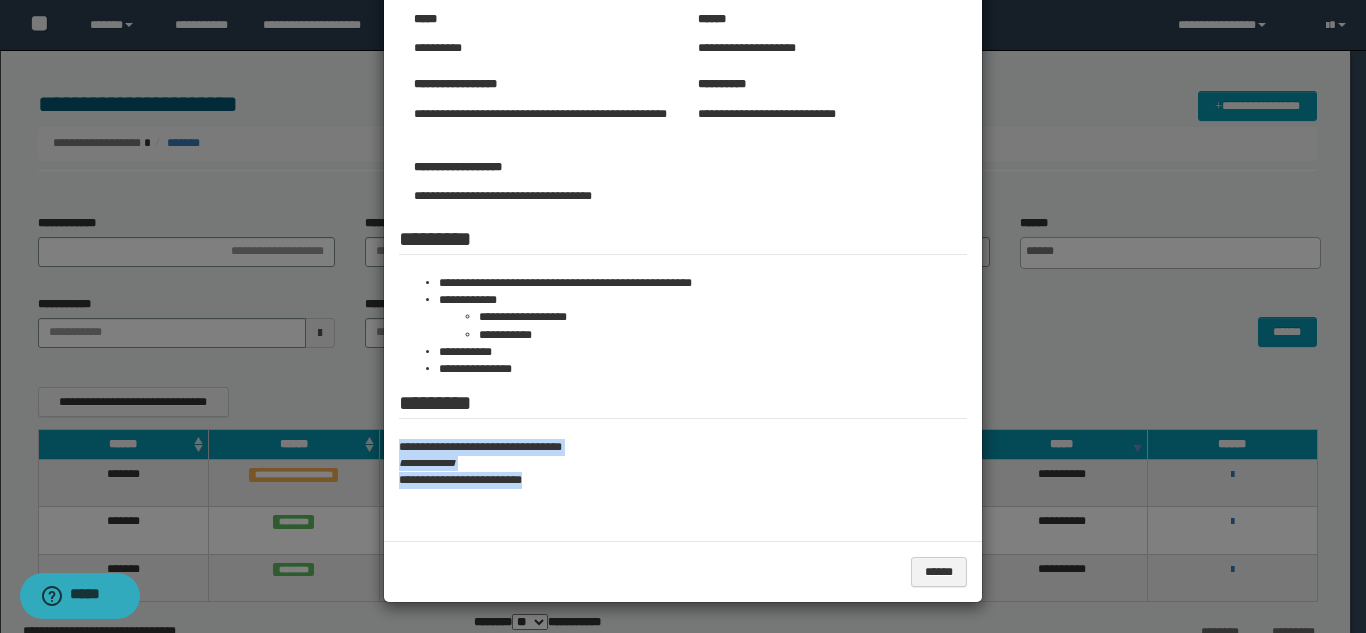 drag, startPoint x: 392, startPoint y: 447, endPoint x: 589, endPoint y: 490, distance: 201.63829 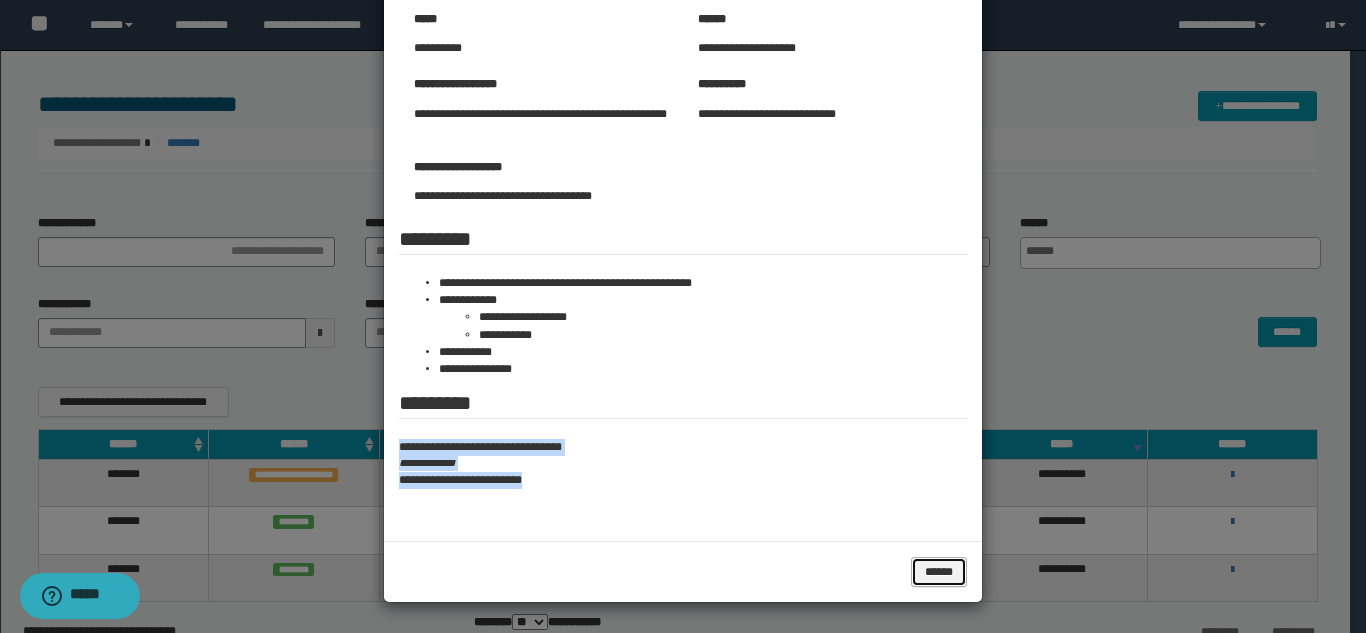 click on "******" at bounding box center (939, 572) 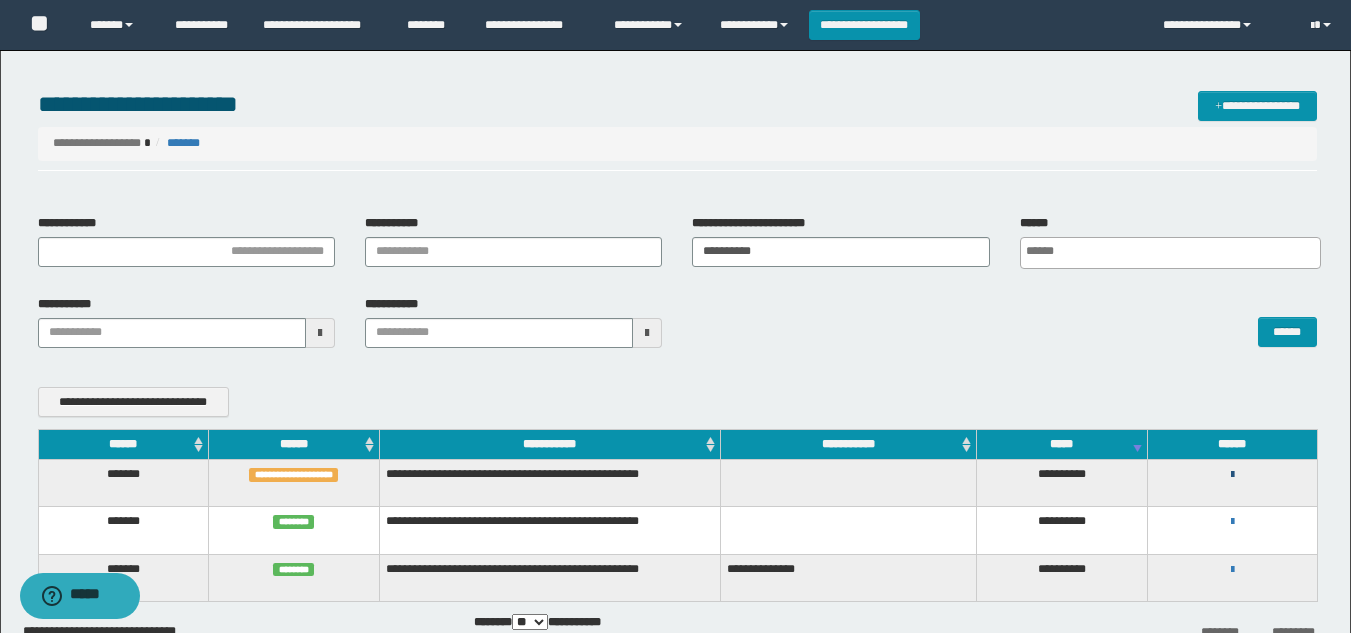 click at bounding box center (1232, 475) 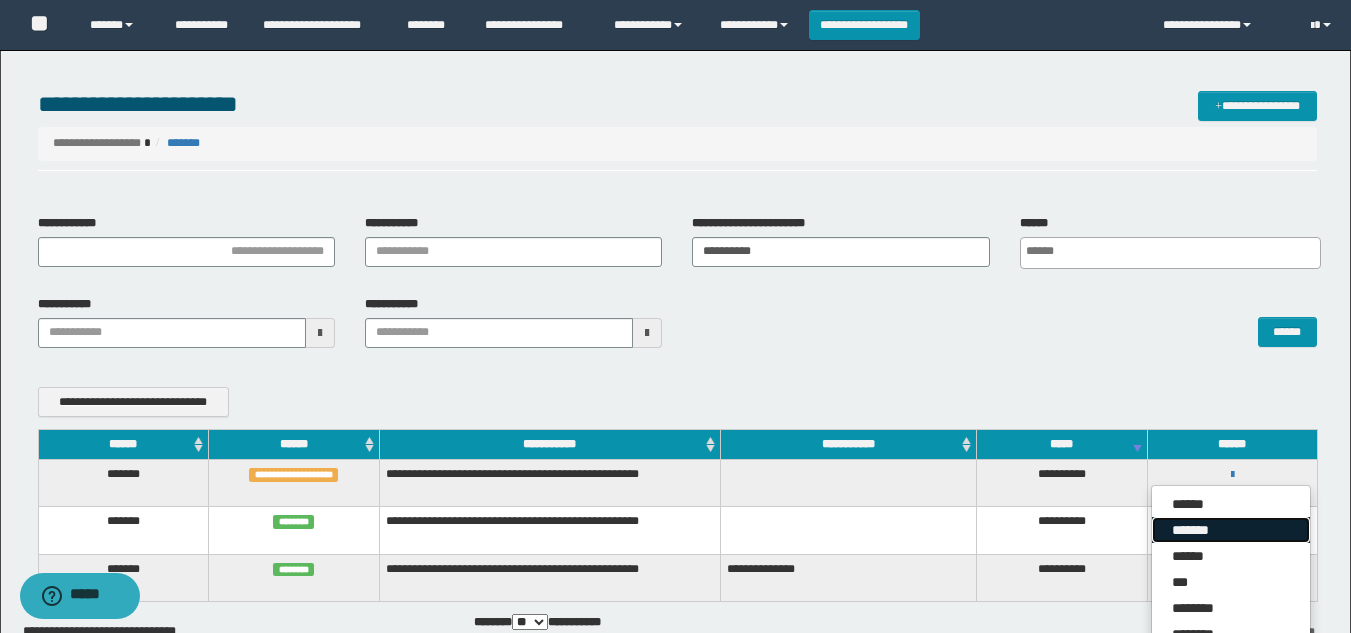 click on "*******" at bounding box center [1231, 530] 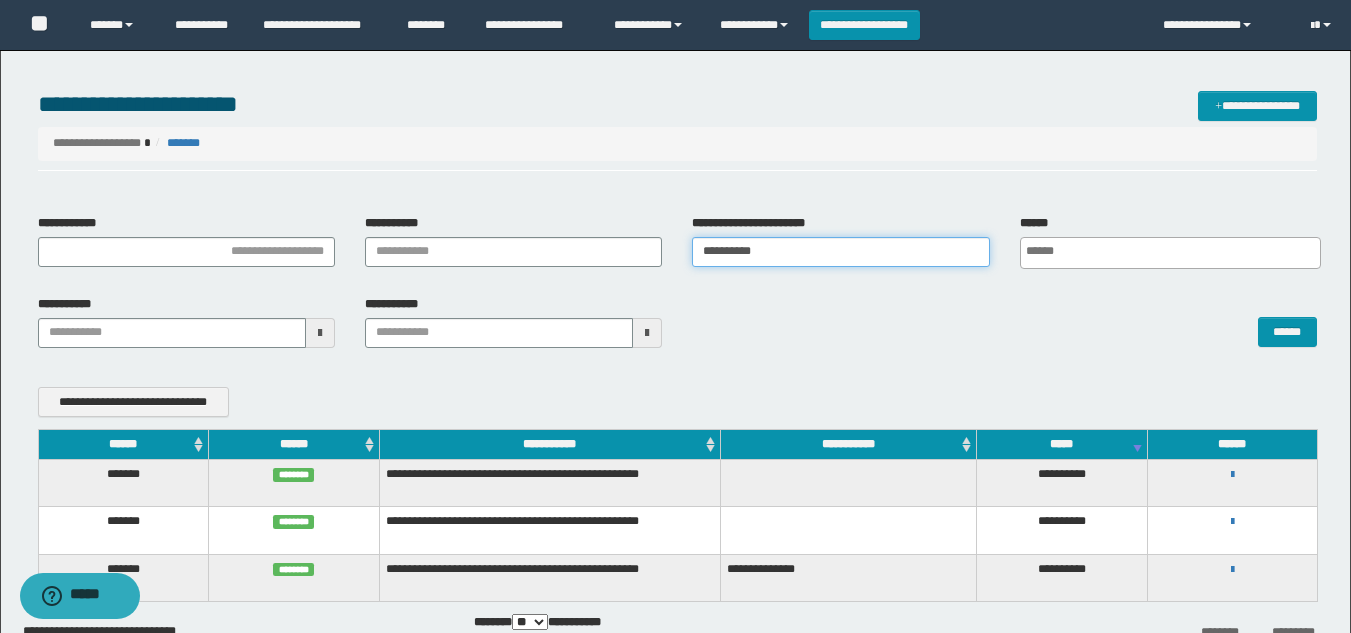 drag, startPoint x: 833, startPoint y: 251, endPoint x: 359, endPoint y: 142, distance: 486.37125 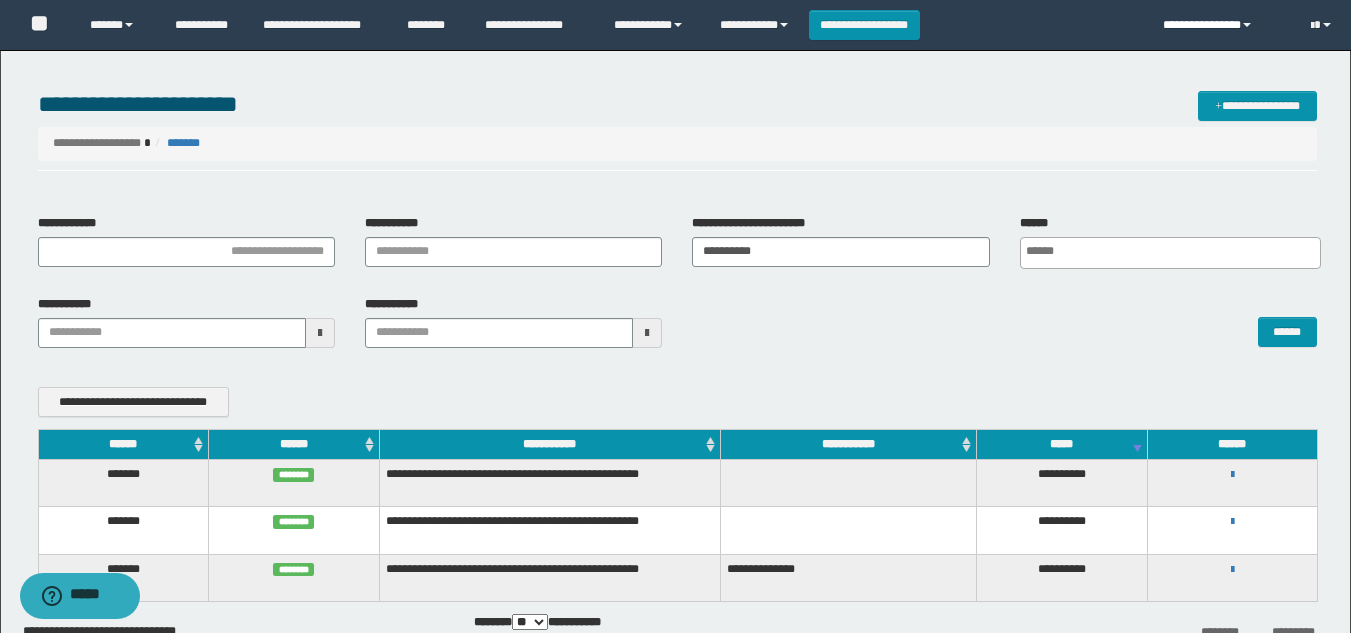 click on "**********" at bounding box center (1222, 25) 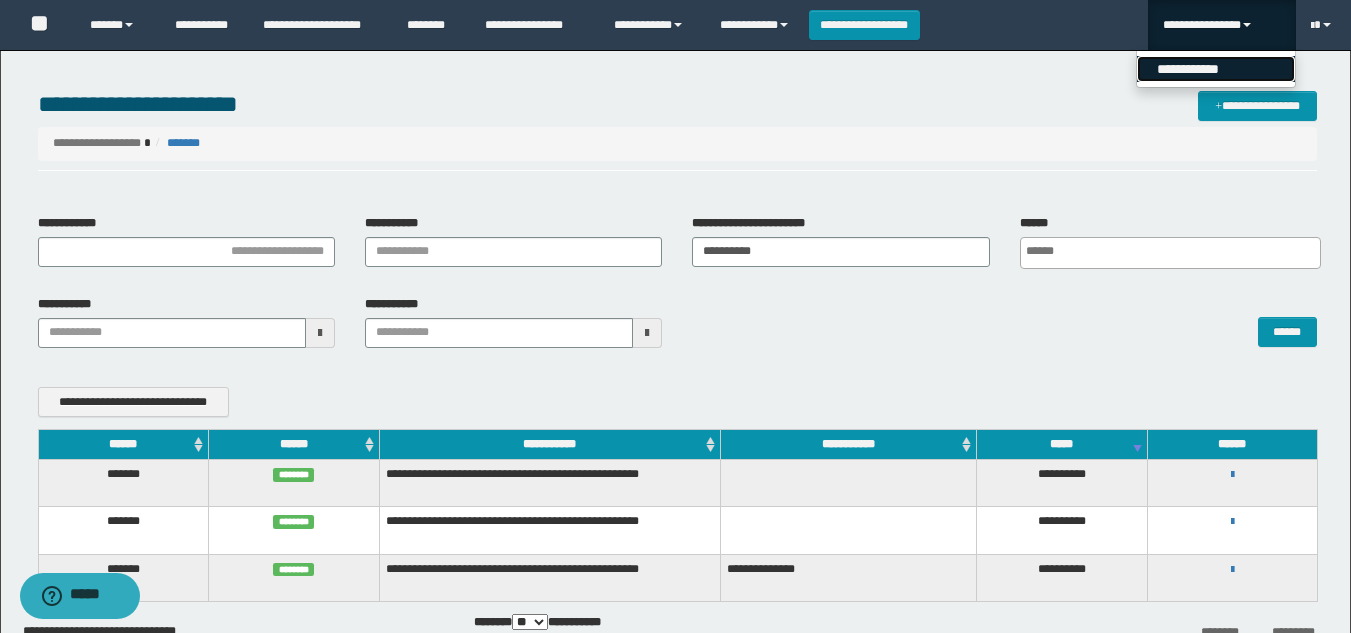 click on "**********" at bounding box center (1216, 69) 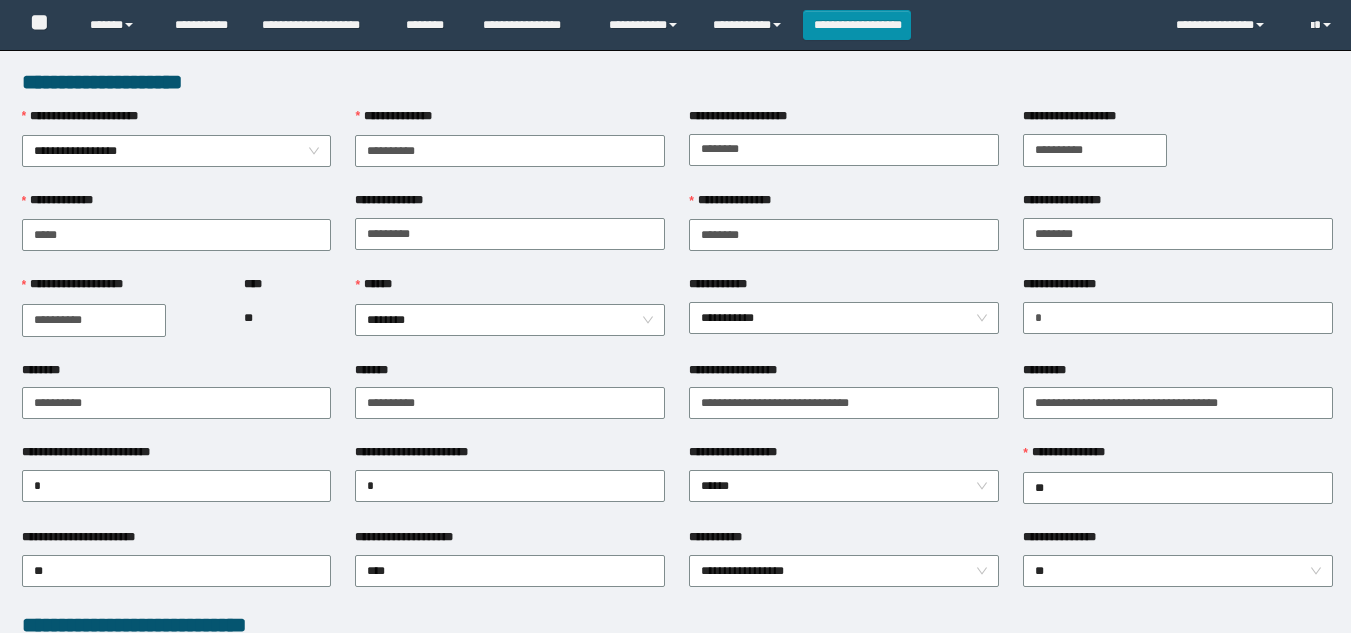 scroll, scrollTop: 0, scrollLeft: 0, axis: both 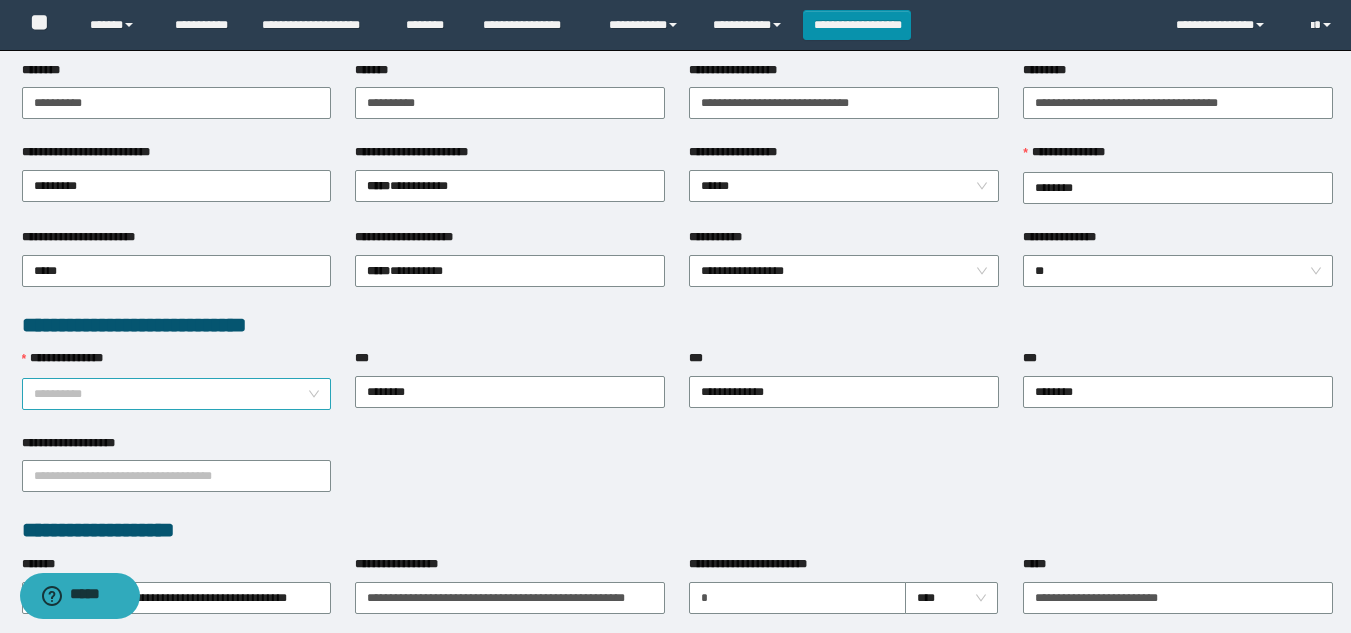 click on "**********" at bounding box center [177, 394] 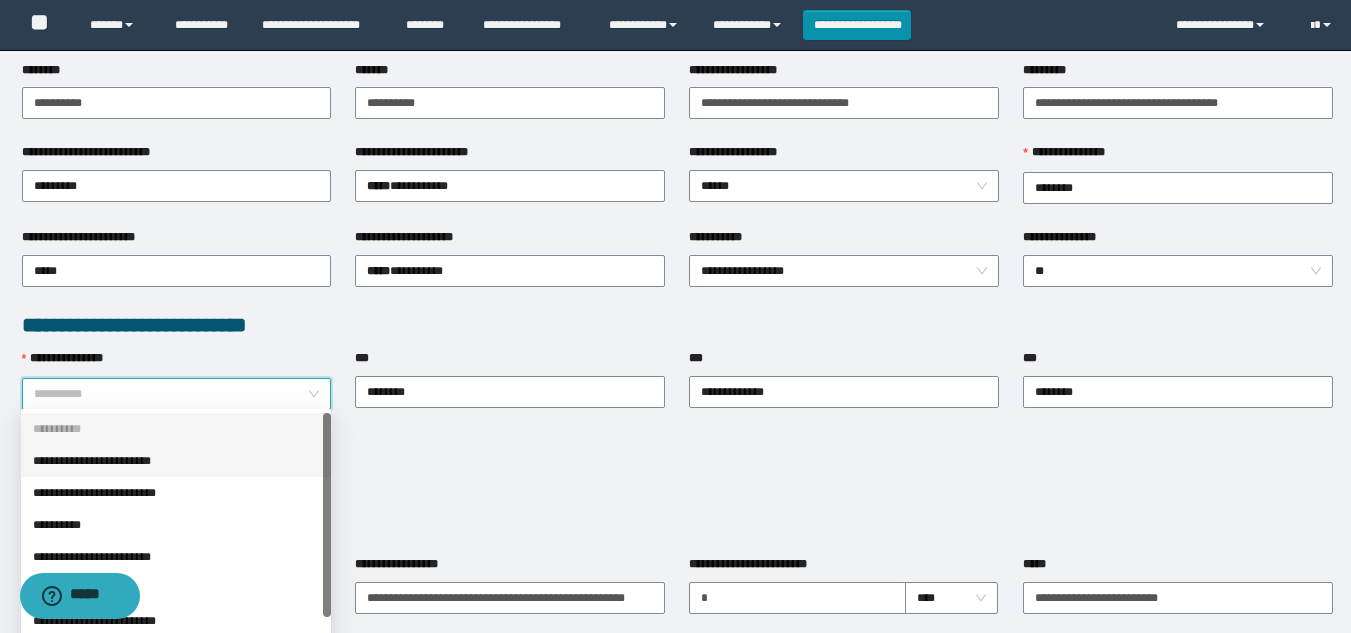 click on "**********" at bounding box center (176, 461) 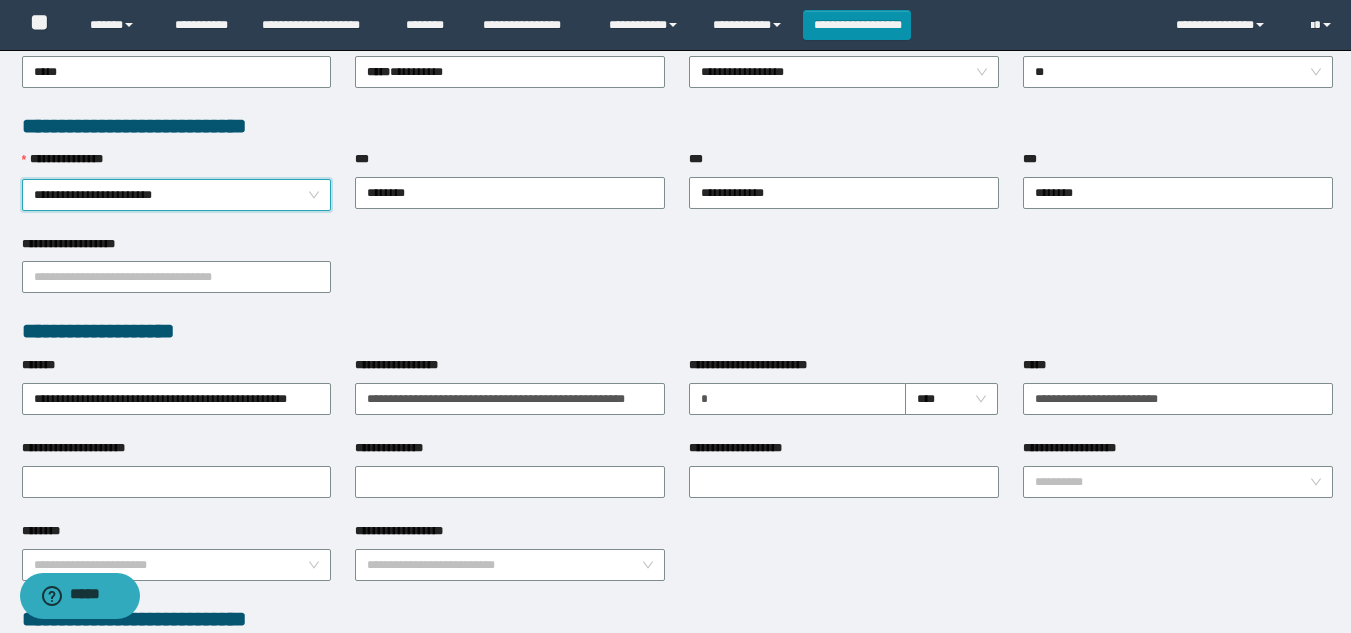 scroll, scrollTop: 500, scrollLeft: 0, axis: vertical 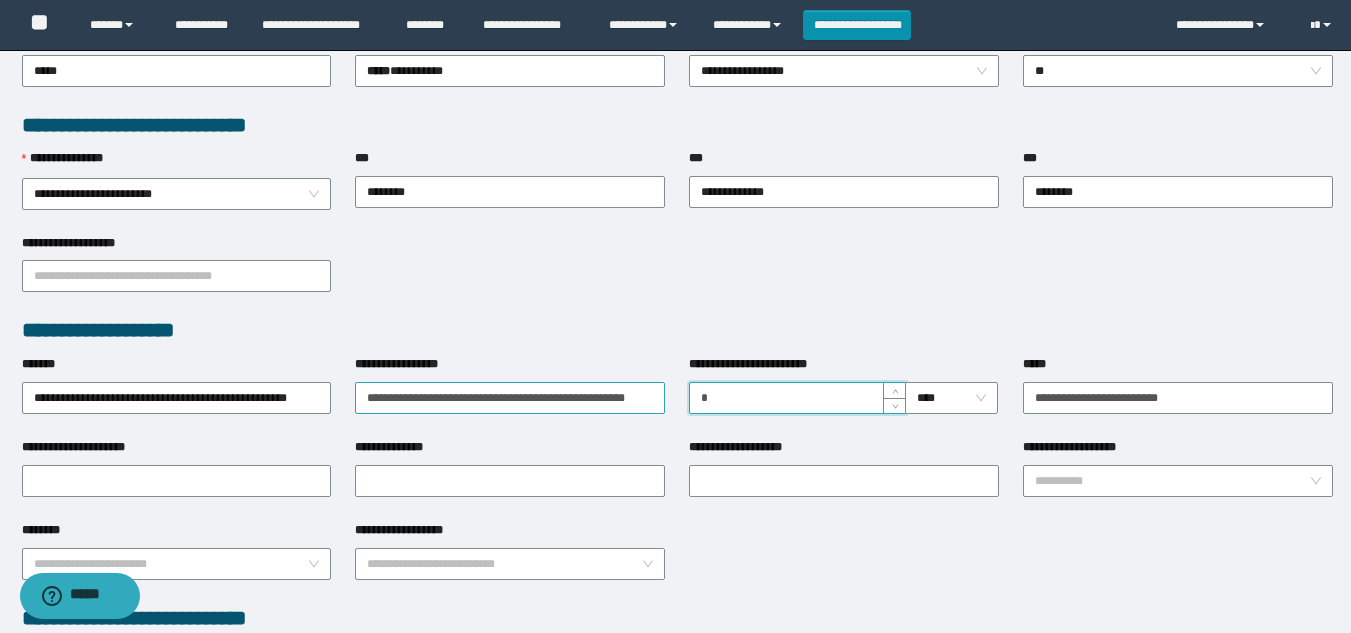drag, startPoint x: 749, startPoint y: 391, endPoint x: 629, endPoint y: 388, distance: 120.03749 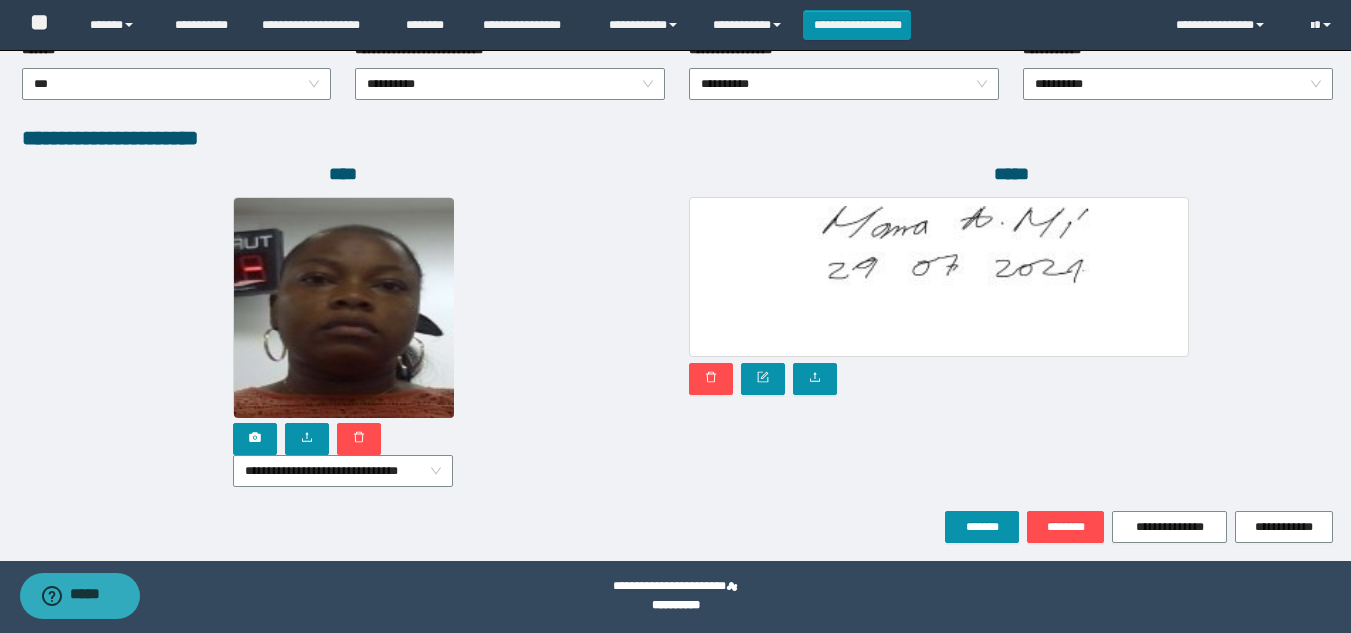 scroll, scrollTop: 1104, scrollLeft: 0, axis: vertical 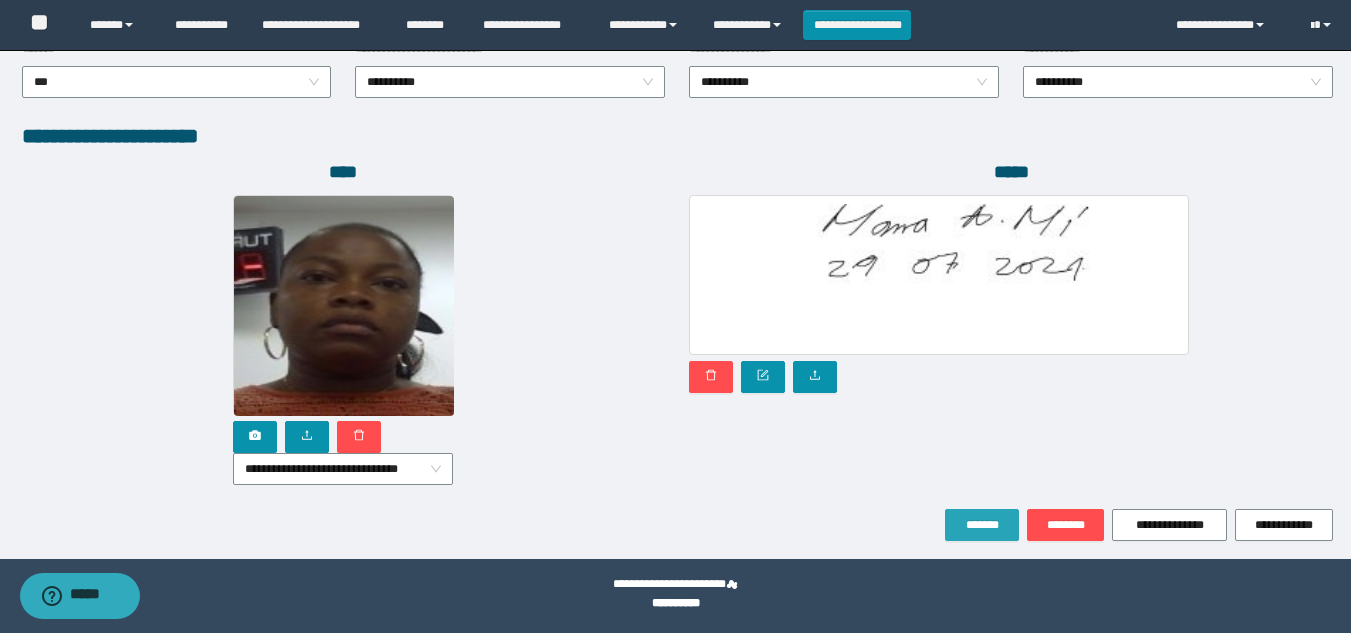 type on "*" 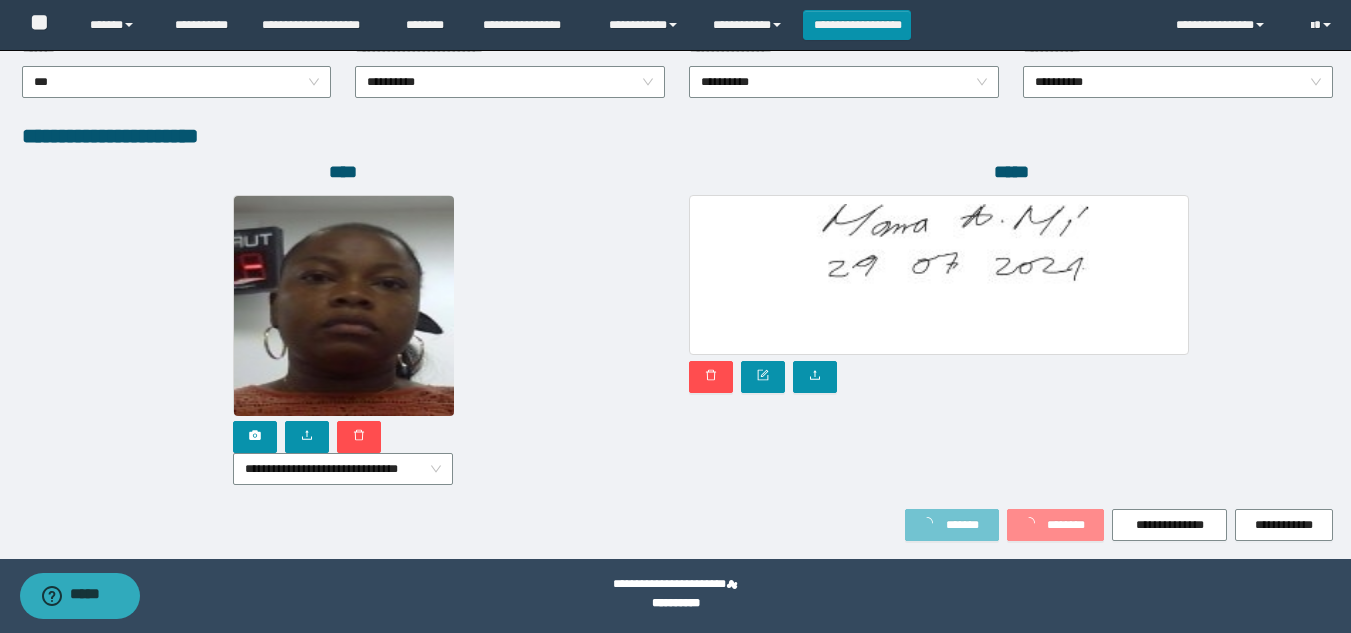 scroll, scrollTop: 1157, scrollLeft: 0, axis: vertical 